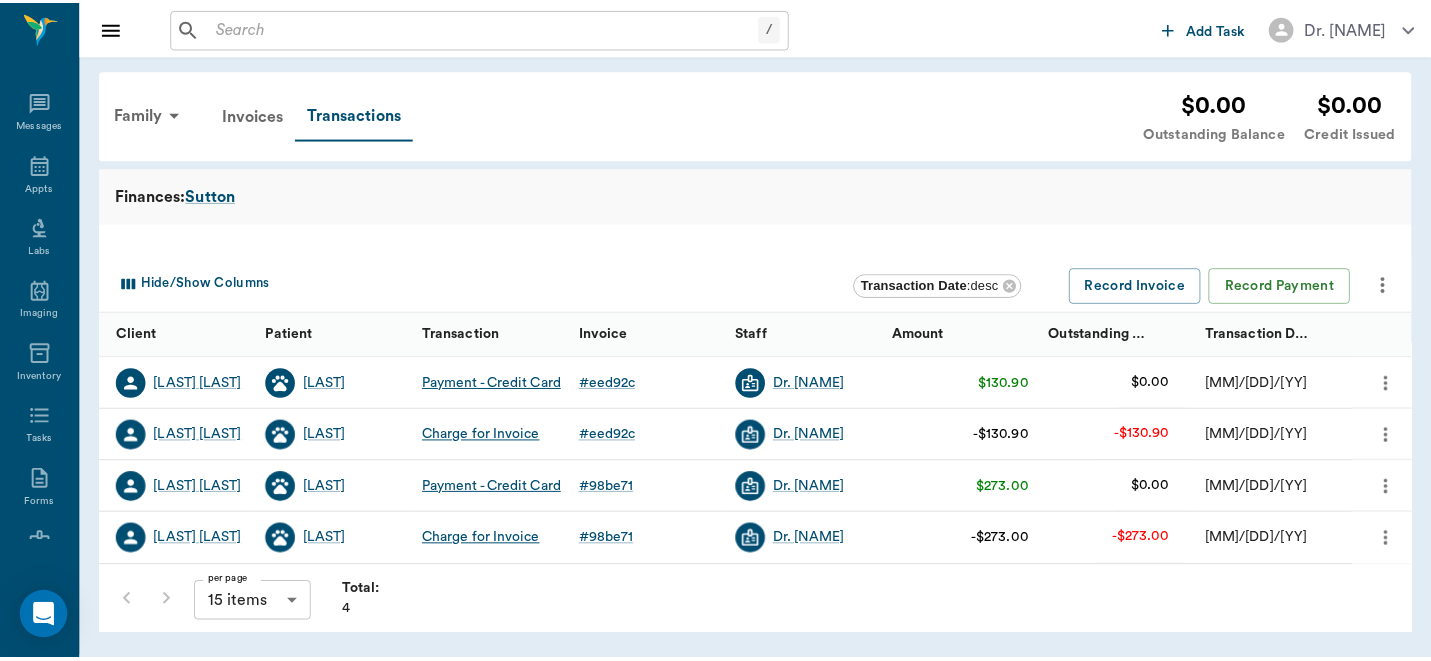 scroll, scrollTop: 0, scrollLeft: 0, axis: both 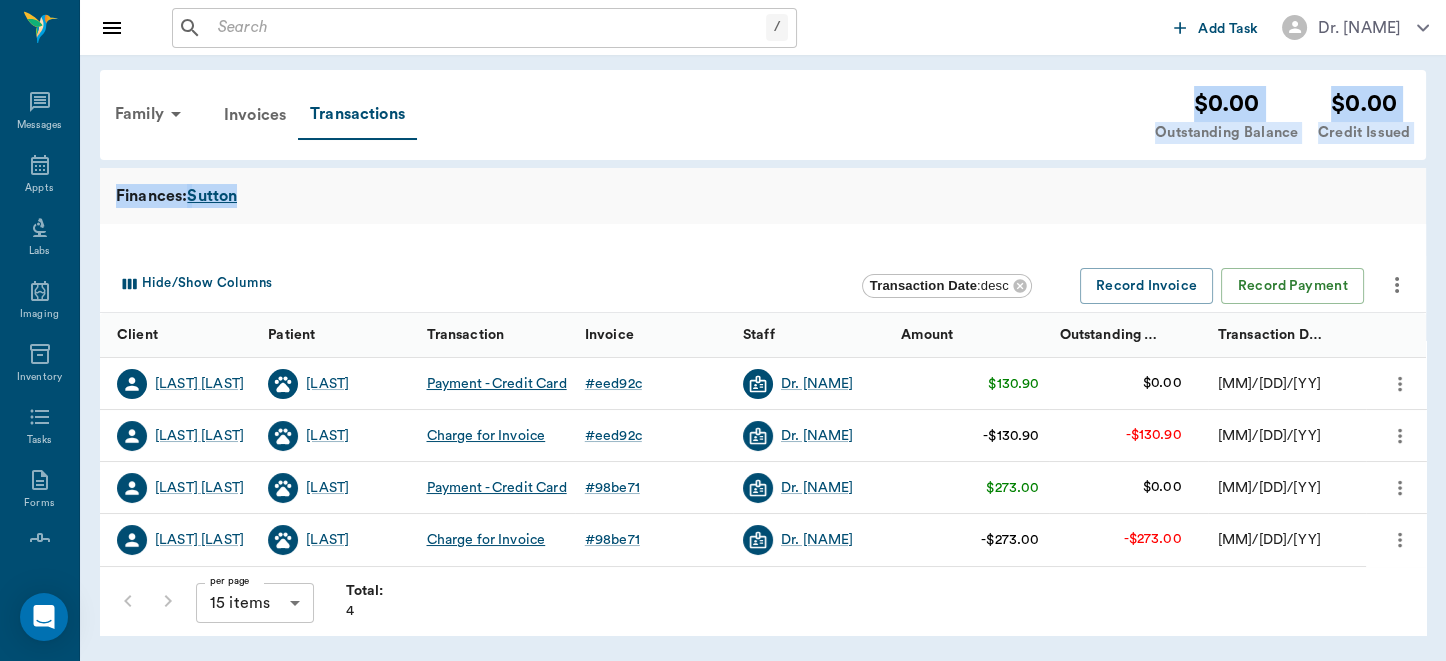 drag, startPoint x: 0, startPoint y: 0, endPoint x: 587, endPoint y: 100, distance: 595.457 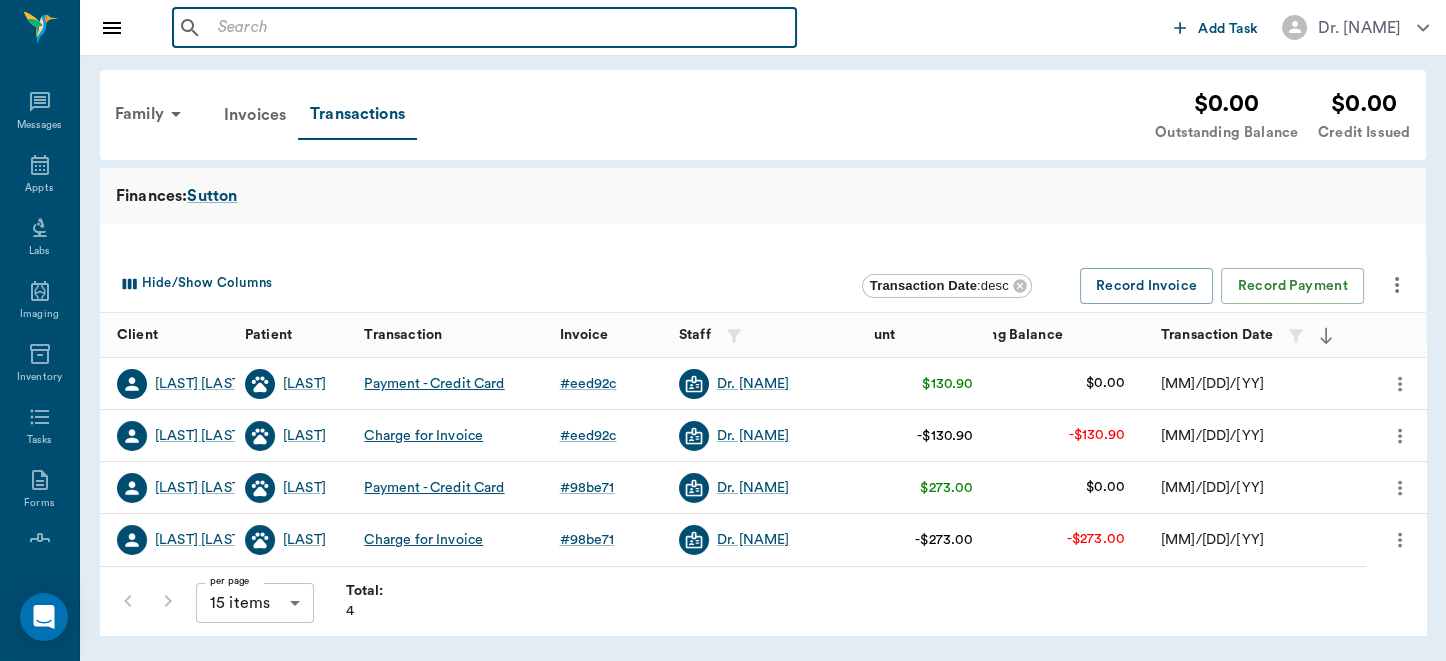 click at bounding box center [499, 28] 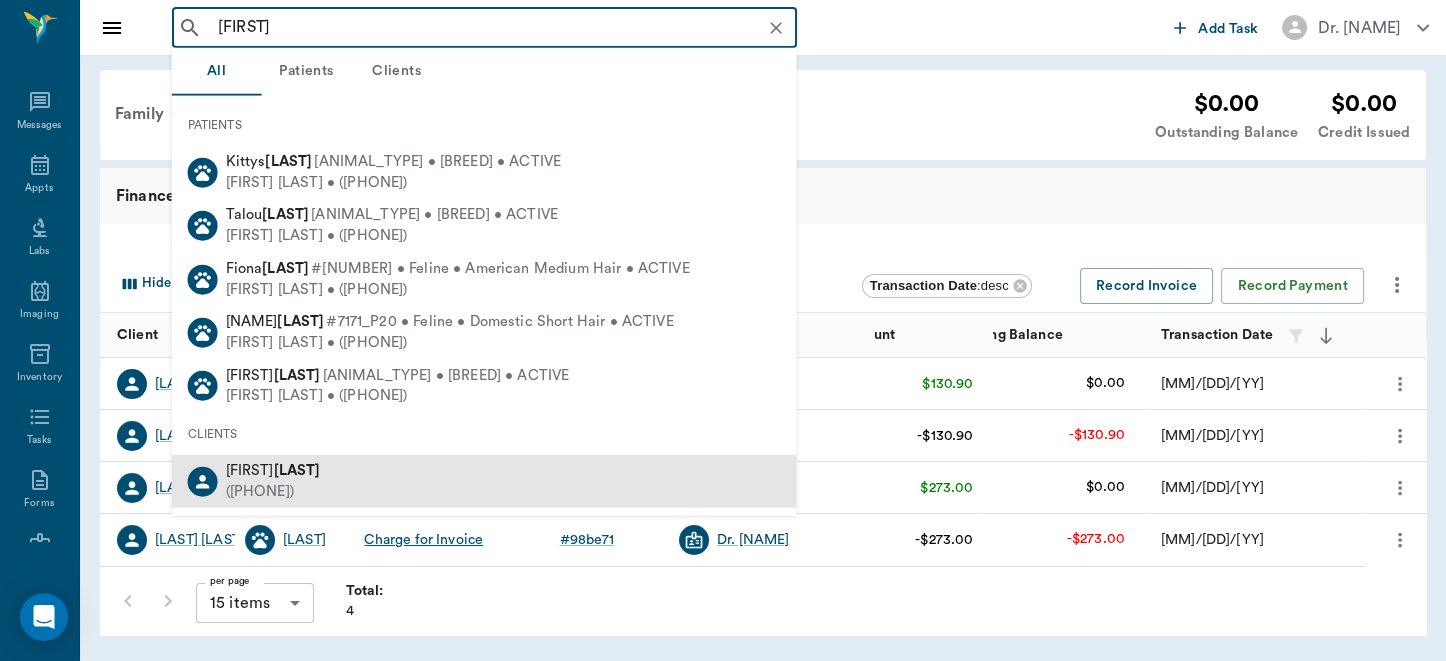 click on "([PHONE])" at bounding box center [273, 491] 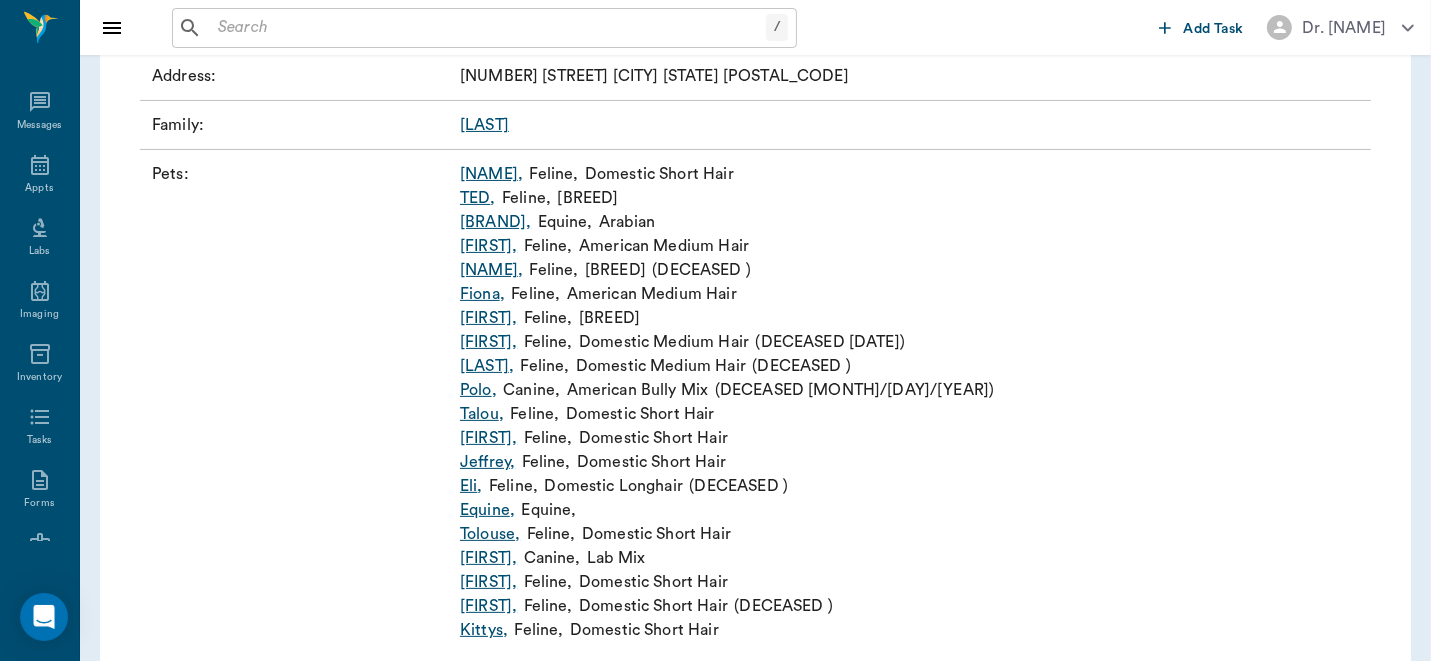 scroll, scrollTop: 482, scrollLeft: 0, axis: vertical 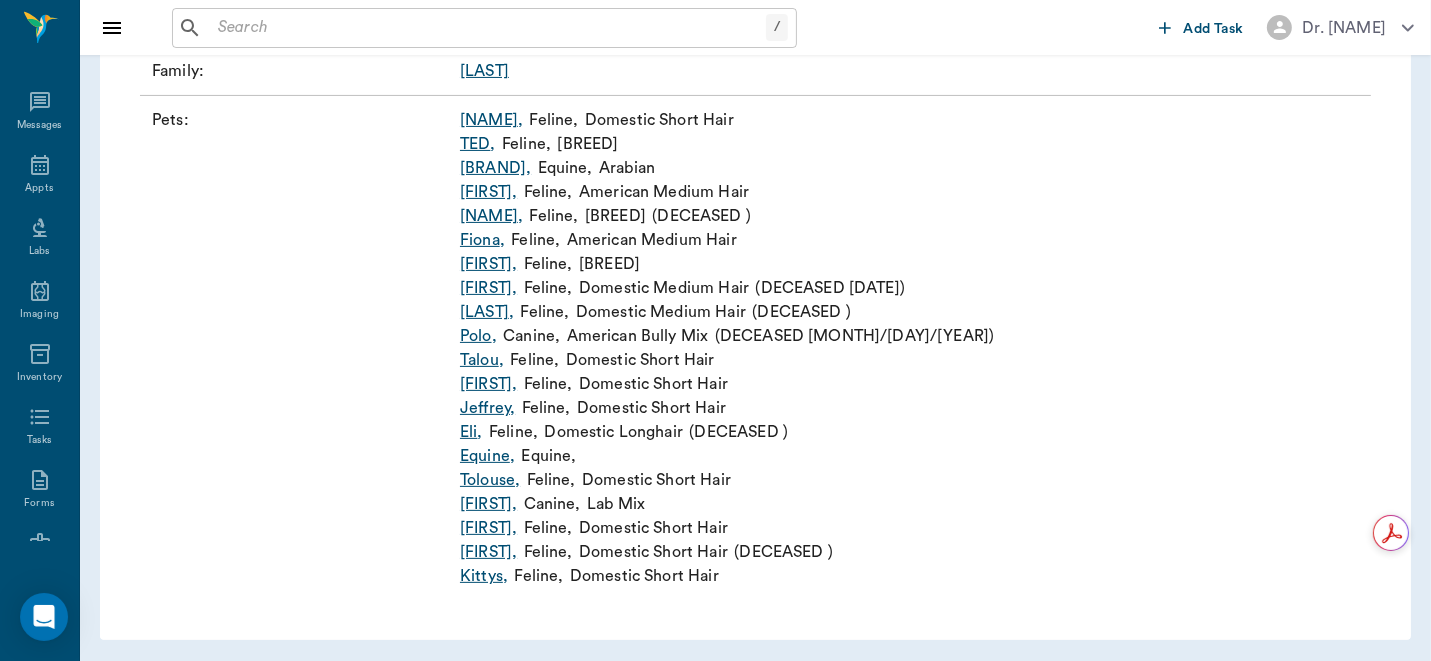 click on "Equine ," at bounding box center (487, 456) 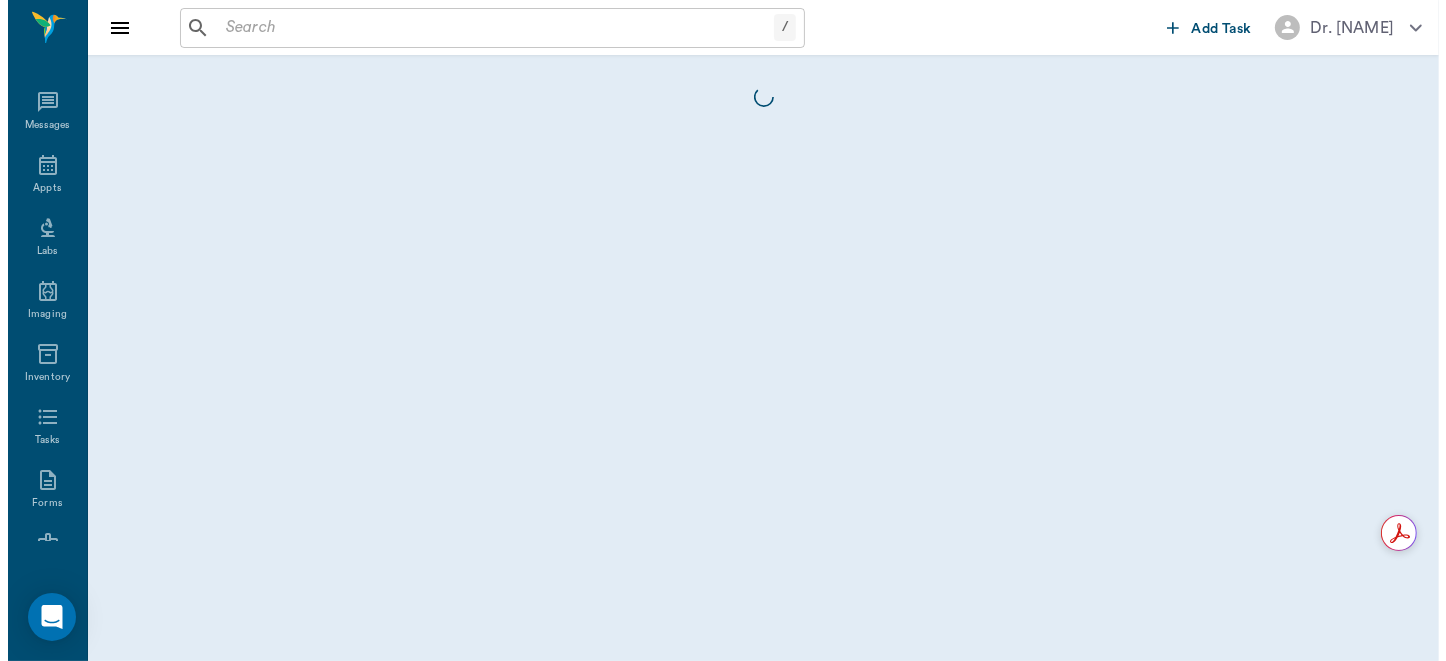 scroll, scrollTop: 0, scrollLeft: 0, axis: both 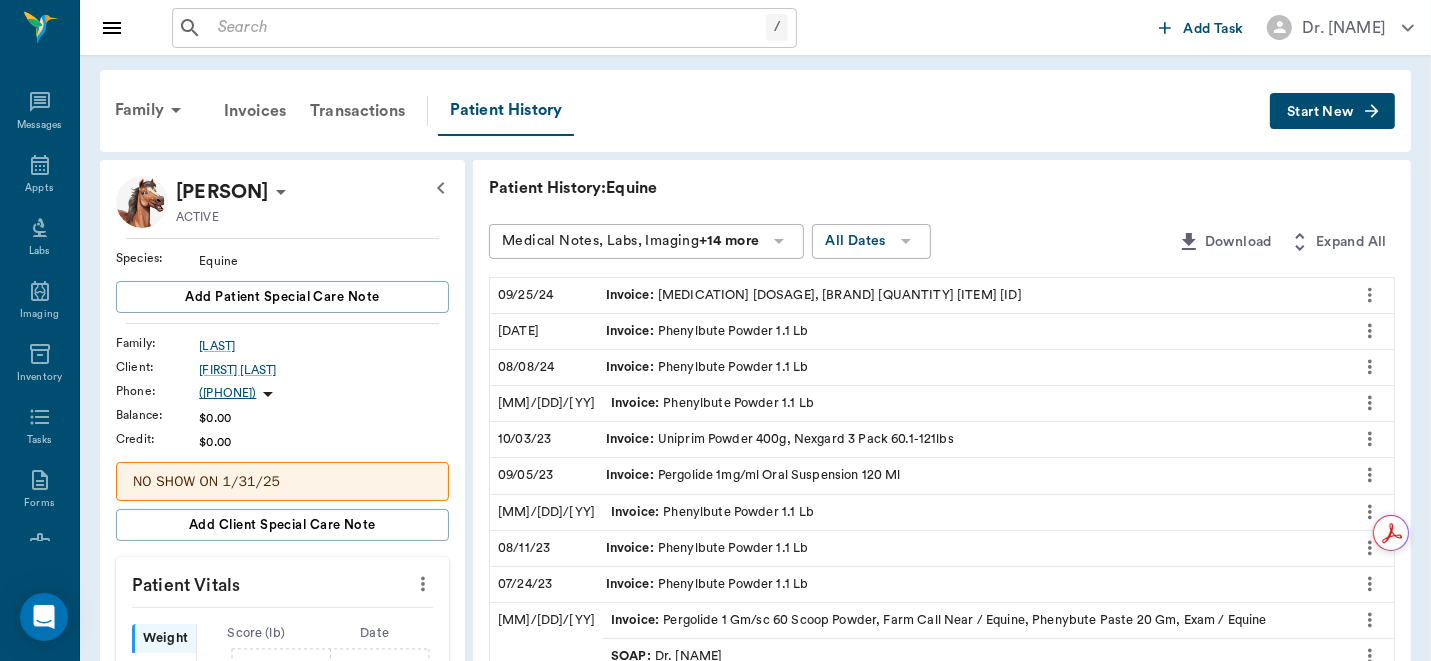 click on "Start New" at bounding box center (1320, 112) 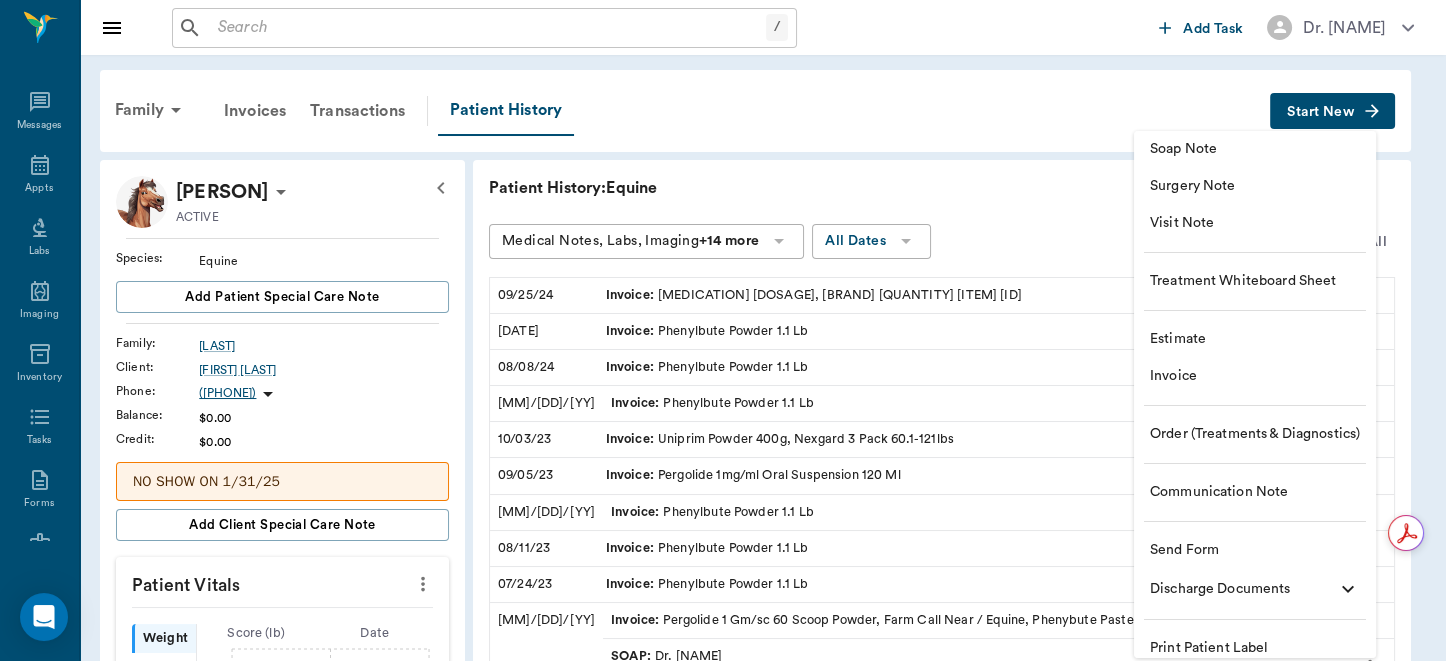 click on "Soap Note" at bounding box center [1255, 149] 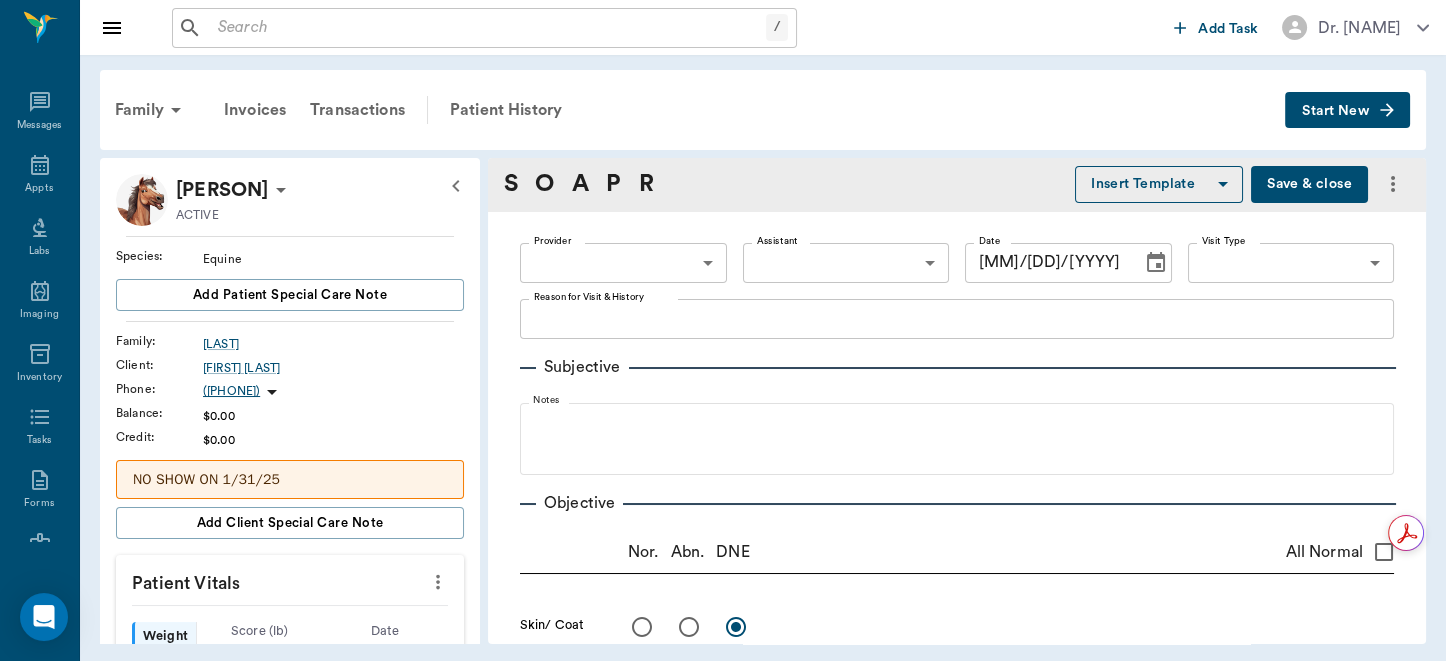 type on "[MM]/[DD]/[YYYY]" 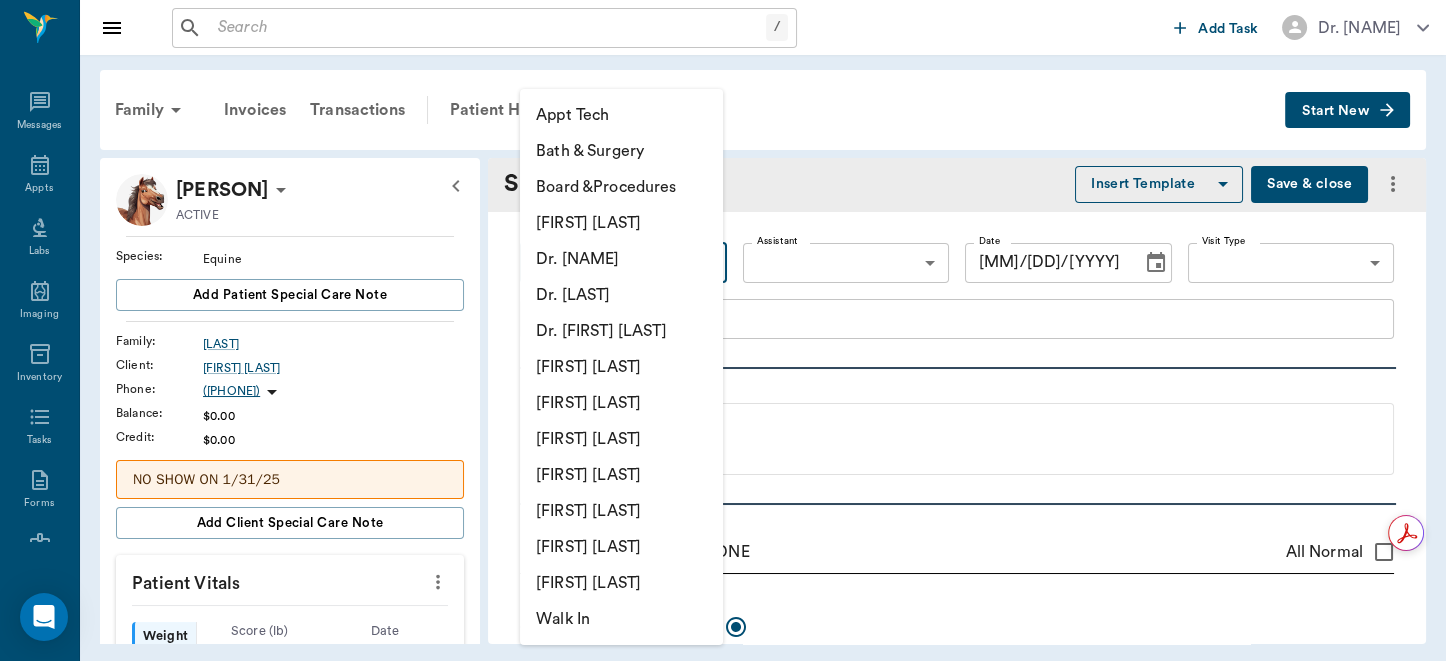 click on "/ ​ Add Task Dr. [FIRST] [LAST] Nectar Messages Appts Labs Imaging Inventory Tasks Forms Staff Reports Lookup Settings Family Invoices Transactions Patient History Start New Equine Yarman     ACTIVE   Species : Equine Add patient Special Care Note Family : Yarman Client : Kathleen Yarman Phone : [PHONE] Balance : $0.00 Credit : $0.00 NO SHOW ON 1/31/25 Add client Special Care Note Patient Vitals Weight BCS HR Temp Resp BP Dia Pain Perio Score ( lb ) Date 04/11/23 8AM Ongoing diagnosis Current Rx Reminders Upcoming appointments Schedule Appointment S O A P R Insert Template  Save & close Provider ​ Provider Assistant ​ Assistant Date 08/05/2025 Date Visit Type ​ Visit Type Reason for Visit & History x Reason for Visit & History Subjective Notes Objective Nor. Abn. DNE All Normal Skin/ Coat x Eyes x Ears x Nose x Oral x Heart x Lungs x Lymph Nodes x Abdomen x Urogenital x MS x Neuro x Rectal x Notes Problems ​ Rule-outs ​ Diagnoses ​ Notes Plan Treatments Follow-Ups Recommendations Notes" at bounding box center (723, 330) 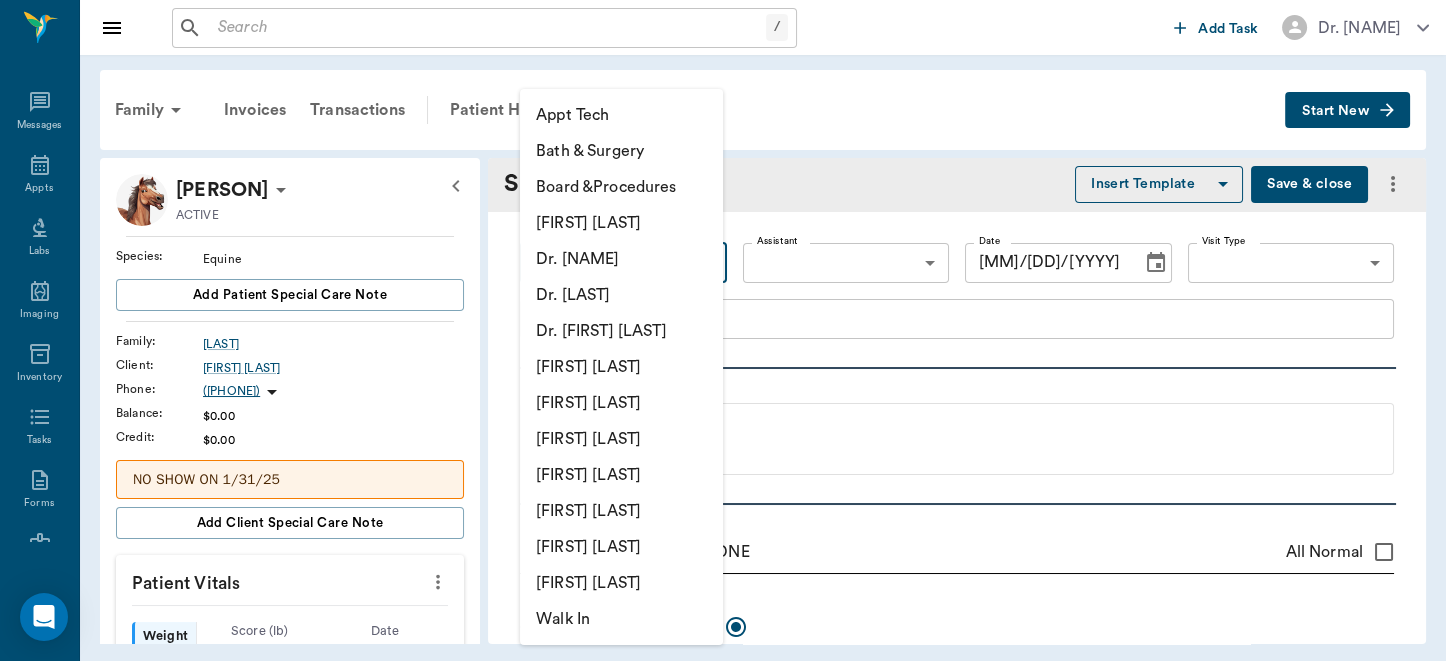 click on "Dr. [NAME]" at bounding box center [621, 259] 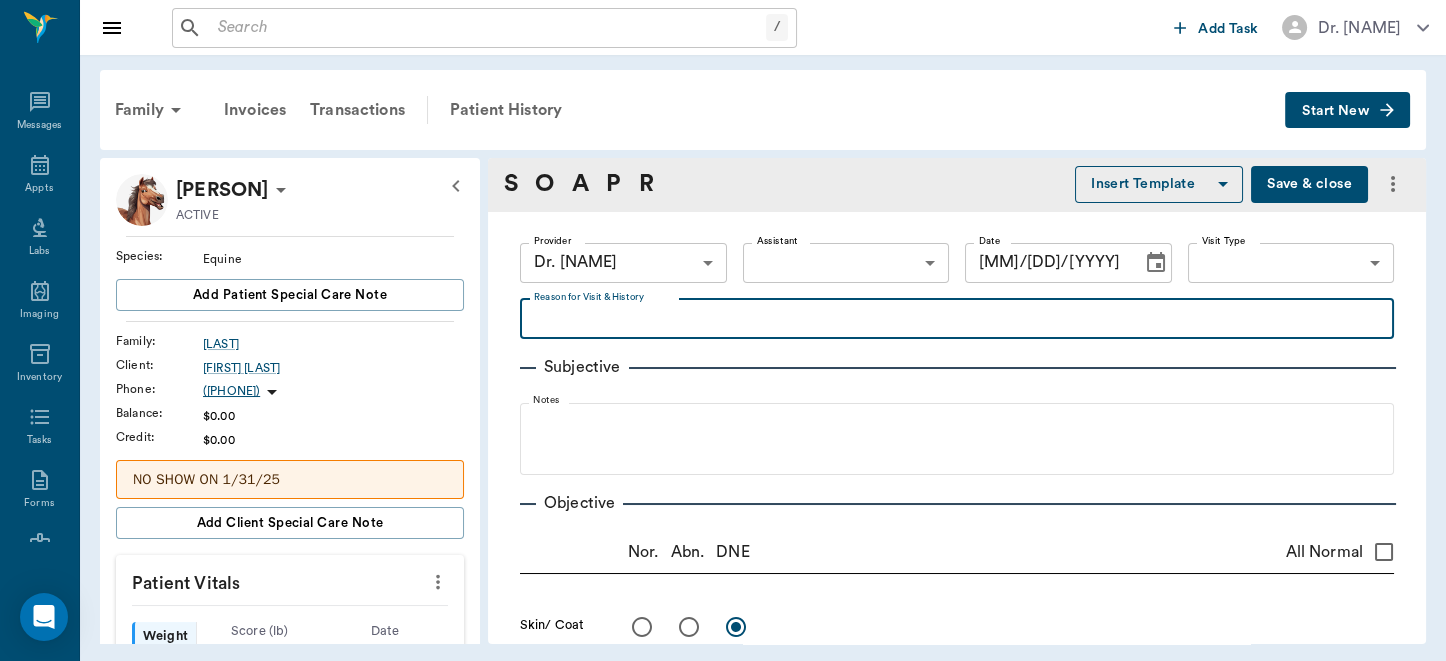 click on "Reason for Visit & History" at bounding box center (957, 318) 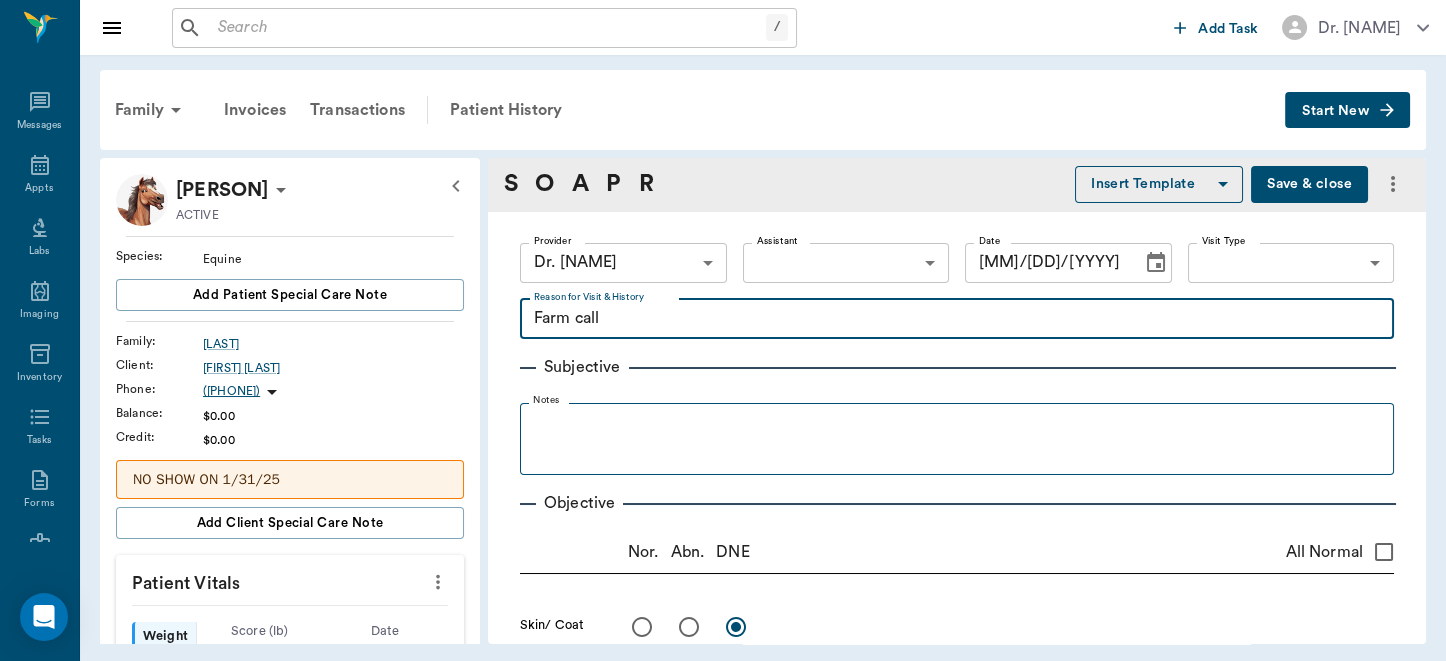type on "Farm call" 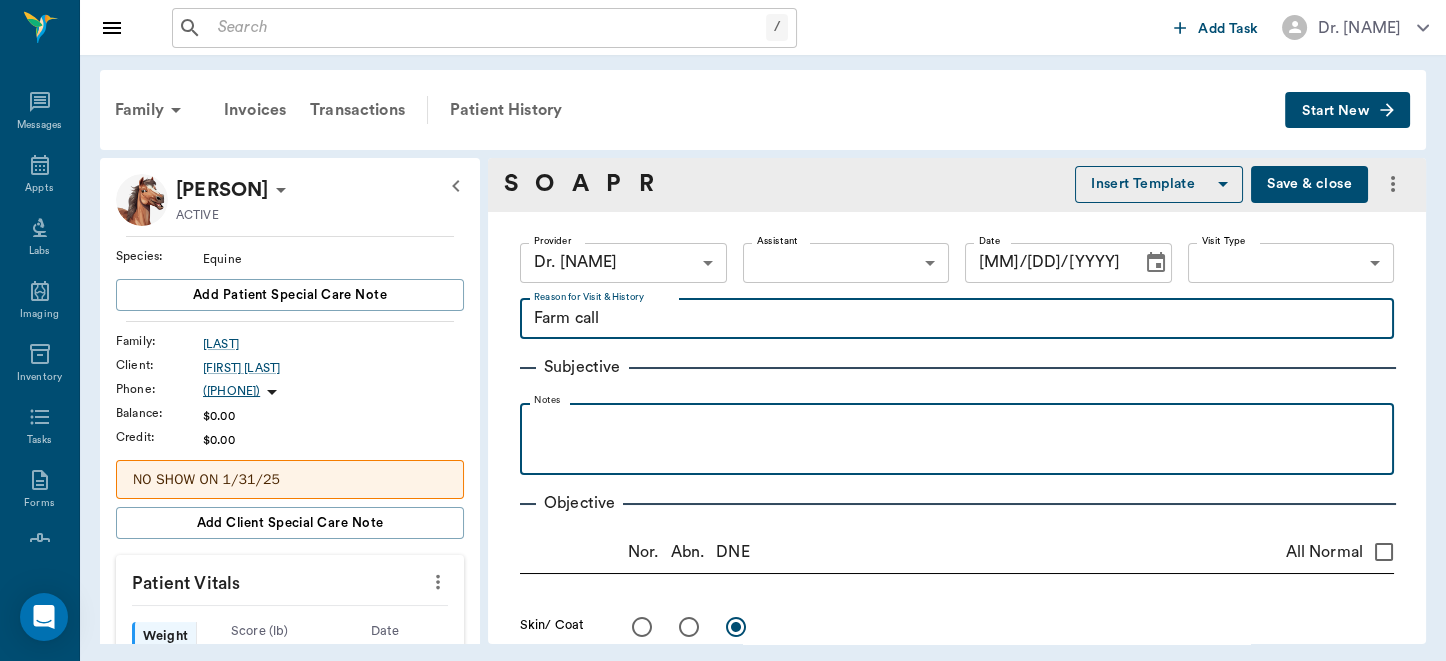 click at bounding box center [957, 425] 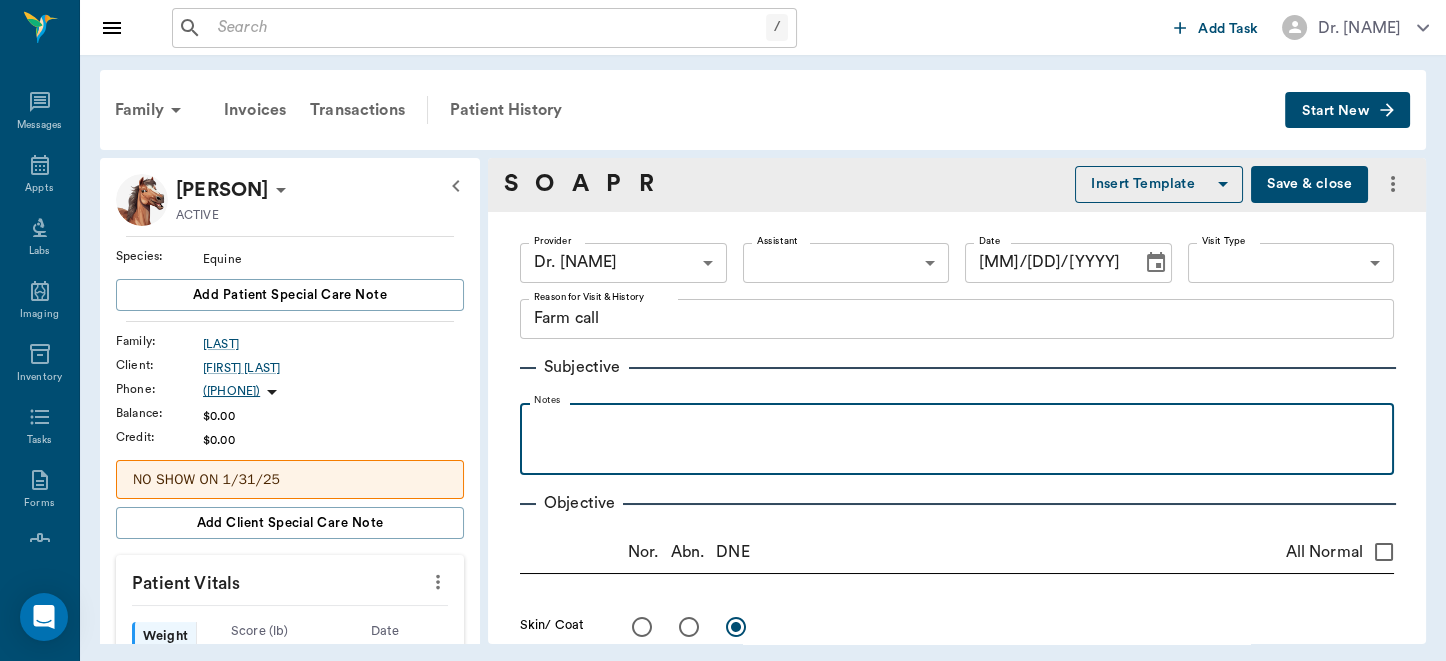 type 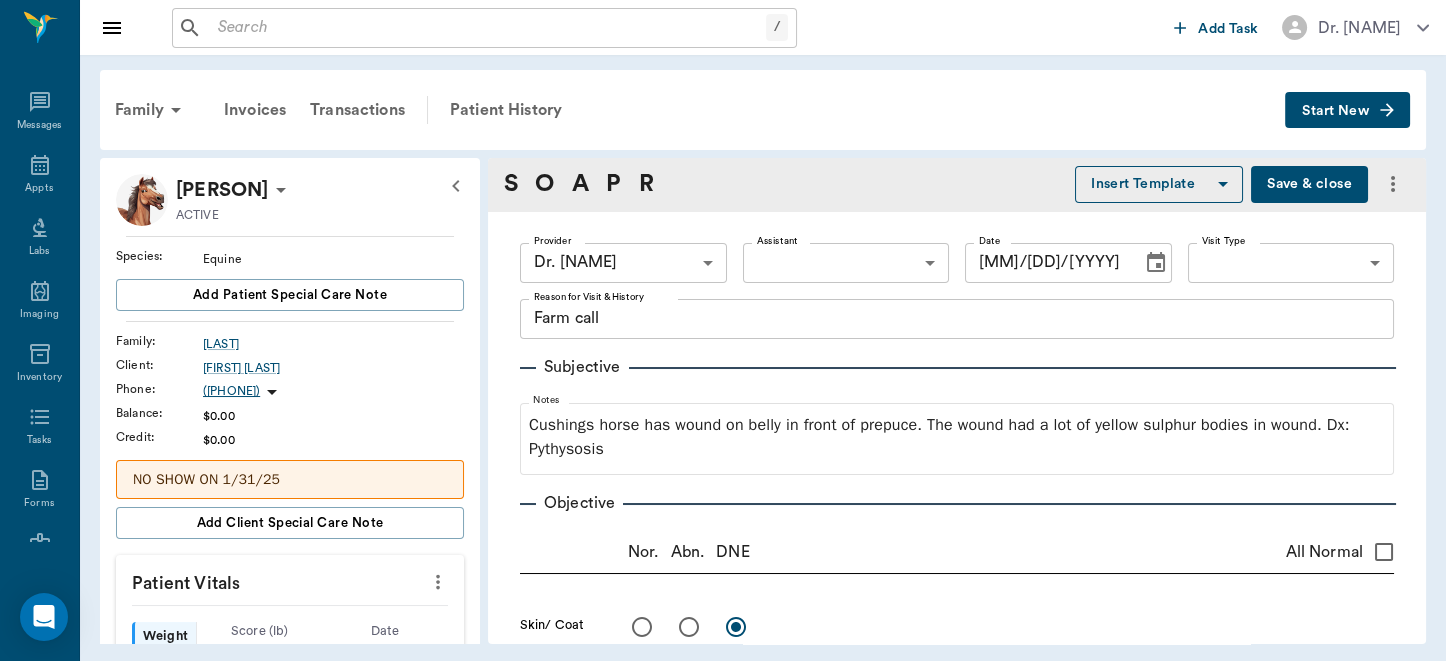 click on "Subjective" at bounding box center (582, 367) 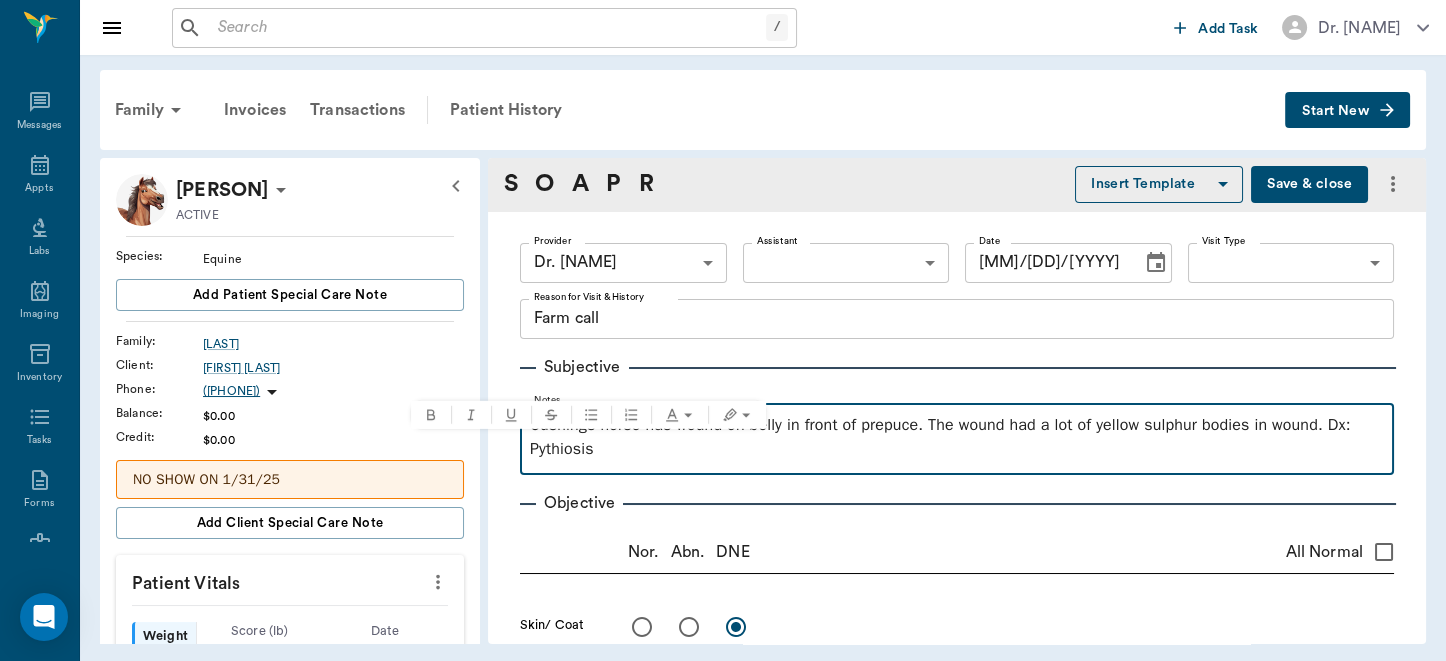 drag, startPoint x: 558, startPoint y: 448, endPoint x: 622, endPoint y: 456, distance: 64.49806 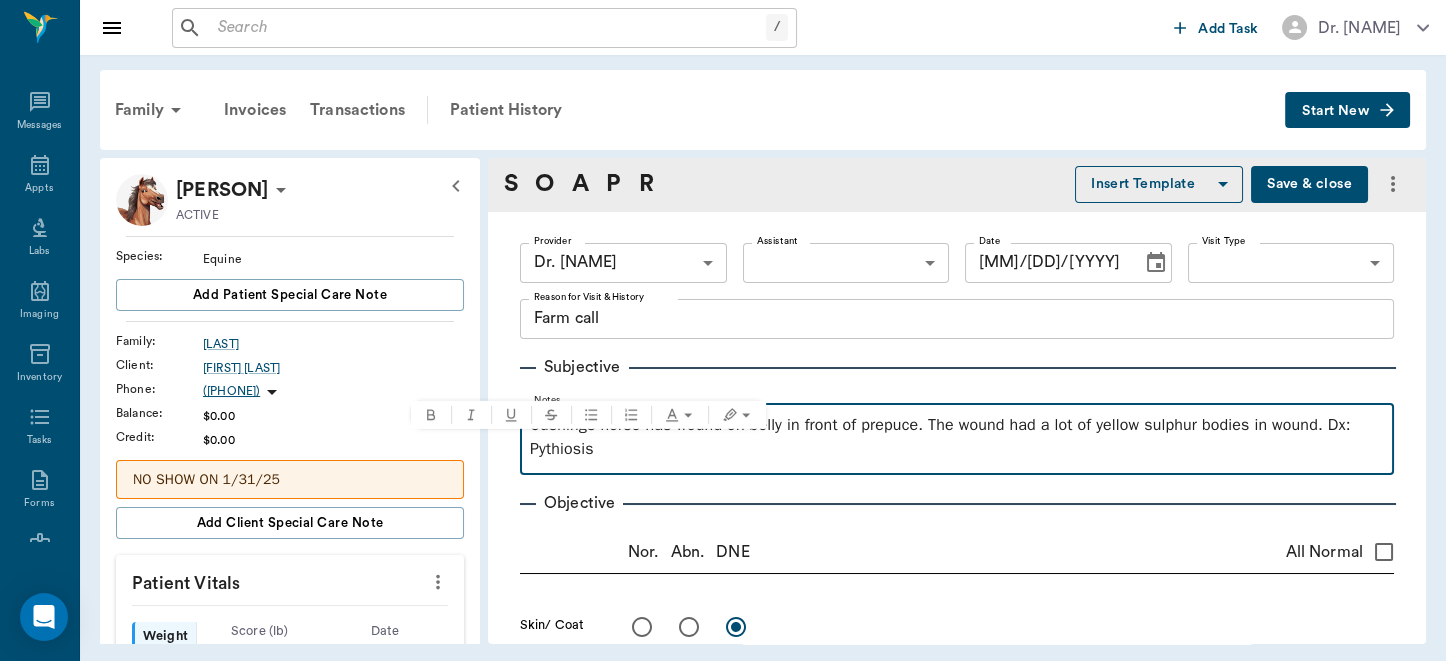 copy on "Pythiosis" 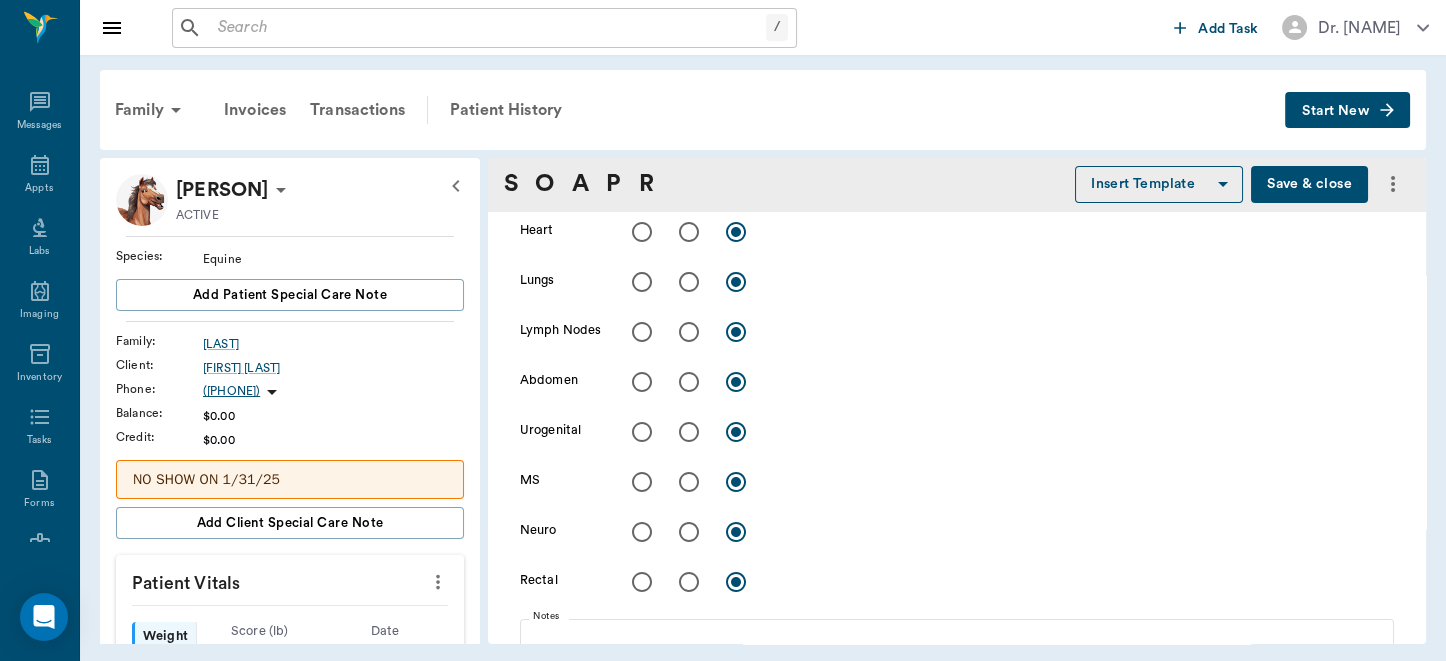 scroll, scrollTop: 1040, scrollLeft: 0, axis: vertical 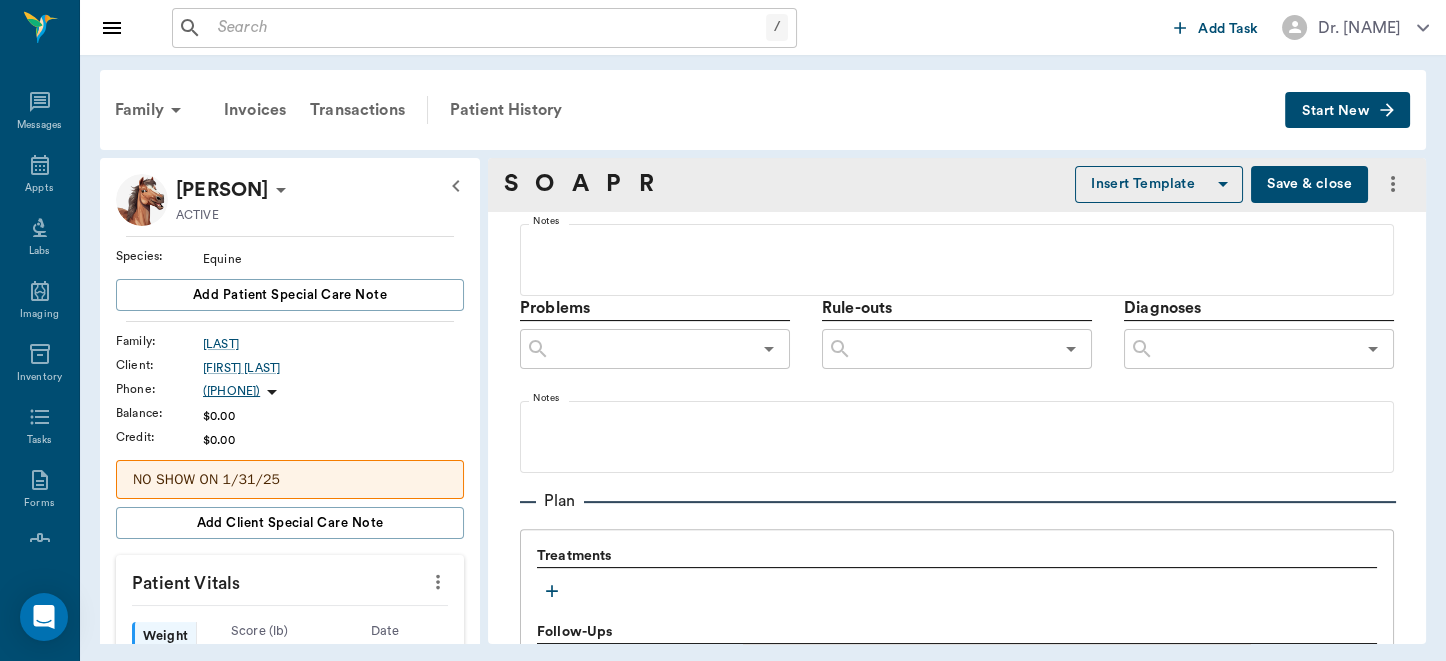 click at bounding box center [1254, 349] 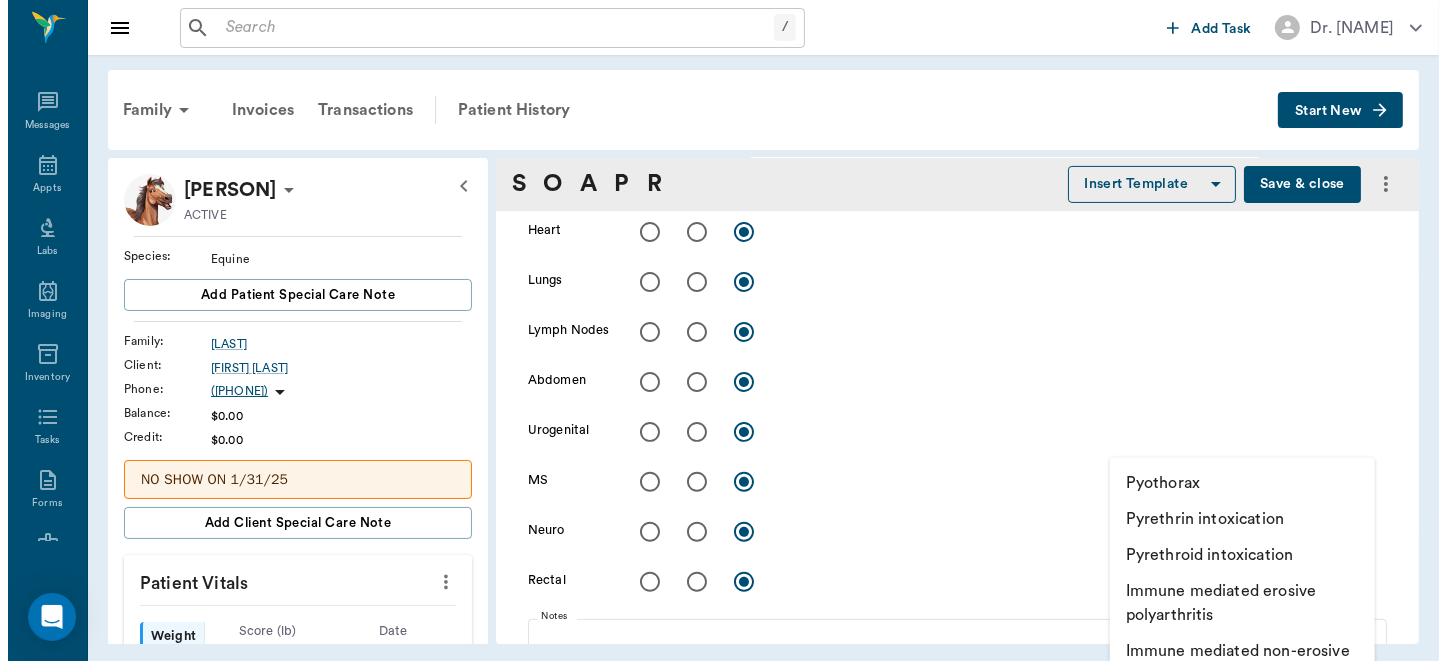 scroll, scrollTop: 1125, scrollLeft: 0, axis: vertical 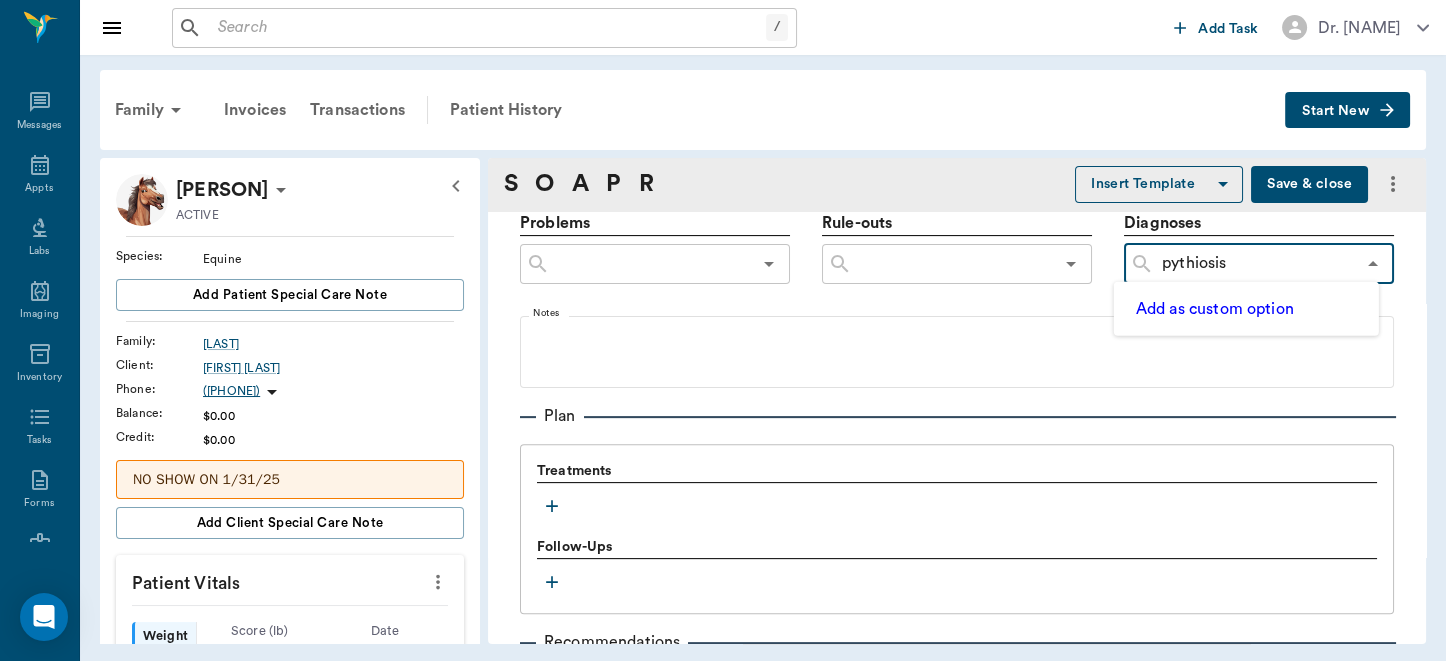 click on "pythiosis" at bounding box center [1254, 264] 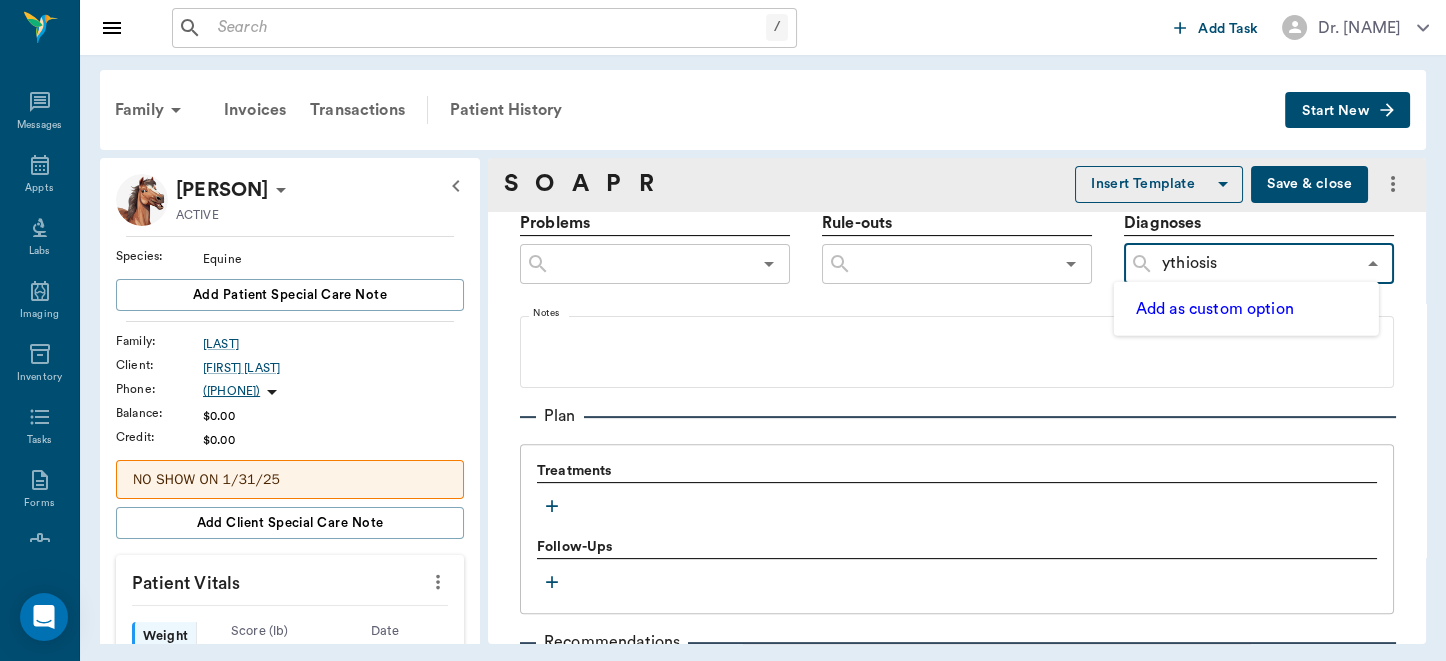 type on "Pythiosis" 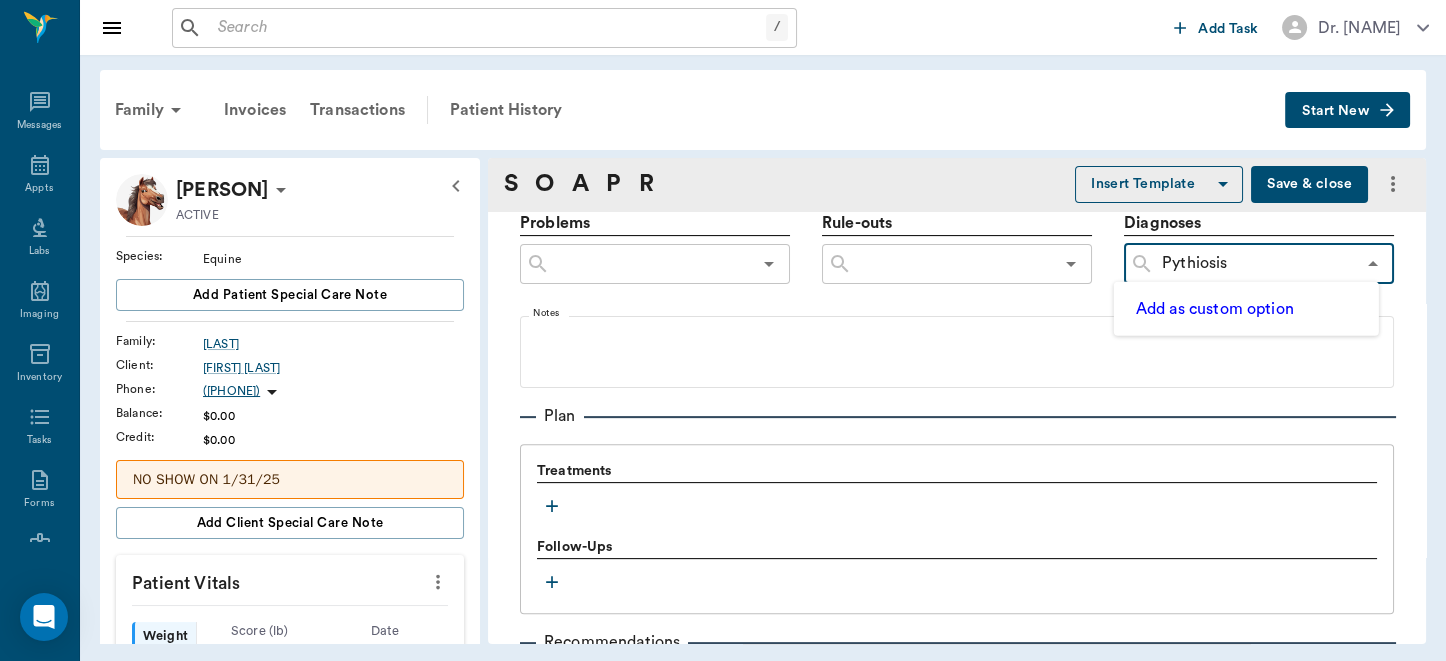 click on "Add as custom option" at bounding box center (1215, 309) 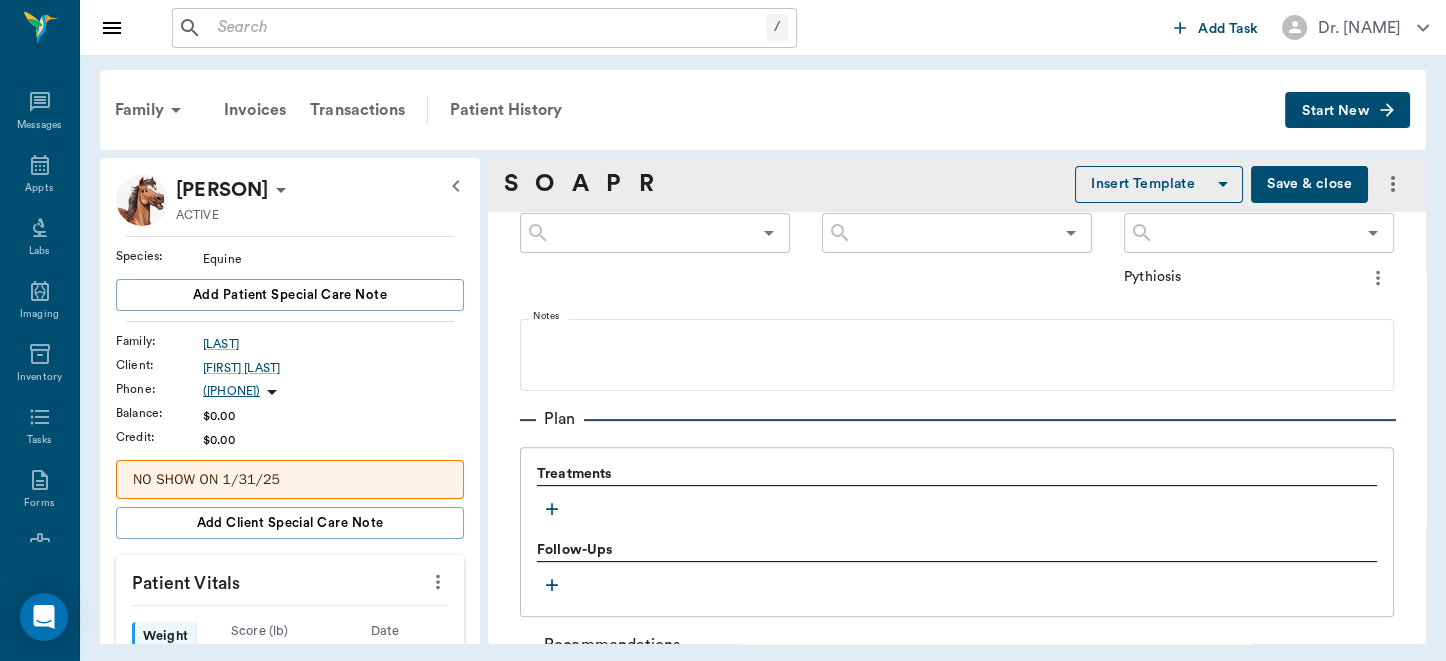 scroll, scrollTop: 1373, scrollLeft: 0, axis: vertical 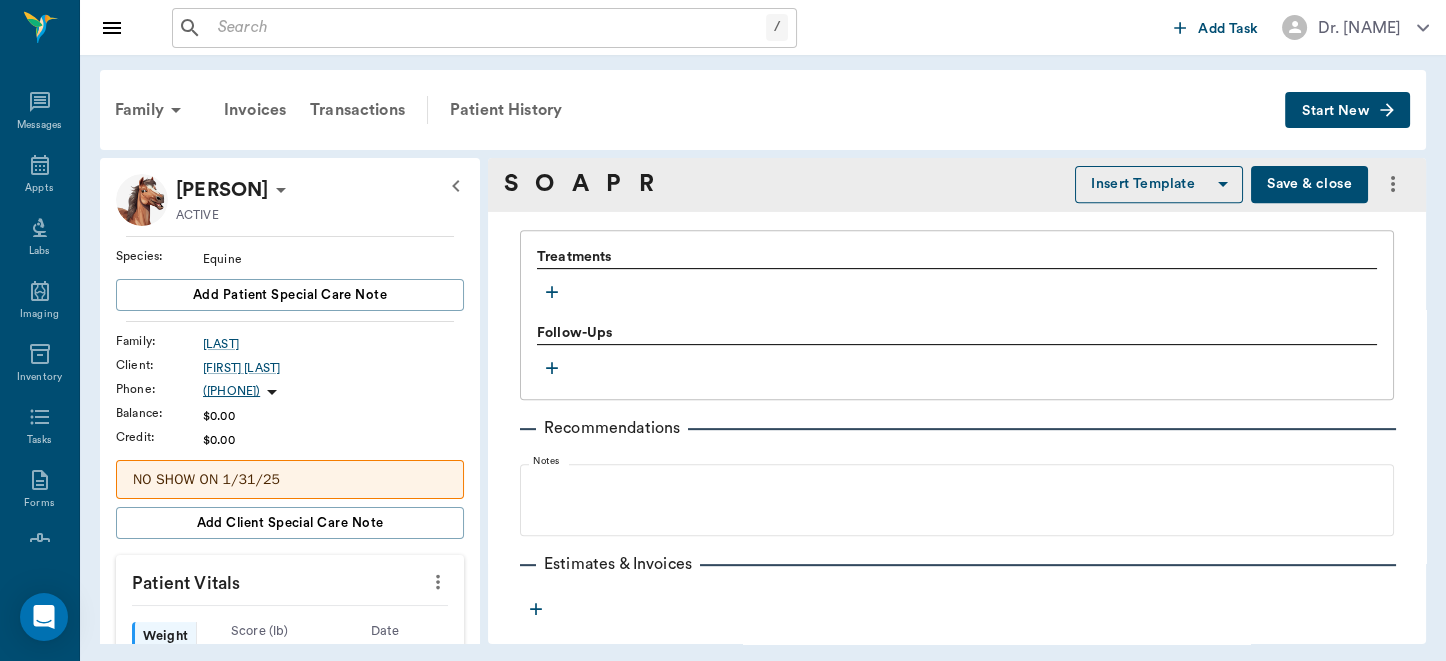 click 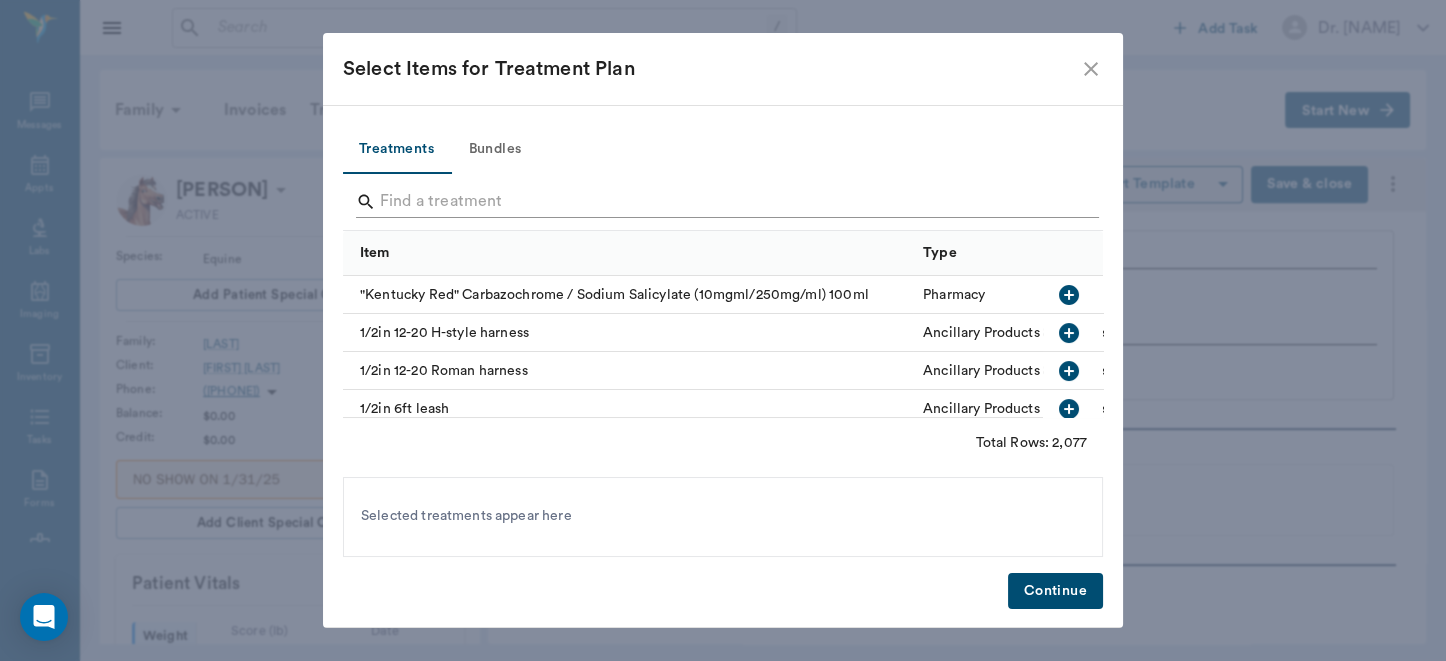 click at bounding box center (724, 202) 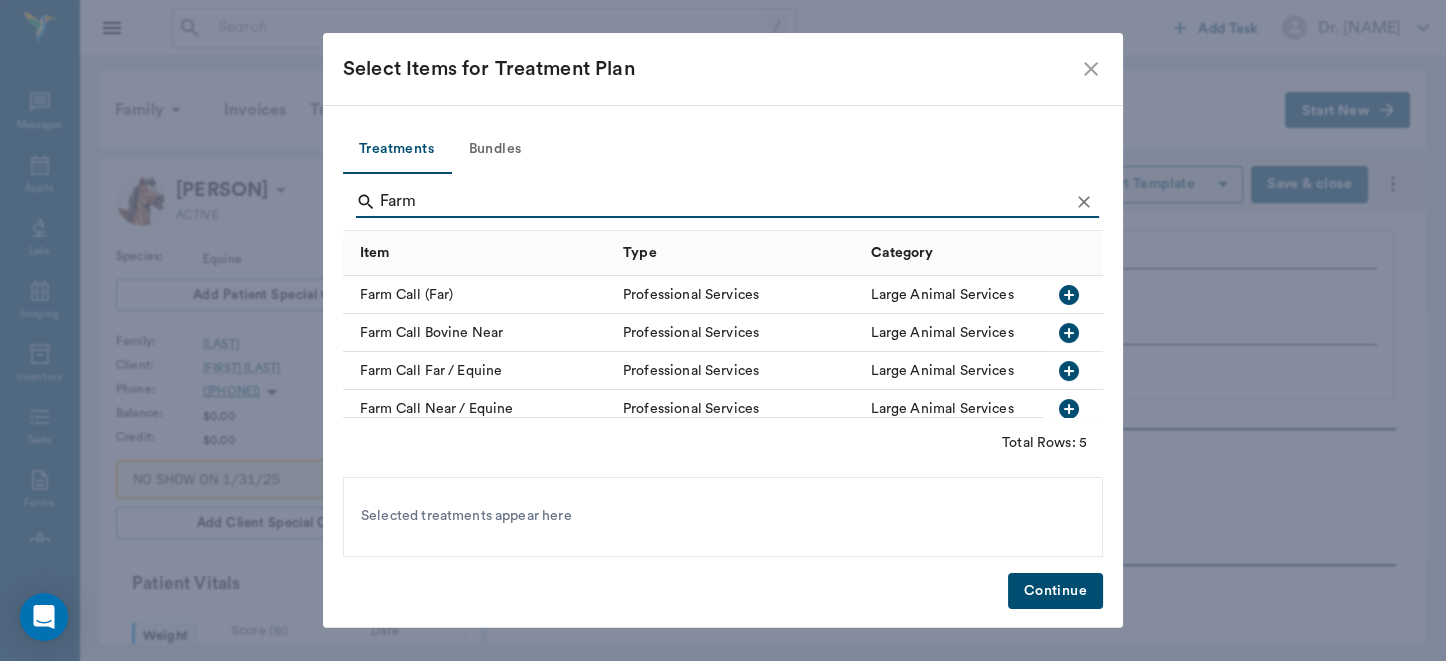 scroll, scrollTop: 40, scrollLeft: 0, axis: vertical 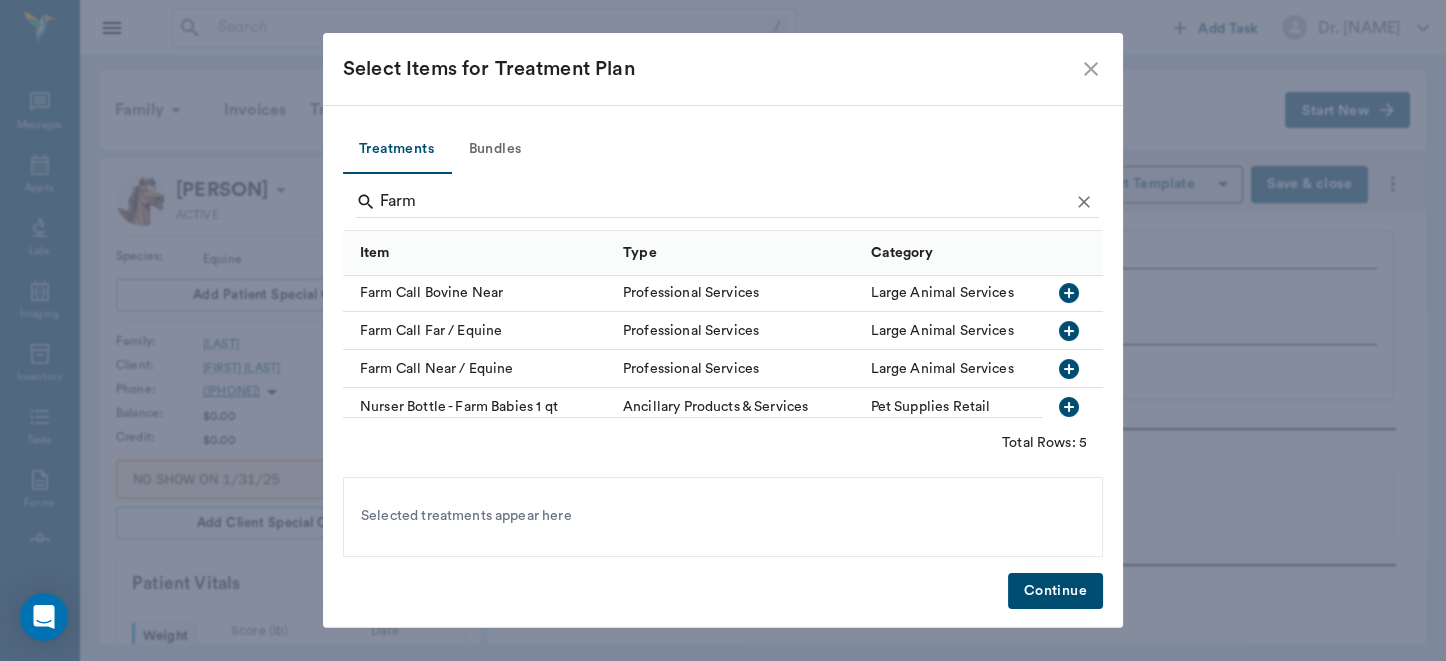 click 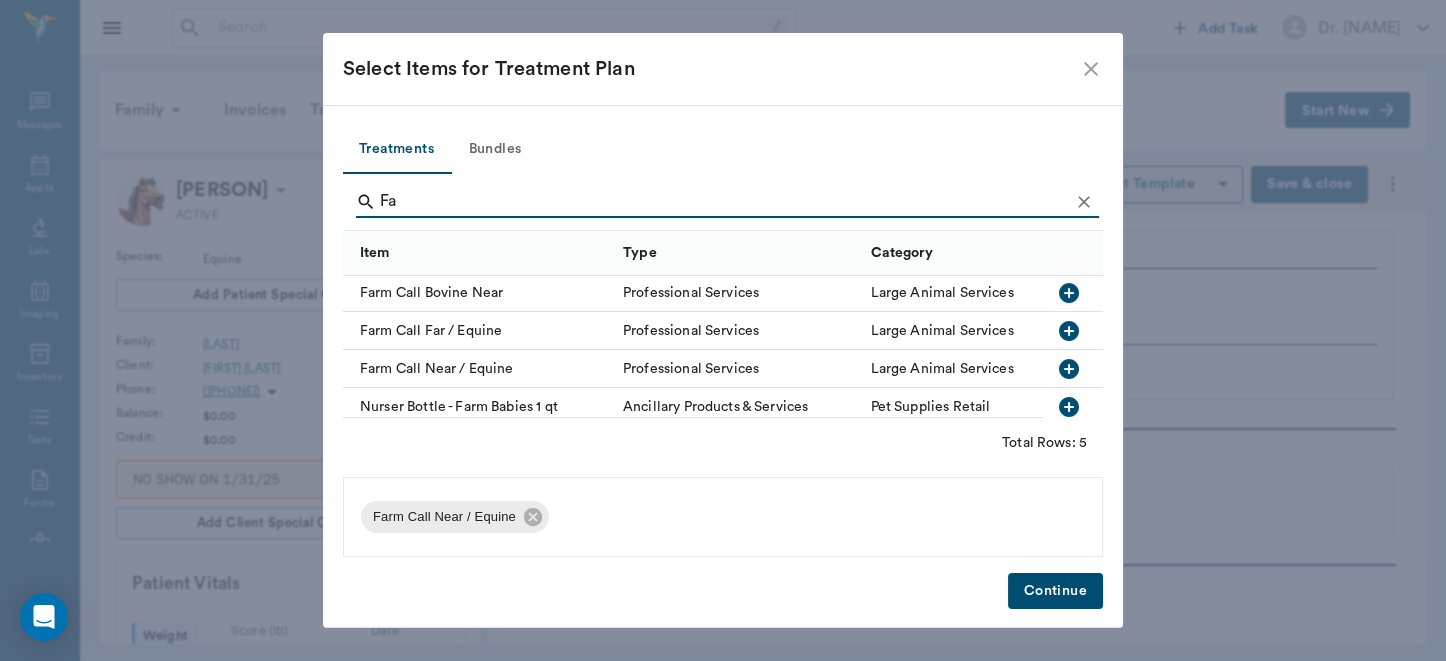 type on "F" 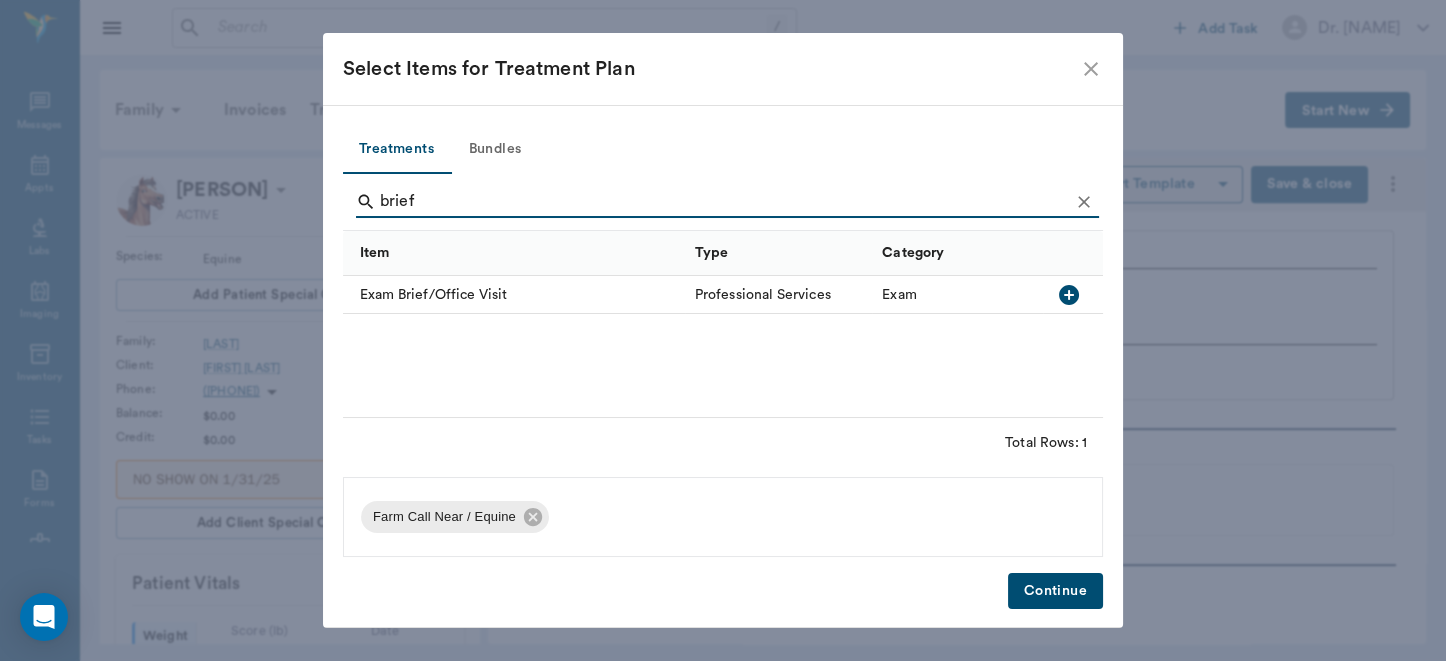 scroll, scrollTop: 0, scrollLeft: 0, axis: both 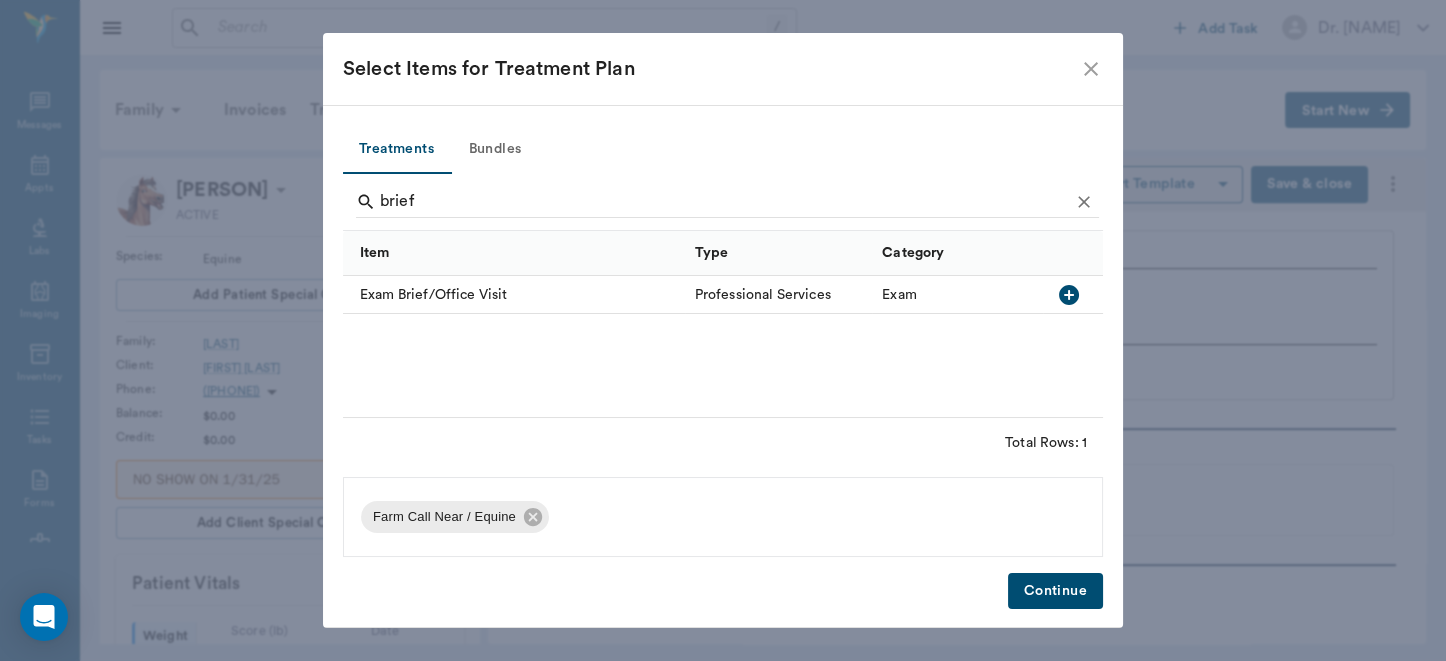 click 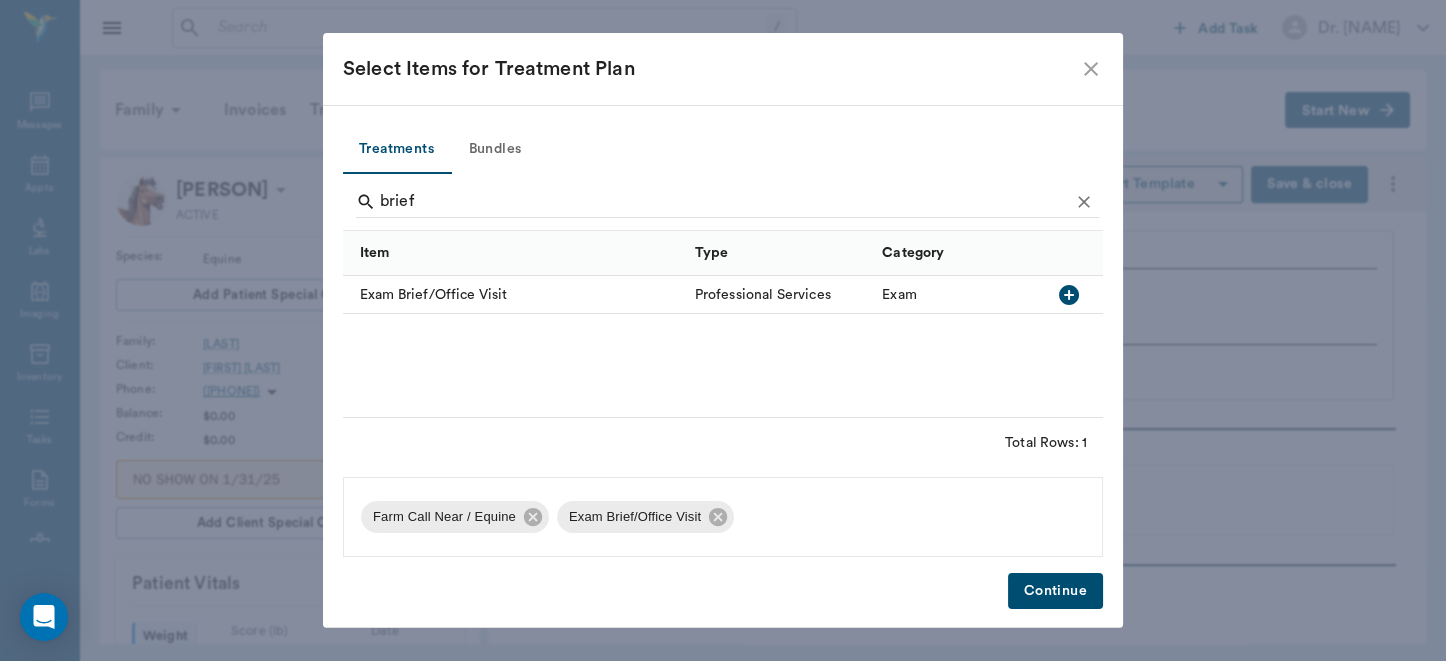 click on "Continue" at bounding box center [1055, 591] 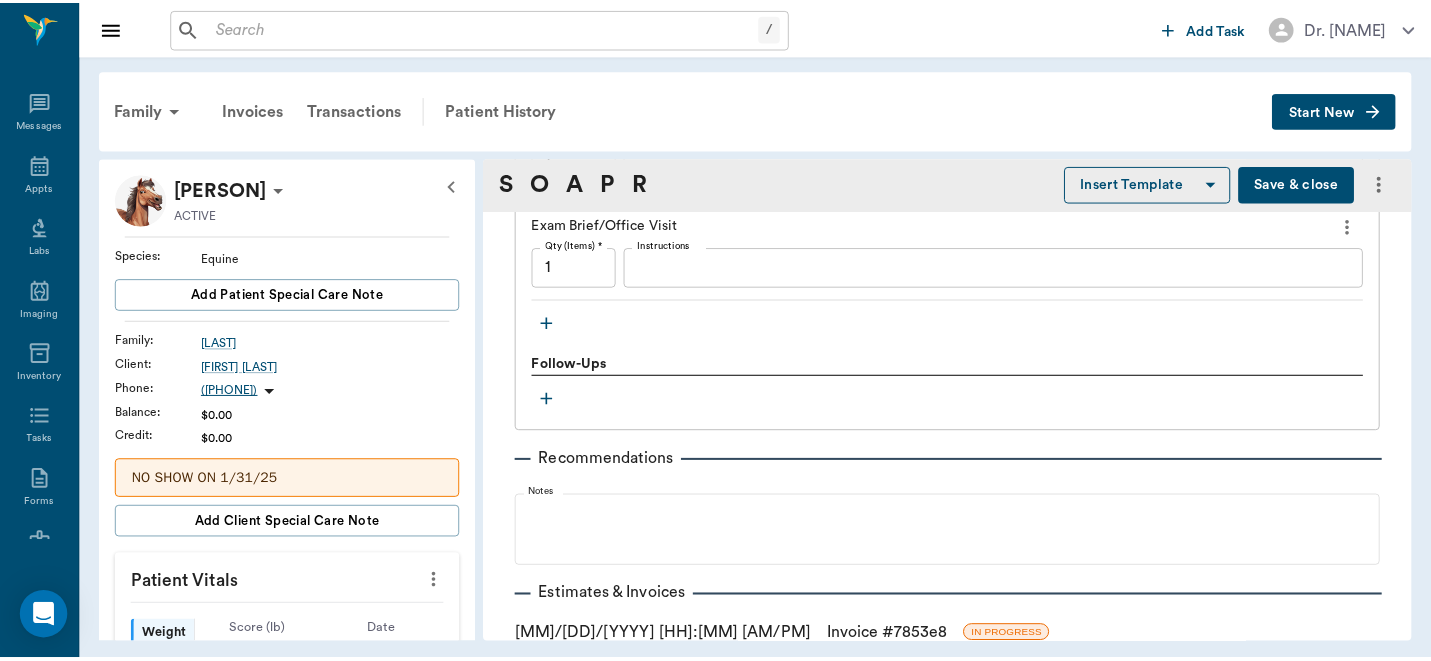 scroll, scrollTop: 1684, scrollLeft: 0, axis: vertical 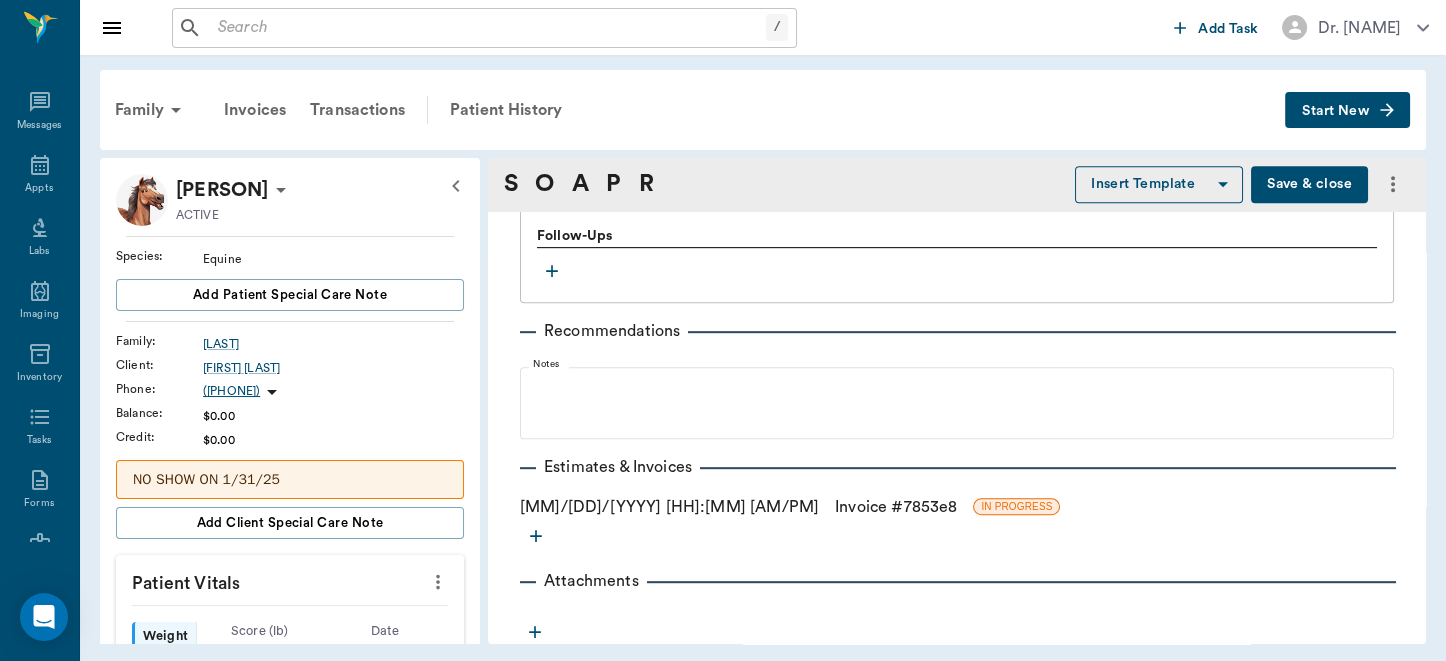 click on "Invoice # [ID]" at bounding box center [896, 507] 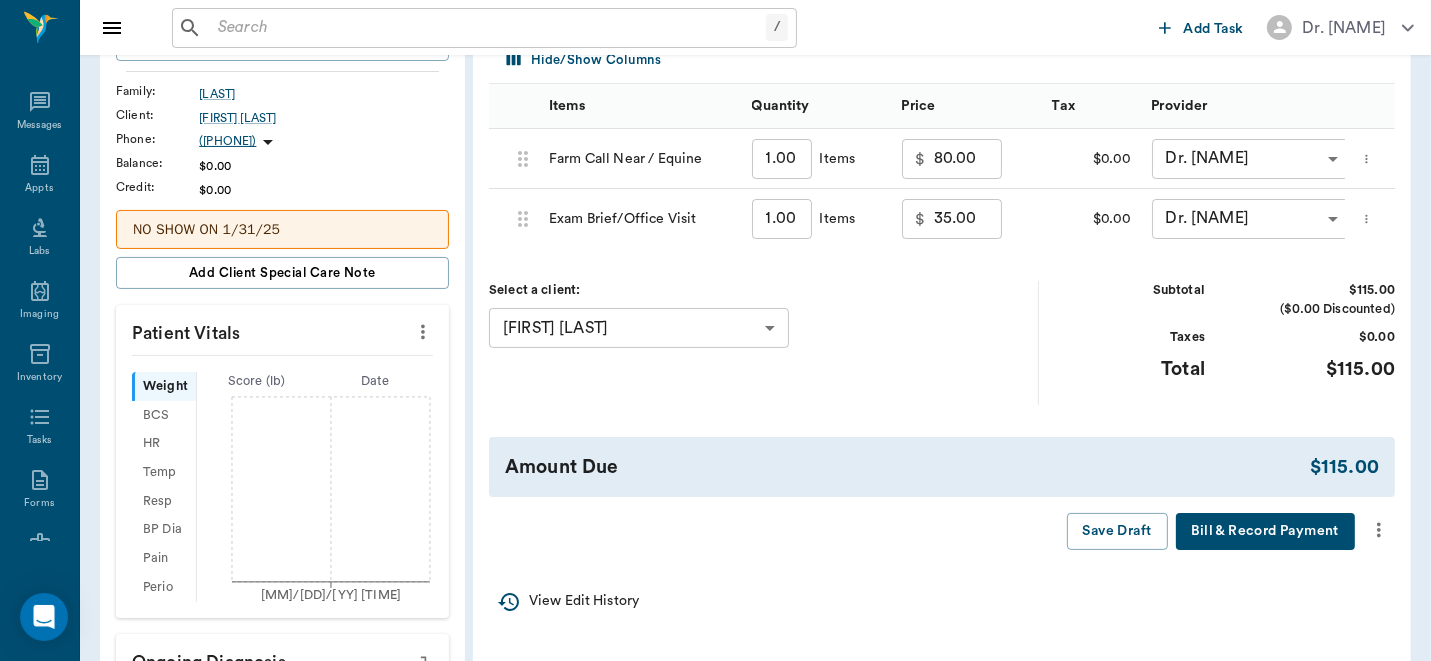 scroll, scrollTop: 347, scrollLeft: 0, axis: vertical 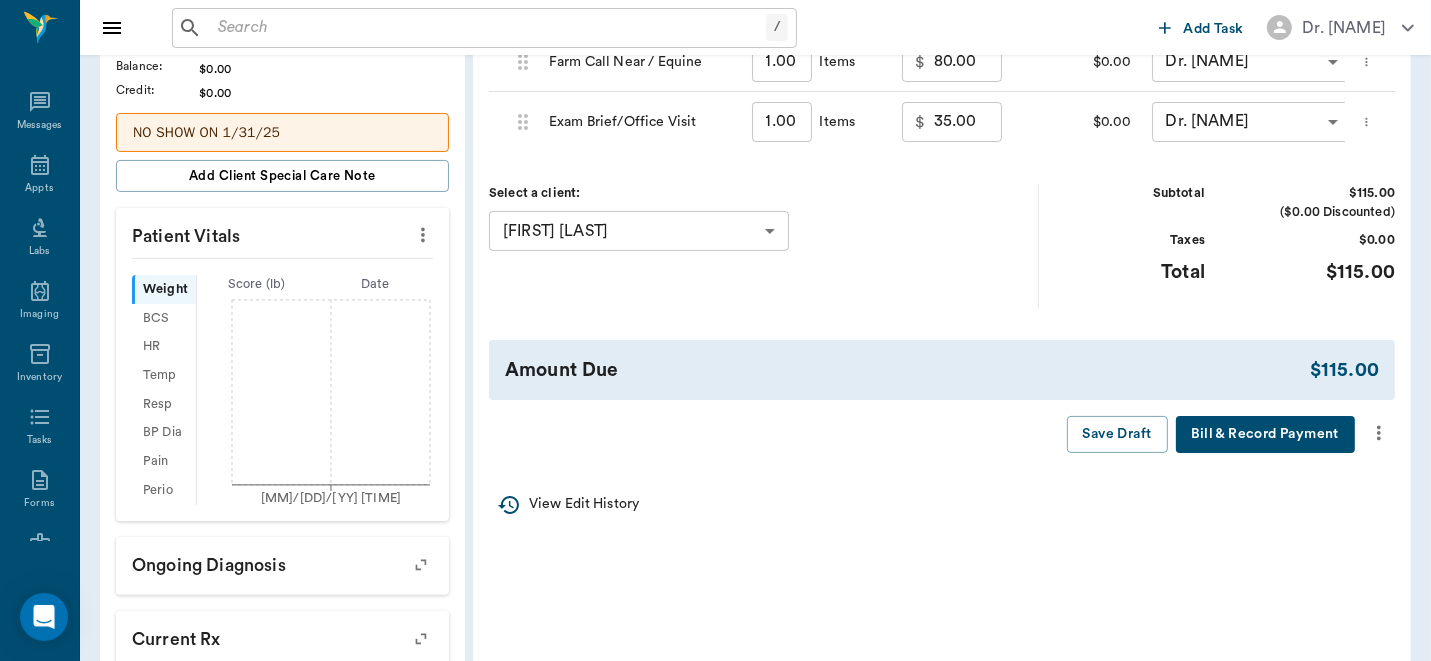 click 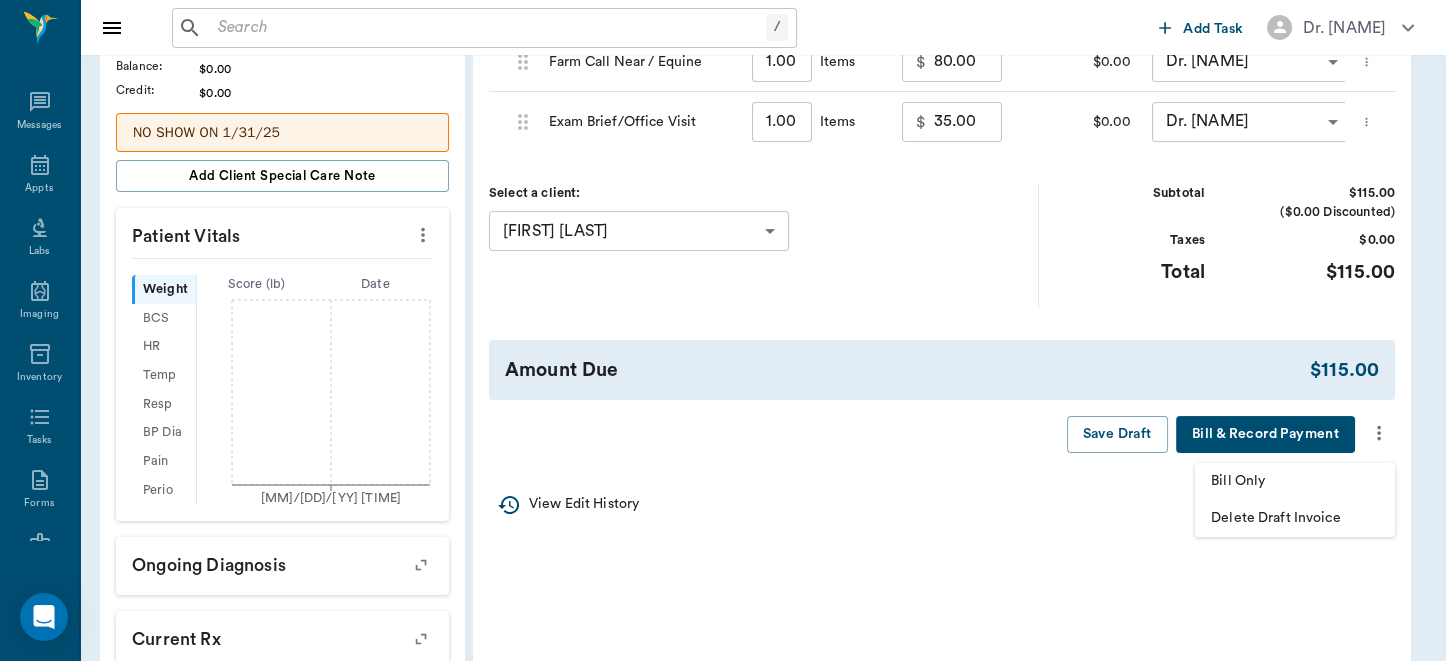 click on "Bill Only" at bounding box center [1295, 481] 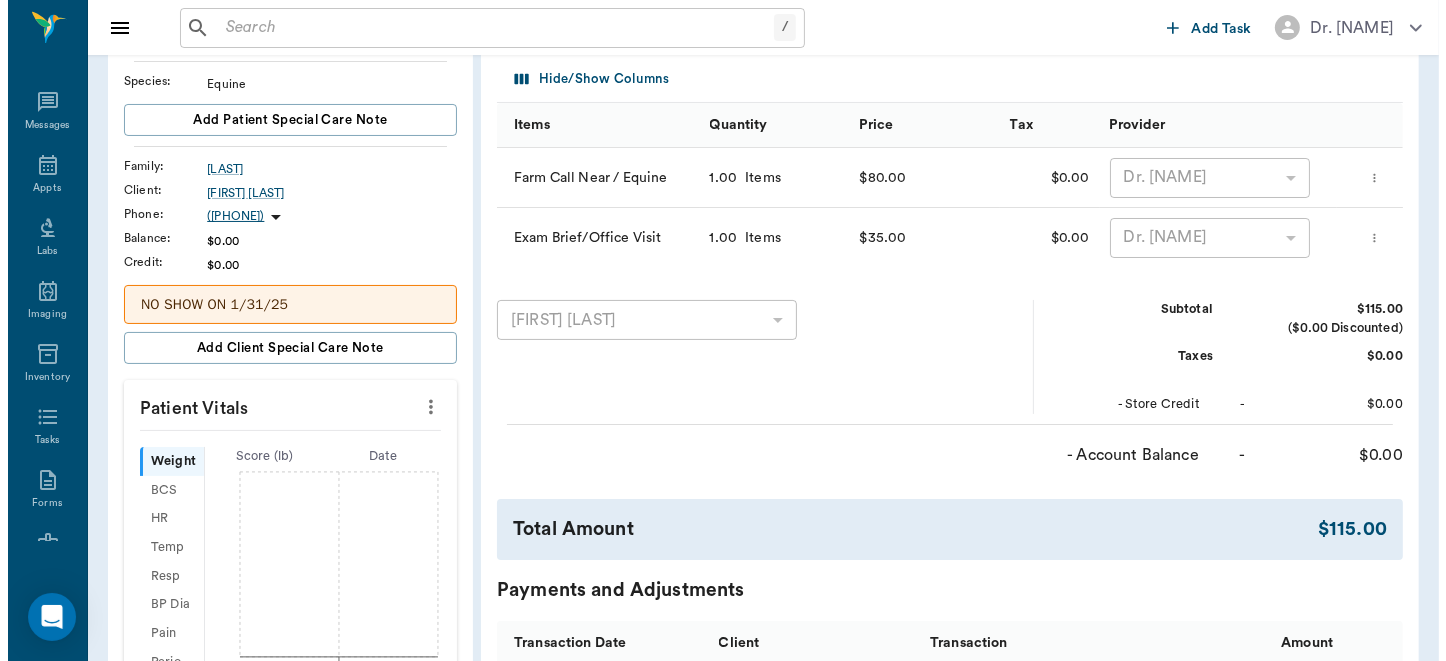 scroll, scrollTop: 0, scrollLeft: 0, axis: both 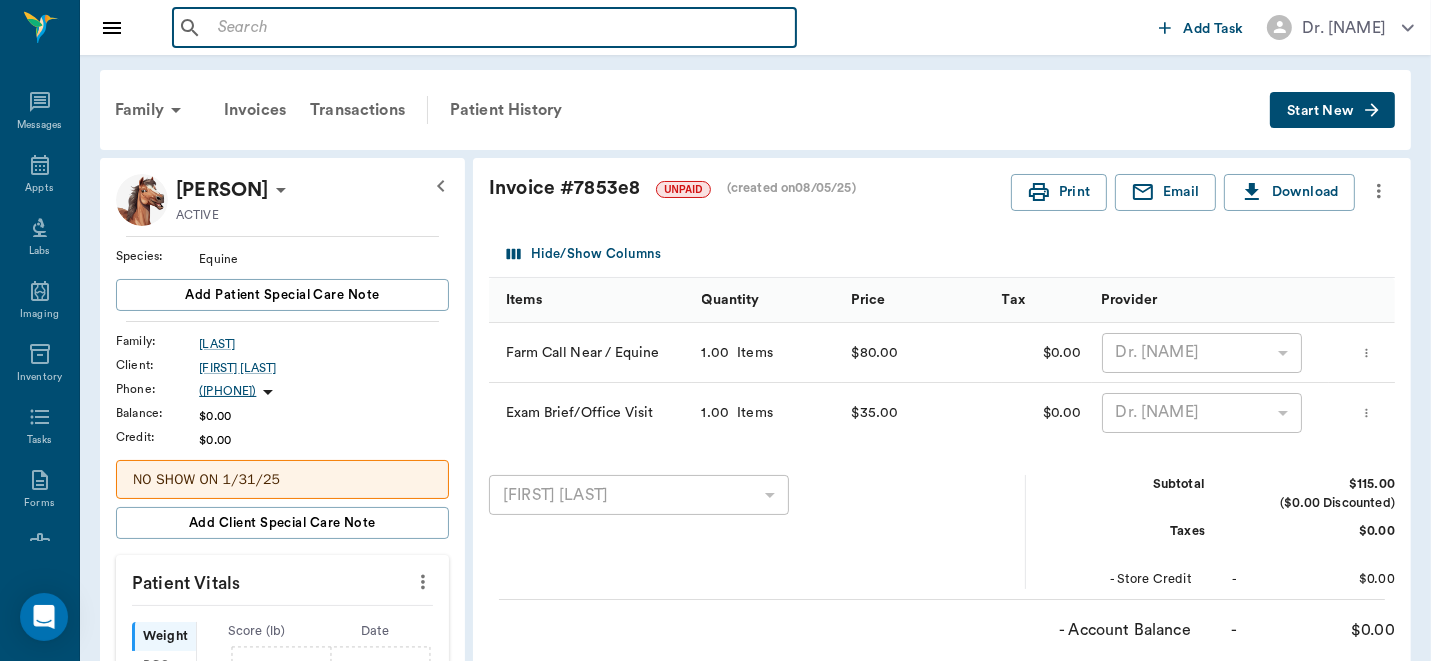 click at bounding box center (499, 28) 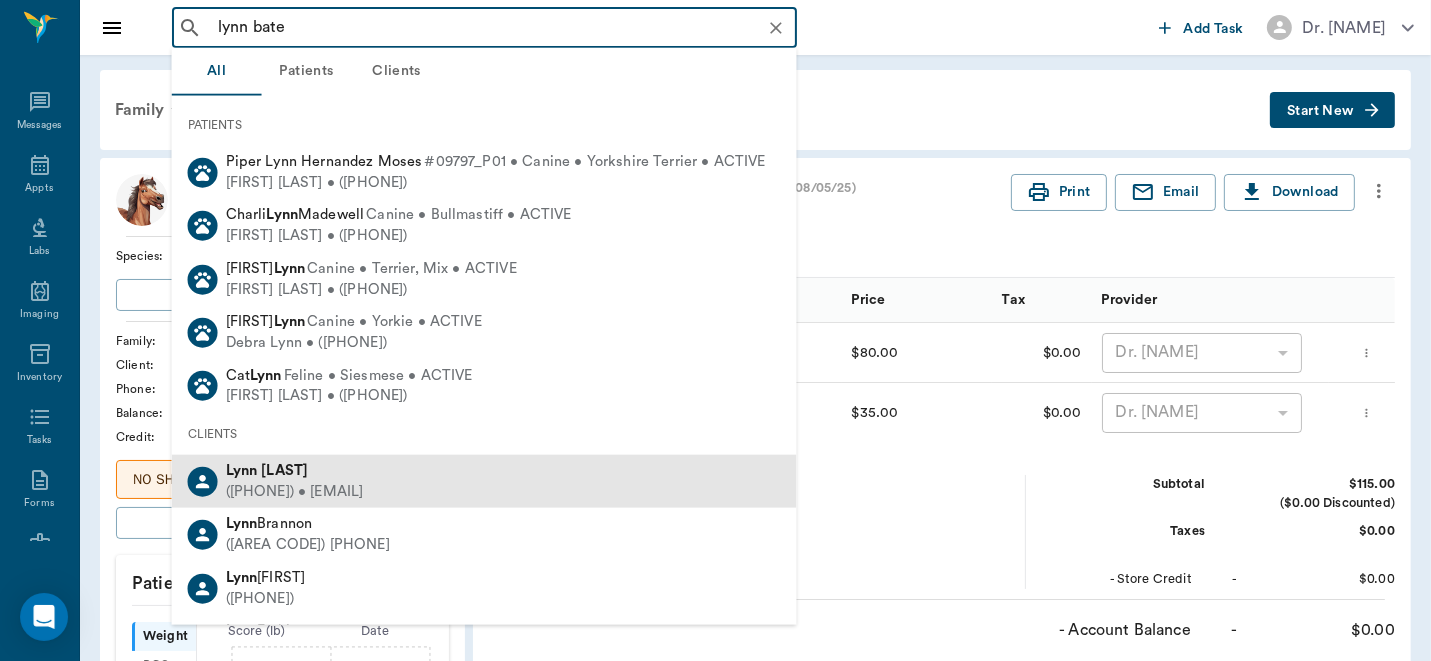click on "[LAST]" at bounding box center [284, 470] 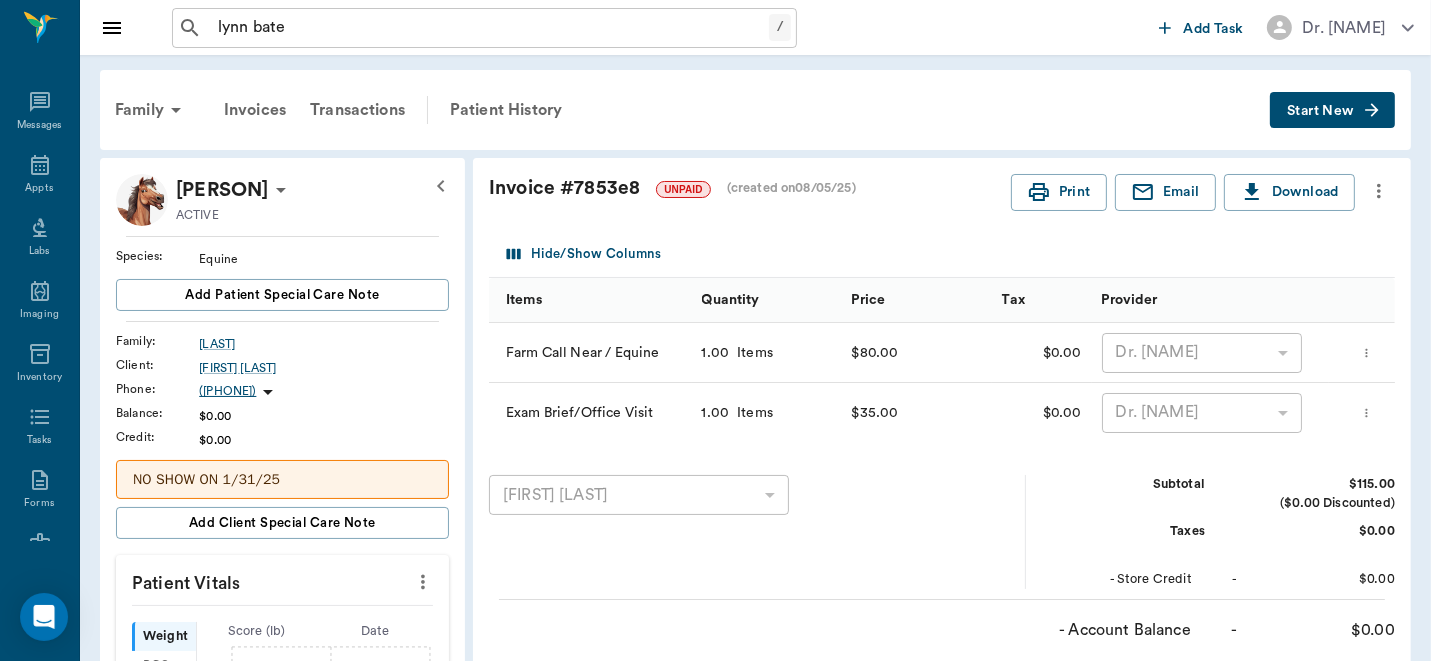 type 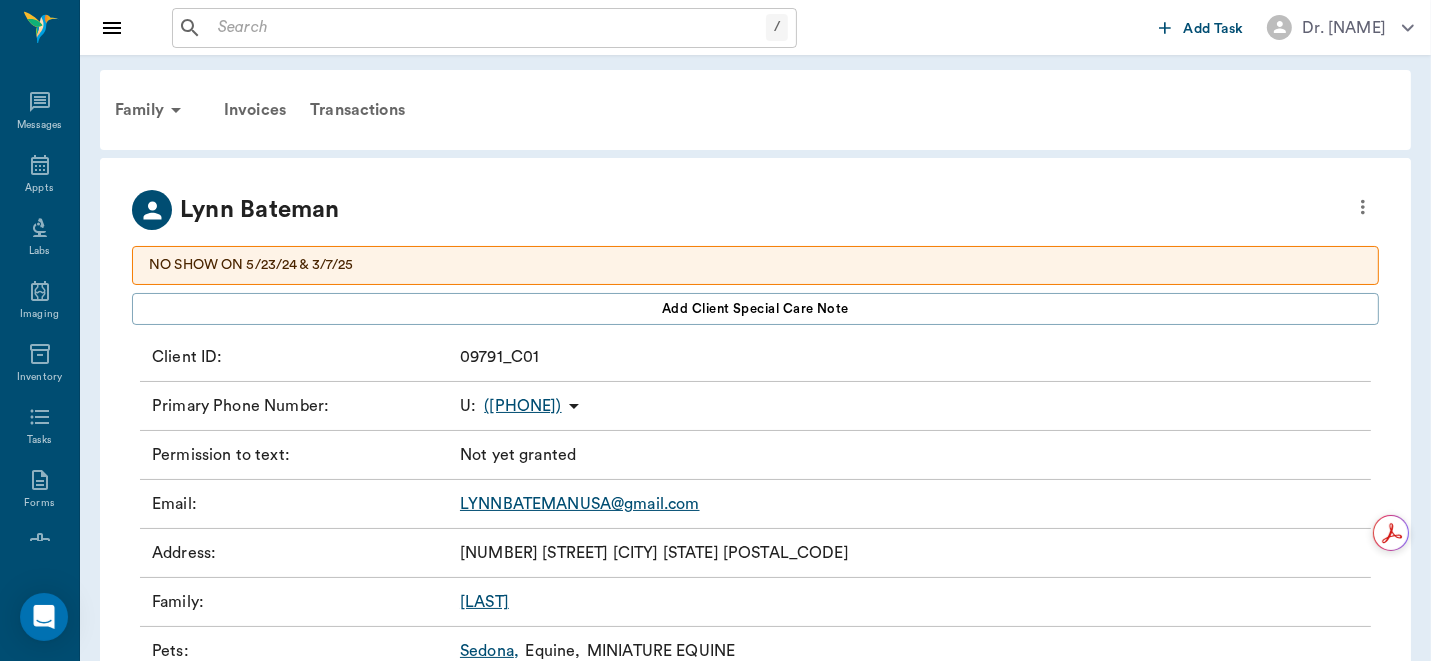 click on "Sedona ," at bounding box center (489, 651) 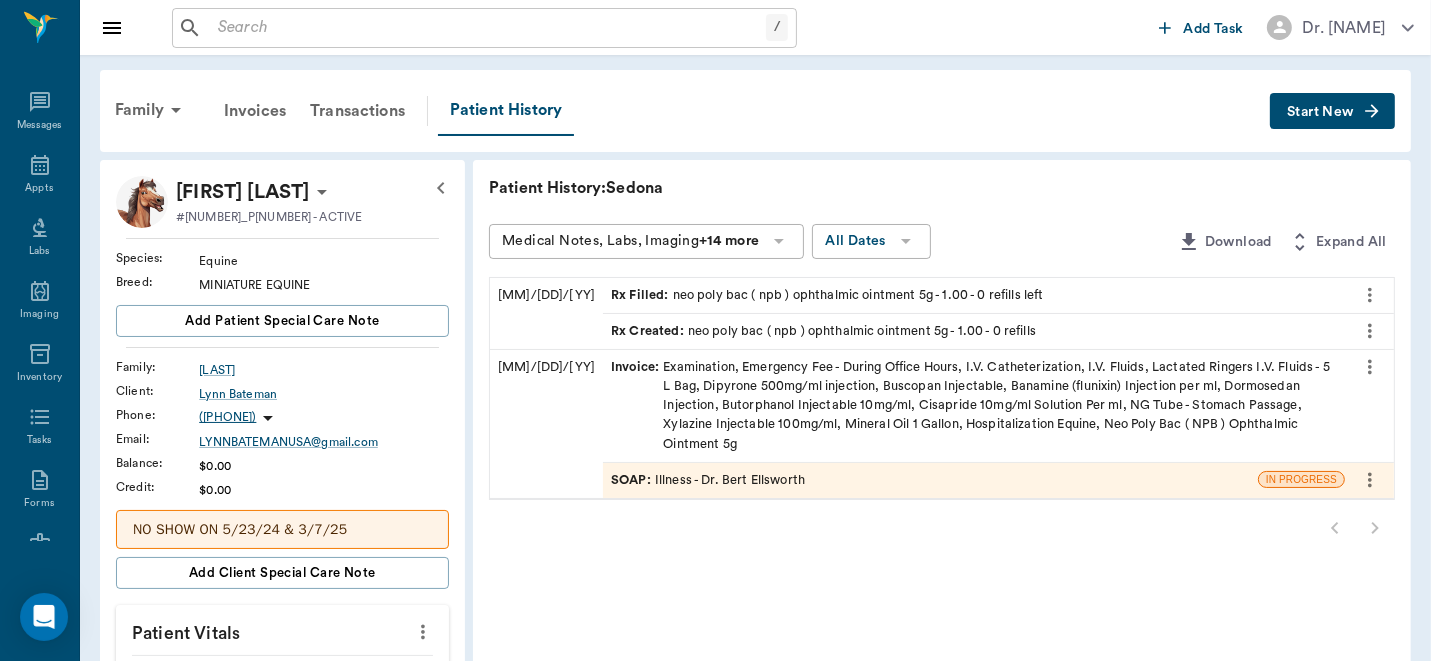 click on "Start New" at bounding box center [1332, 111] 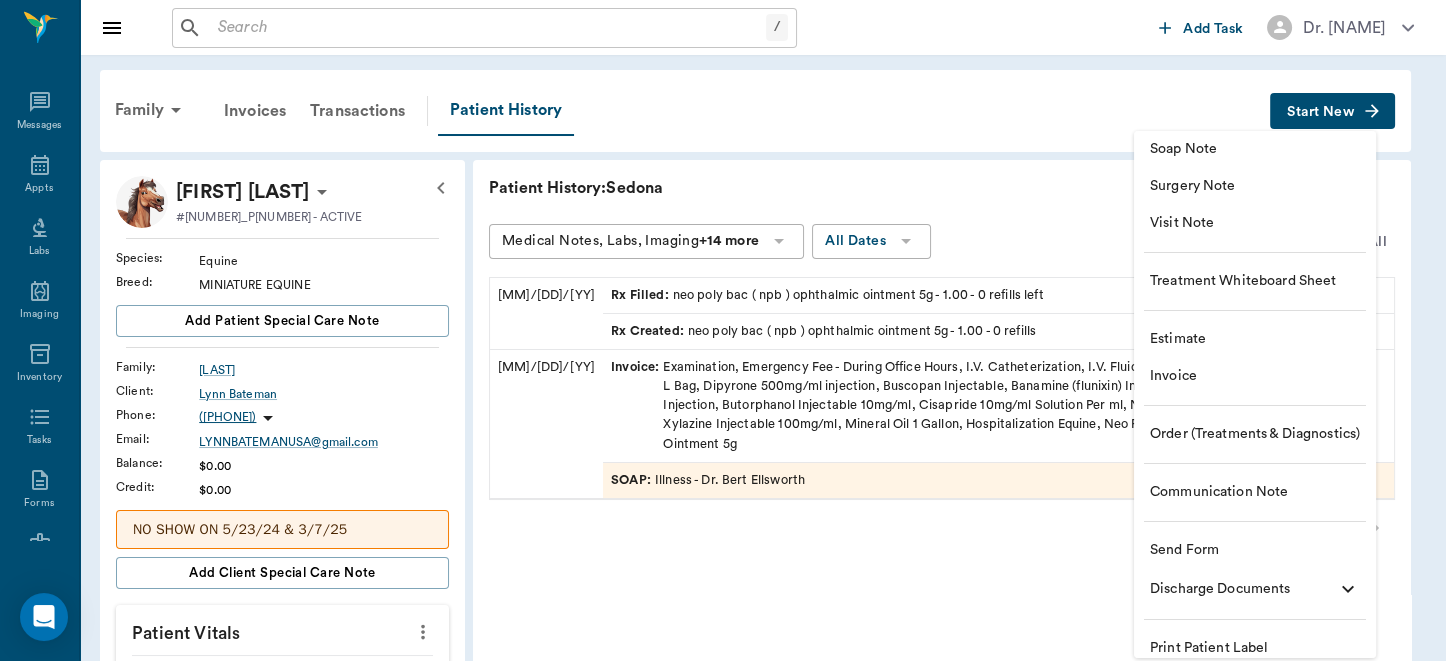 click on "Visit Note" at bounding box center [1255, 223] 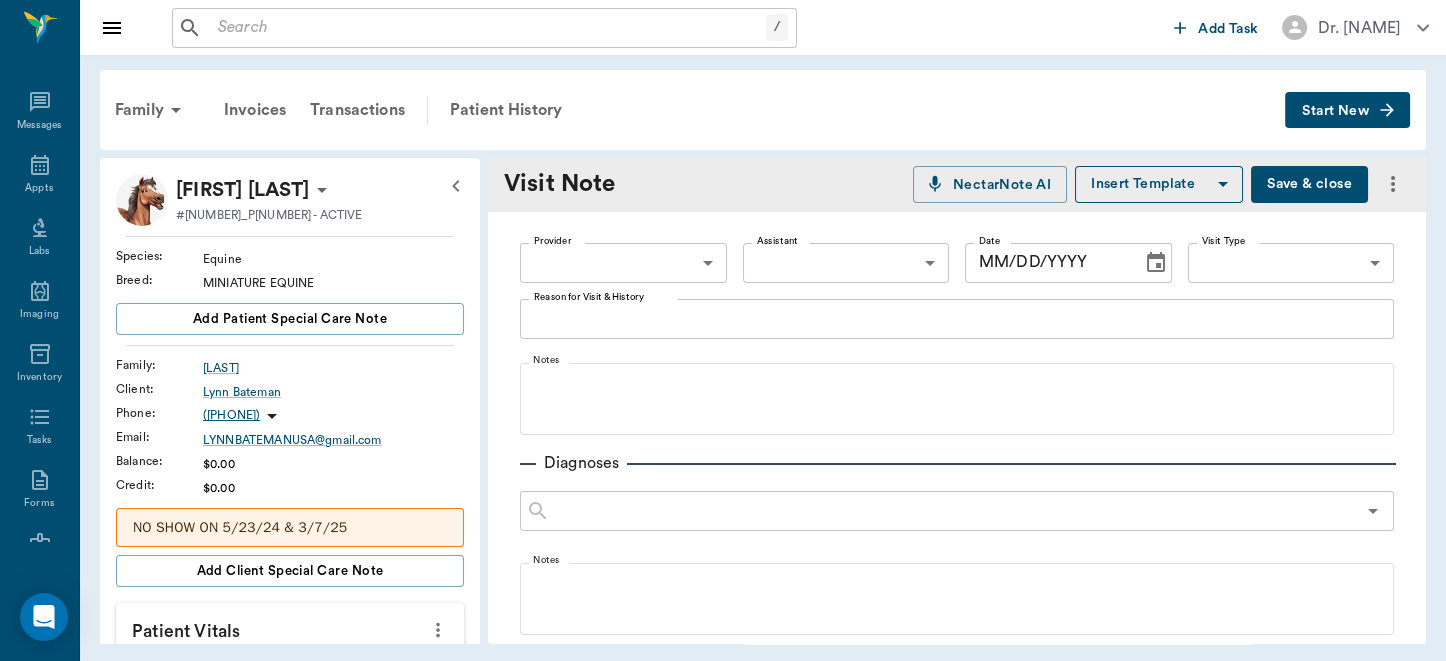 type on "[MM]/[DD]/[YYYY]" 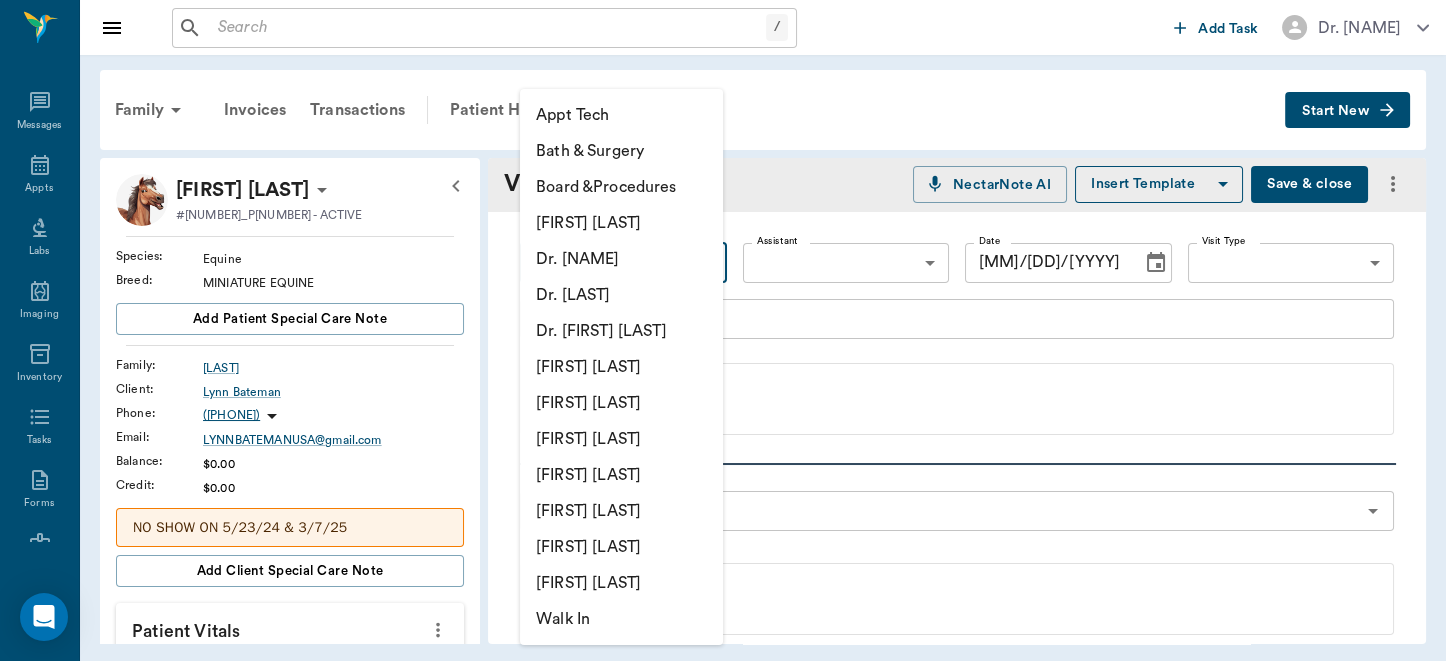 click on "Sedona [LAST] #[NUMBER] - ACTIVE Species : Equine Breed : MINIATURE EQUINE Add patient Special Care Note Family : [LAST] Client : [FIRST] [LAST] Phone : ([AREACODE]) [PHONE] Email : [EMAIL] Balance : $0.00 Credit : $0.00 NO SHOW ON 5/23/24 & 3/7/25 Add client Special Care Note Patient Vitals Weight BCS HR Temp Resp BP Dia Pain Perio Score ( lb ) Date Ongoing diagnosis Current Rx neo poly bac ( npb ) ophthalmic ointment 5g 08/01/26 Reminders Upcoming appointments Schedule Appointment Visit Note NectarNote AI Insert Template Save & close Provider ​ Provider Assistant ​ Assistant Date 08/05/2025 Date Visit Type ​ Visit Type Reason for Visit & History x Reason for Visit & History Notes Diagnoses ​ Notes Orders Follow Ups Recommendations Notes Estimates & Invoices Attachments NectarVet | Cass County Vet Clinic" at bounding box center [723, 330] 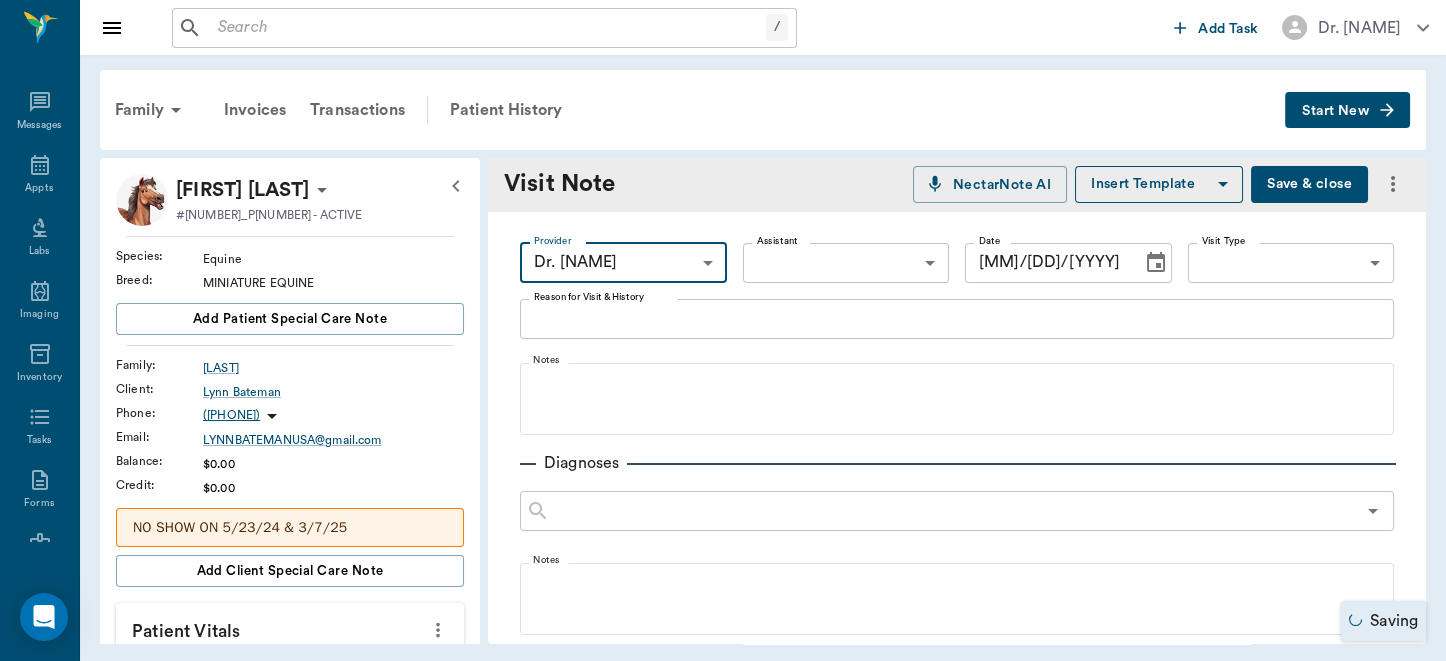click 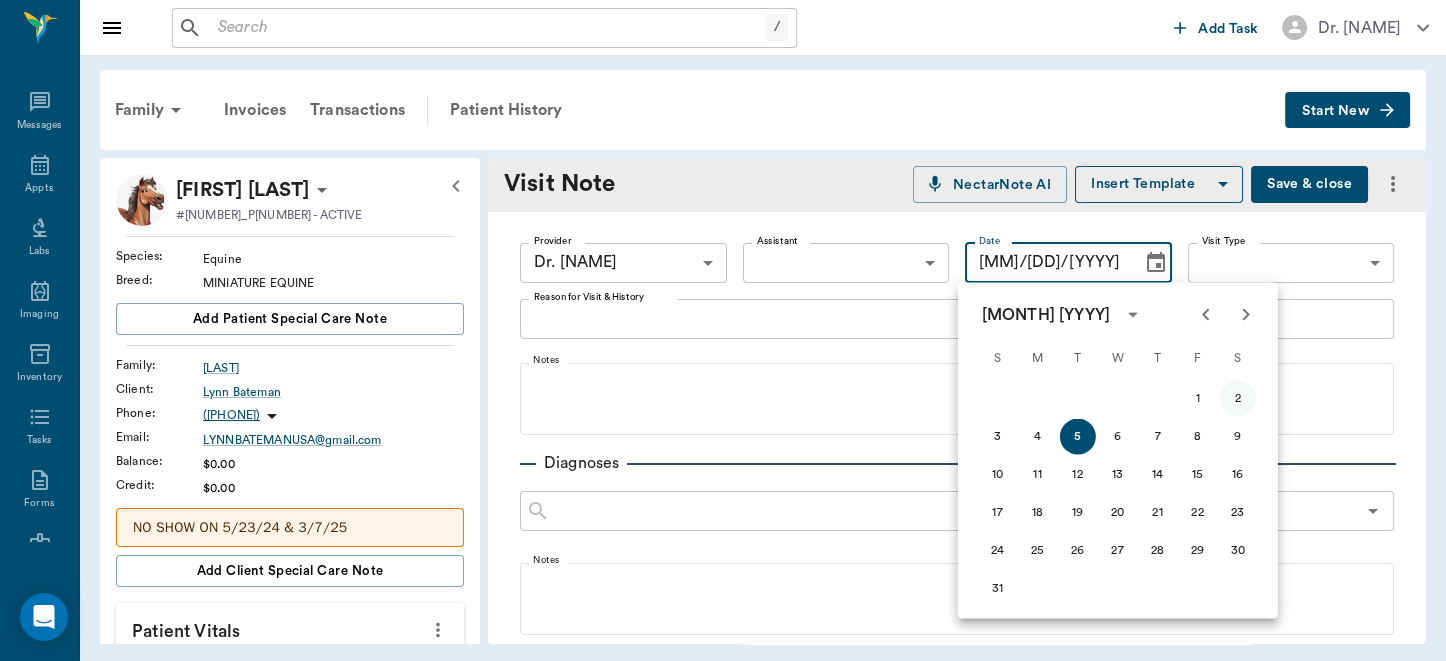 click on "2" at bounding box center (1238, 399) 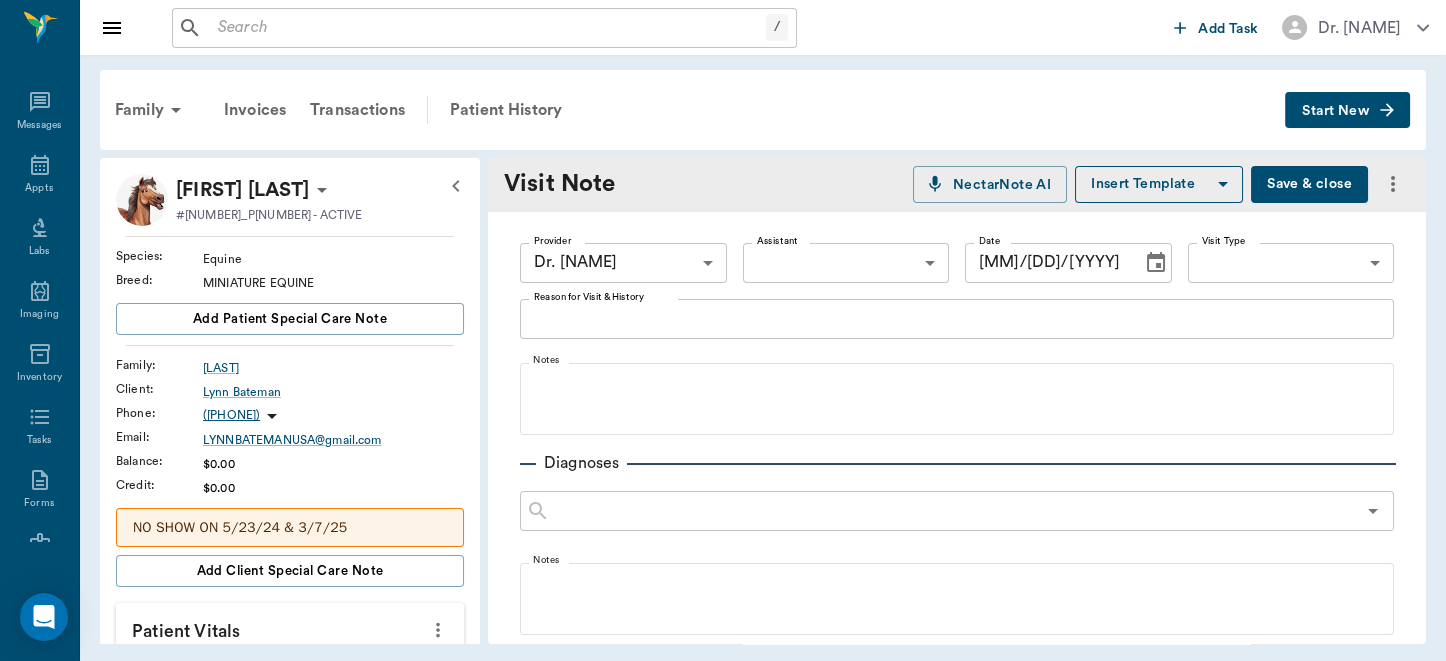 type on "08/02/2025" 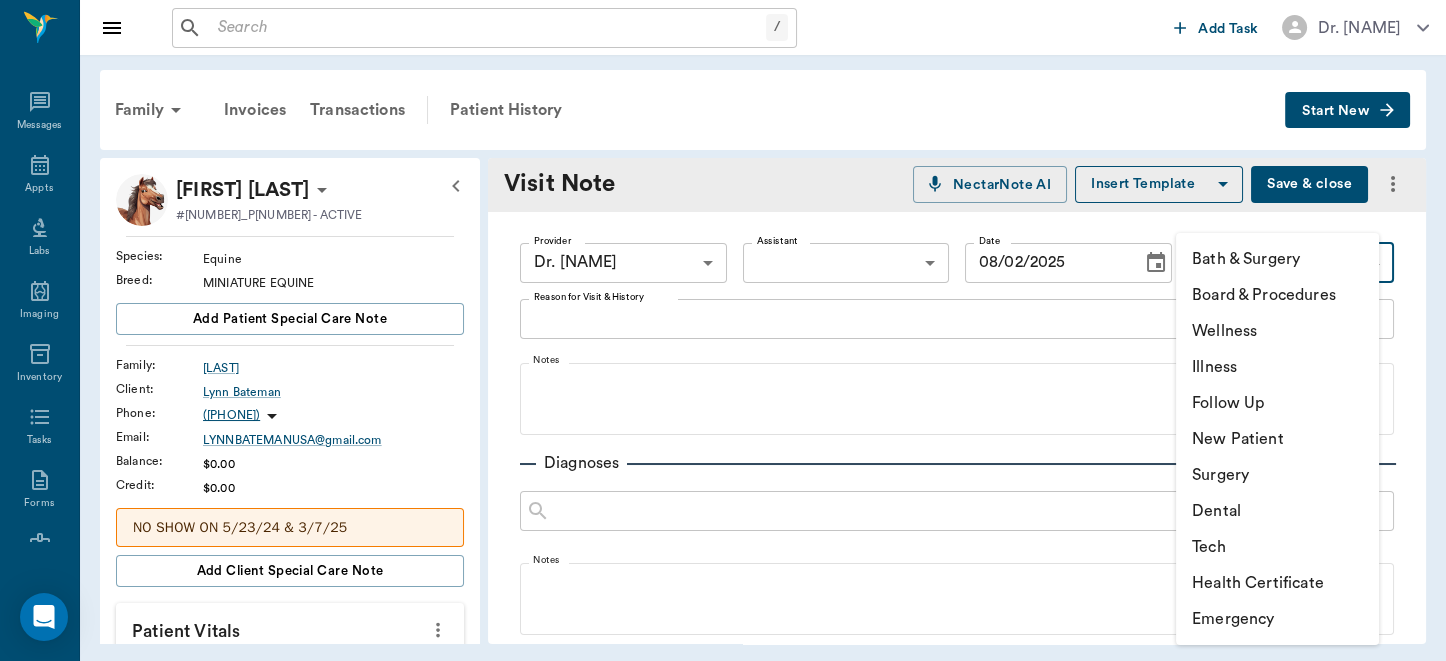 drag, startPoint x: 1334, startPoint y: 248, endPoint x: 1353, endPoint y: 254, distance: 19.924858 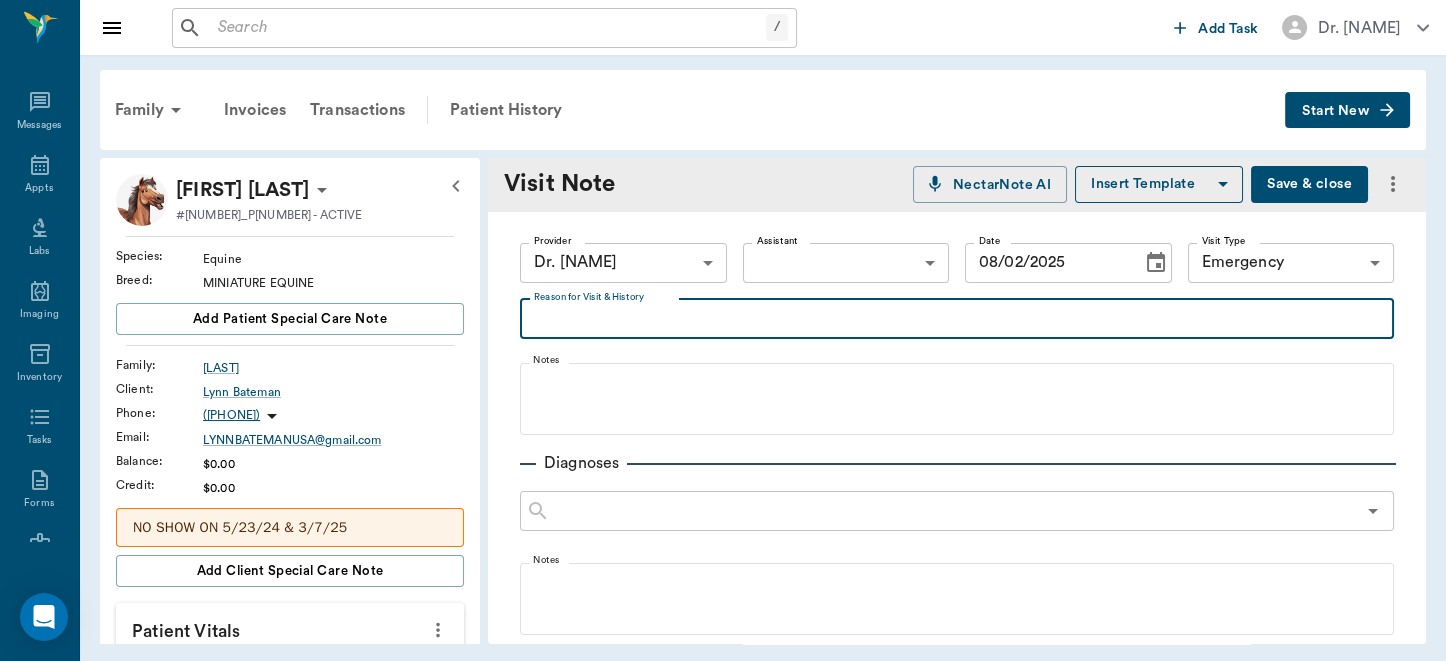 click on "Reason for Visit & History" at bounding box center [957, 318] 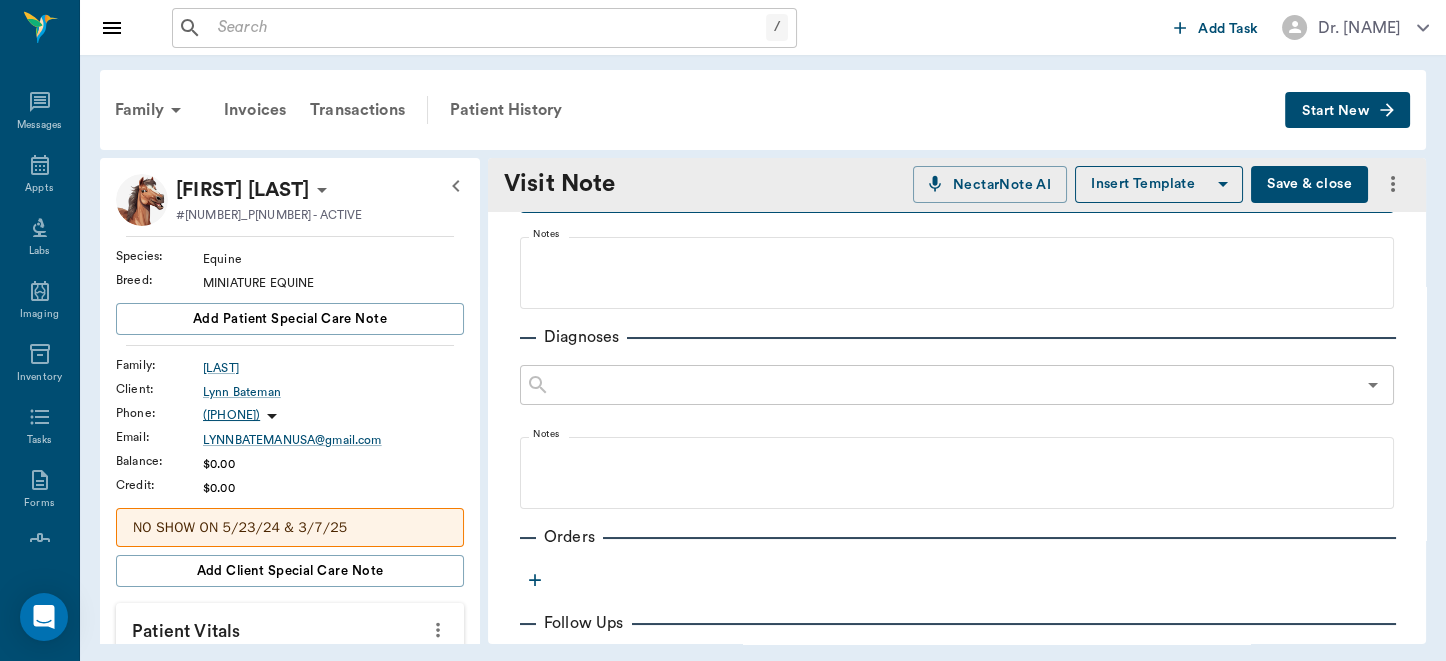 scroll, scrollTop: 178, scrollLeft: 0, axis: vertical 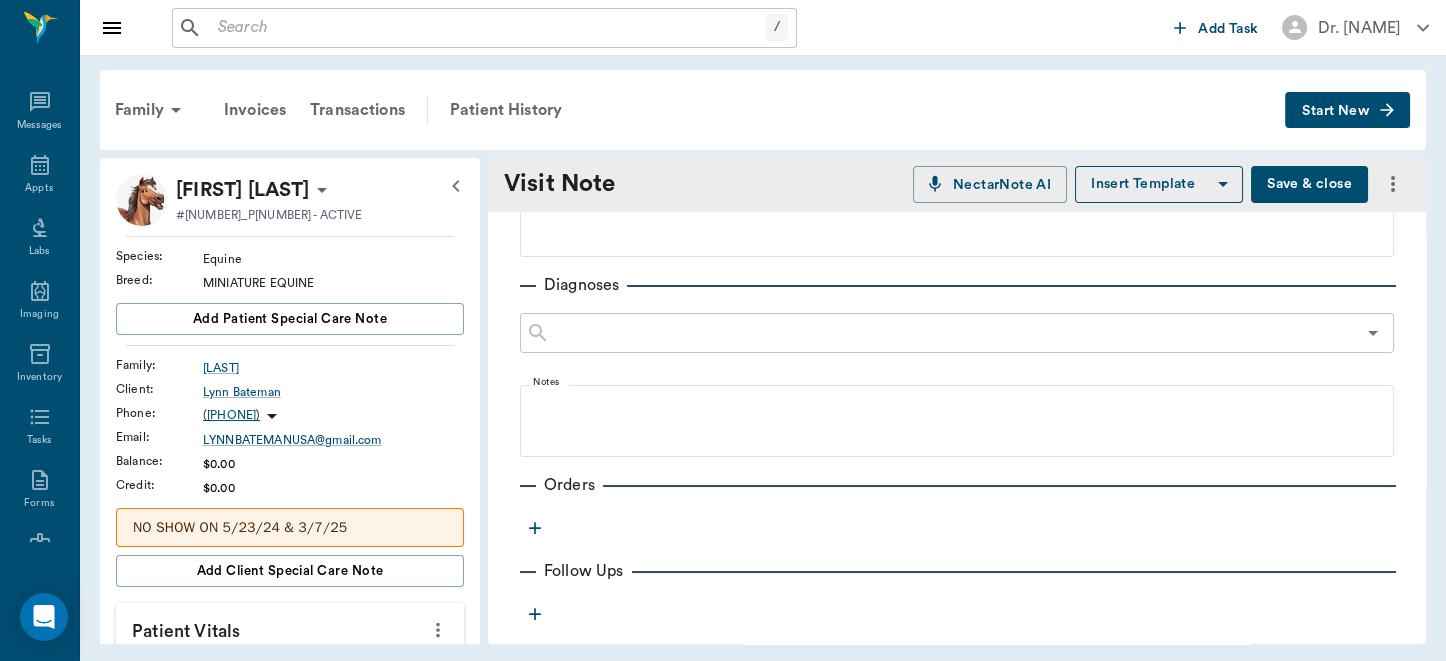 type on "Abortion dystocia" 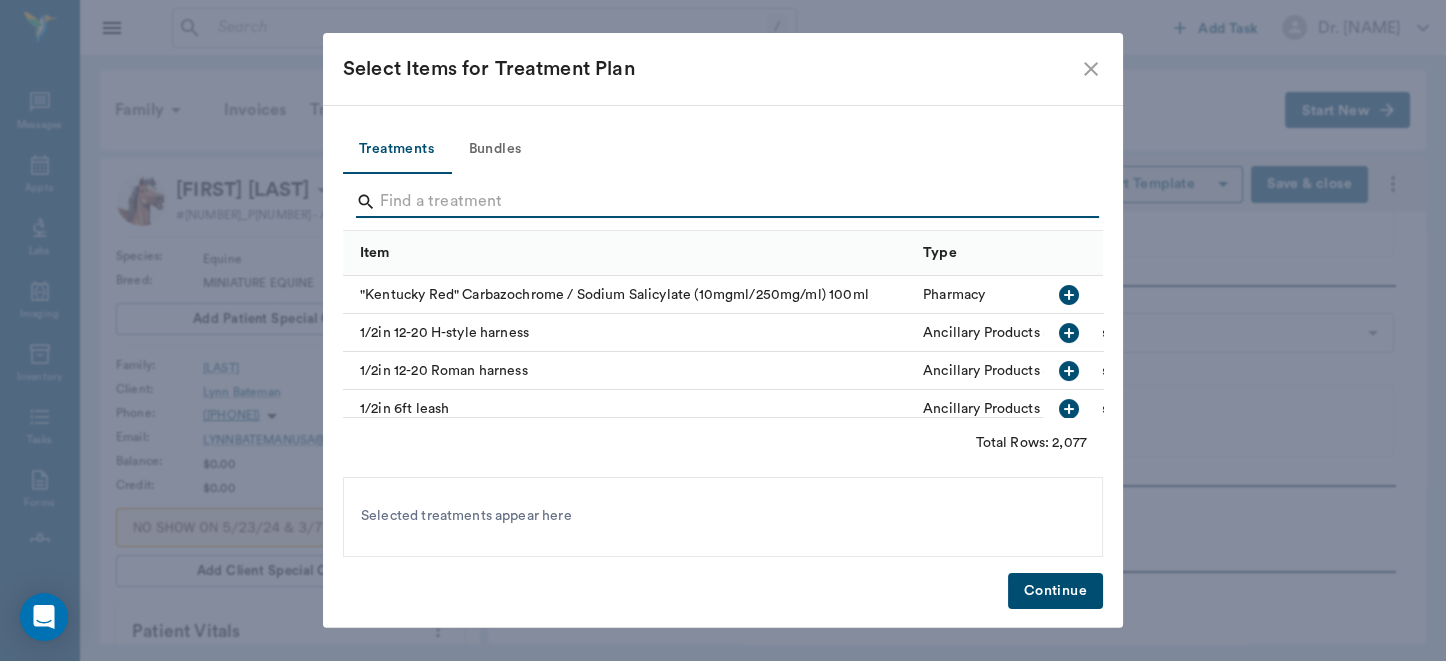 click at bounding box center (724, 202) 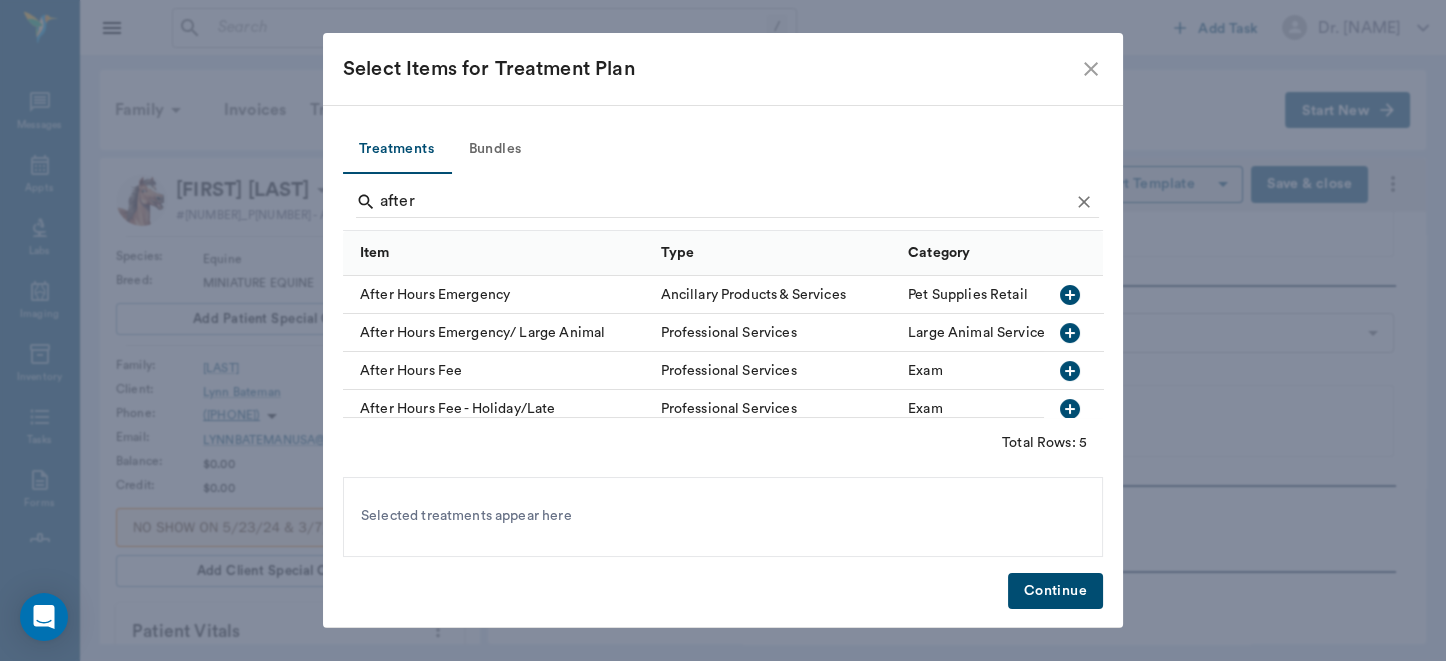 click 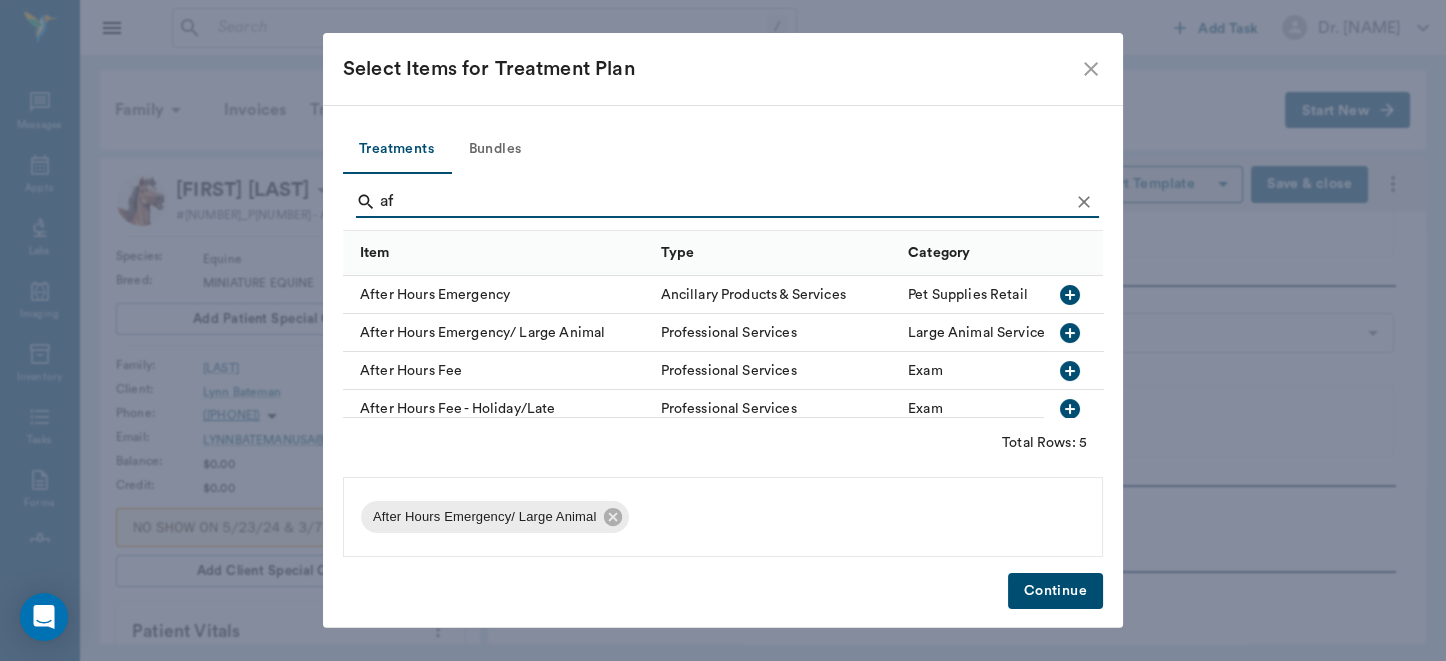 type on "a" 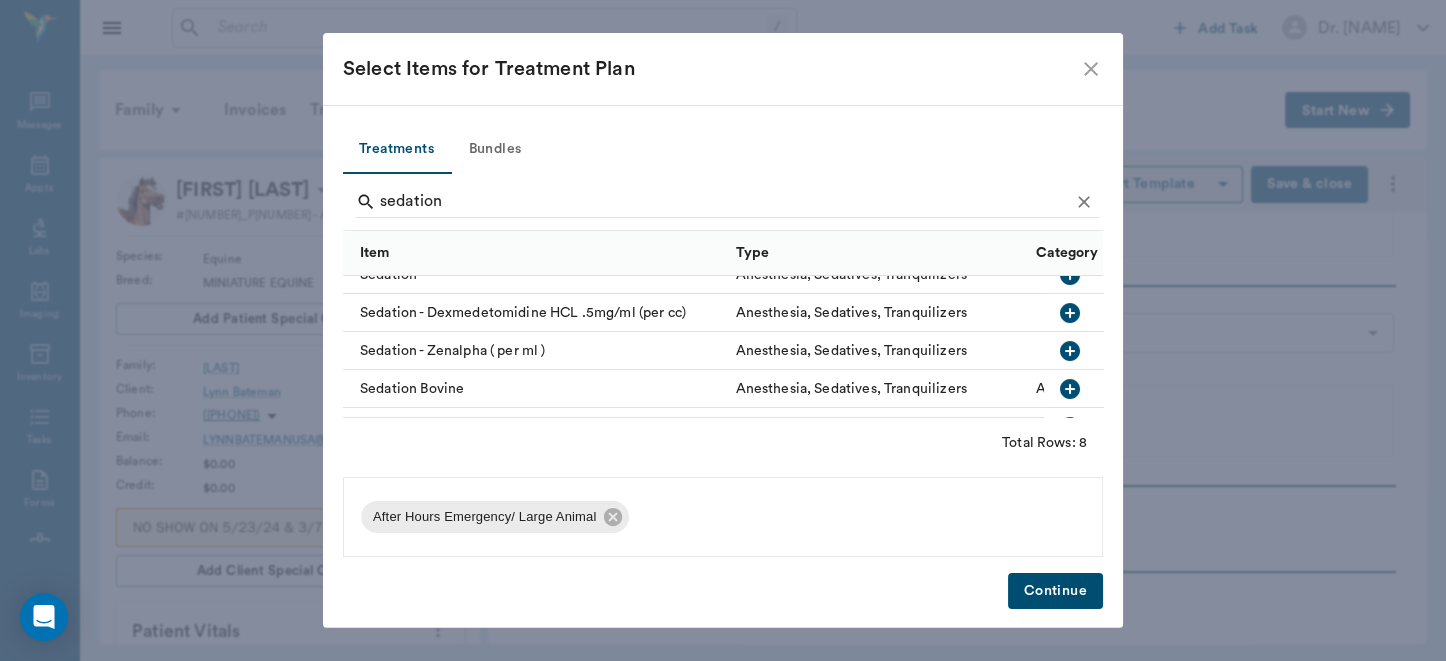 scroll, scrollTop: 157, scrollLeft: 0, axis: vertical 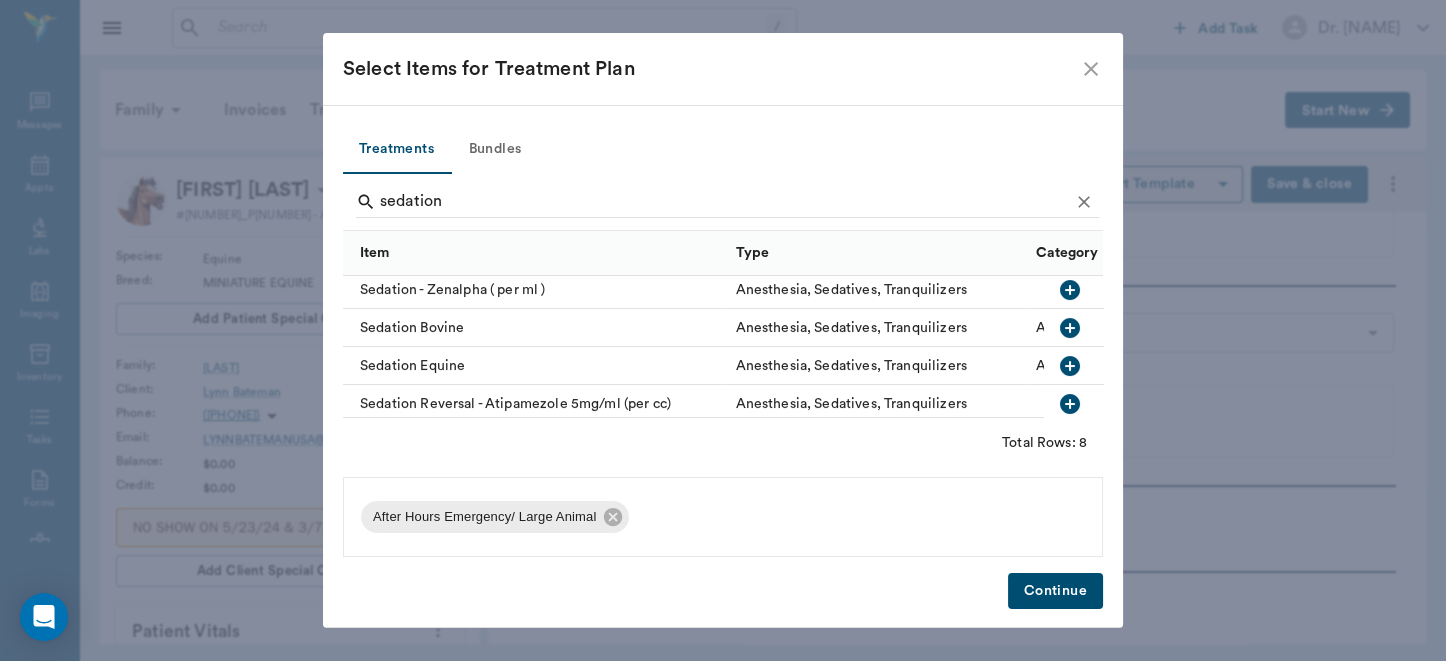 click 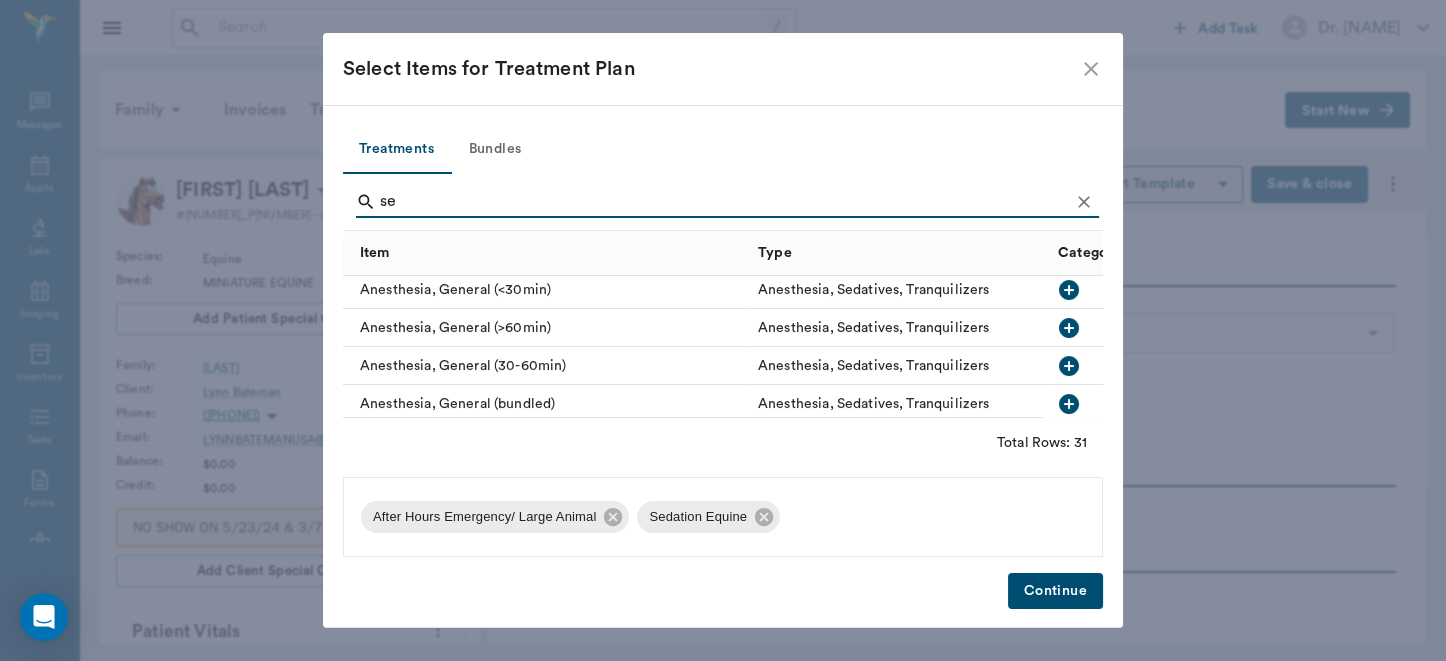 type on "s" 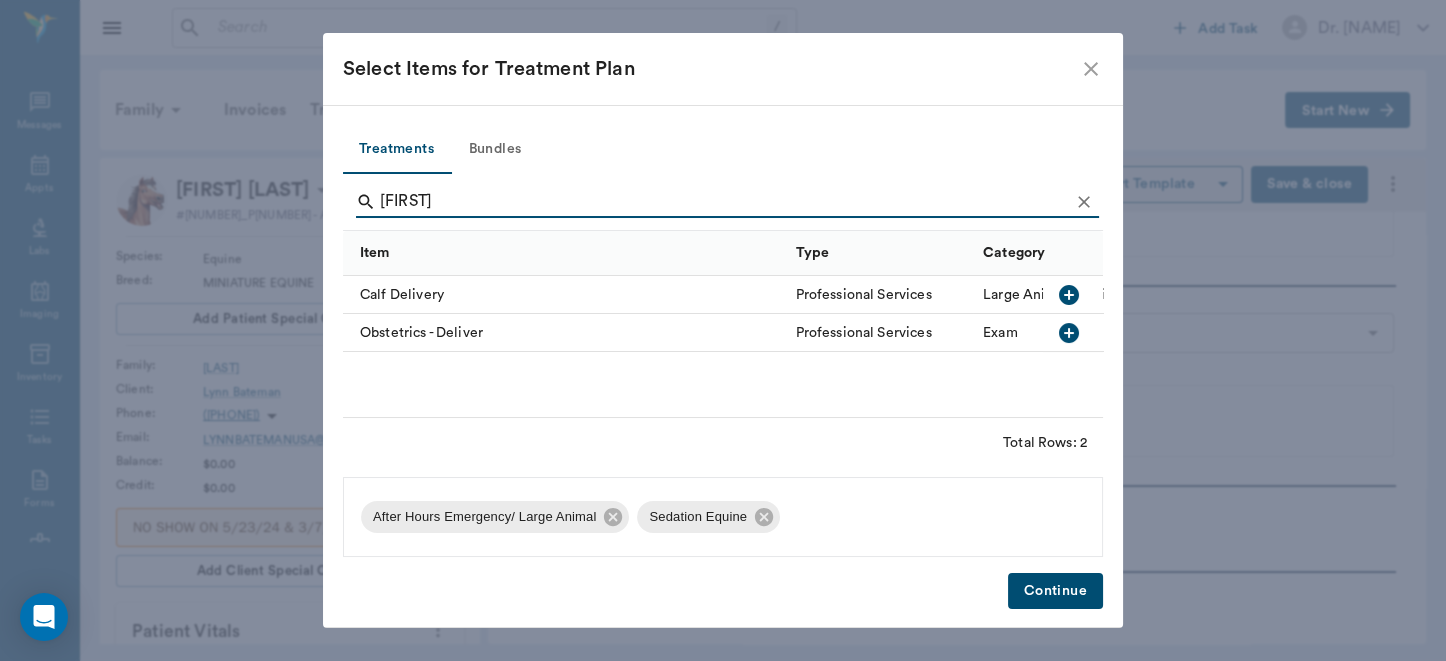 scroll, scrollTop: 0, scrollLeft: 0, axis: both 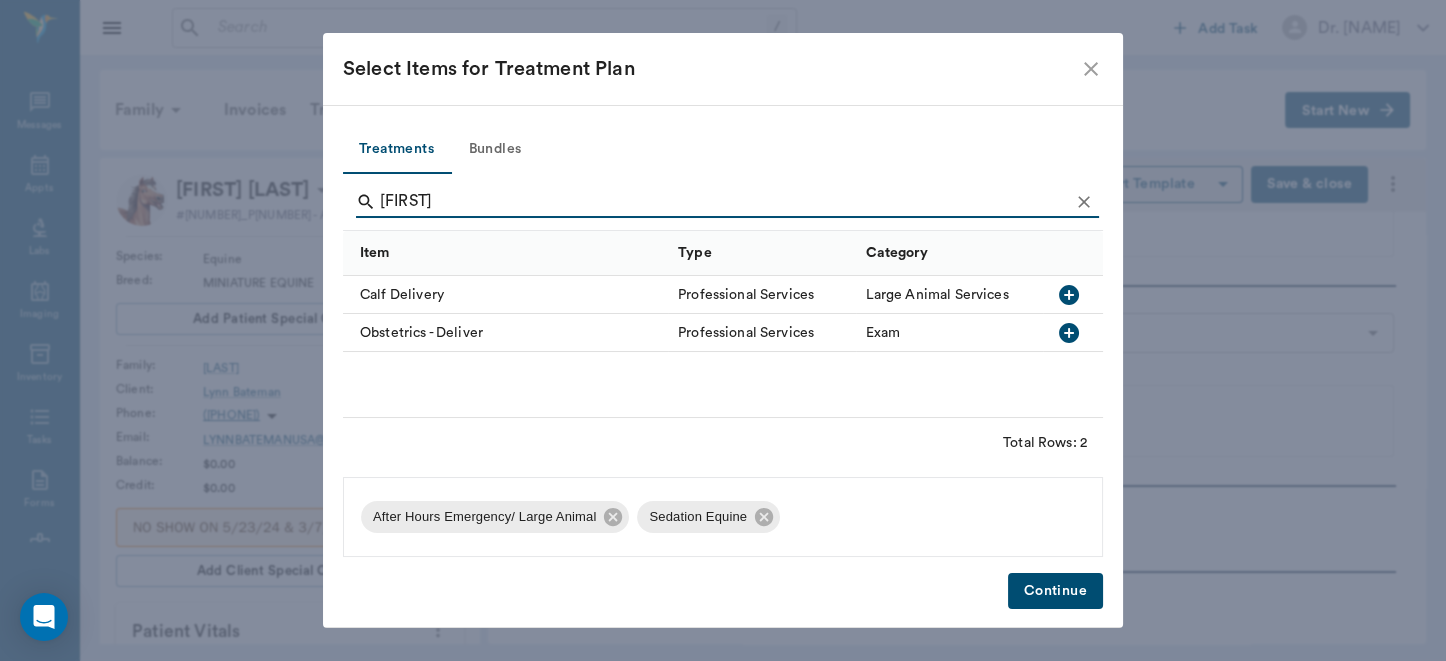 click 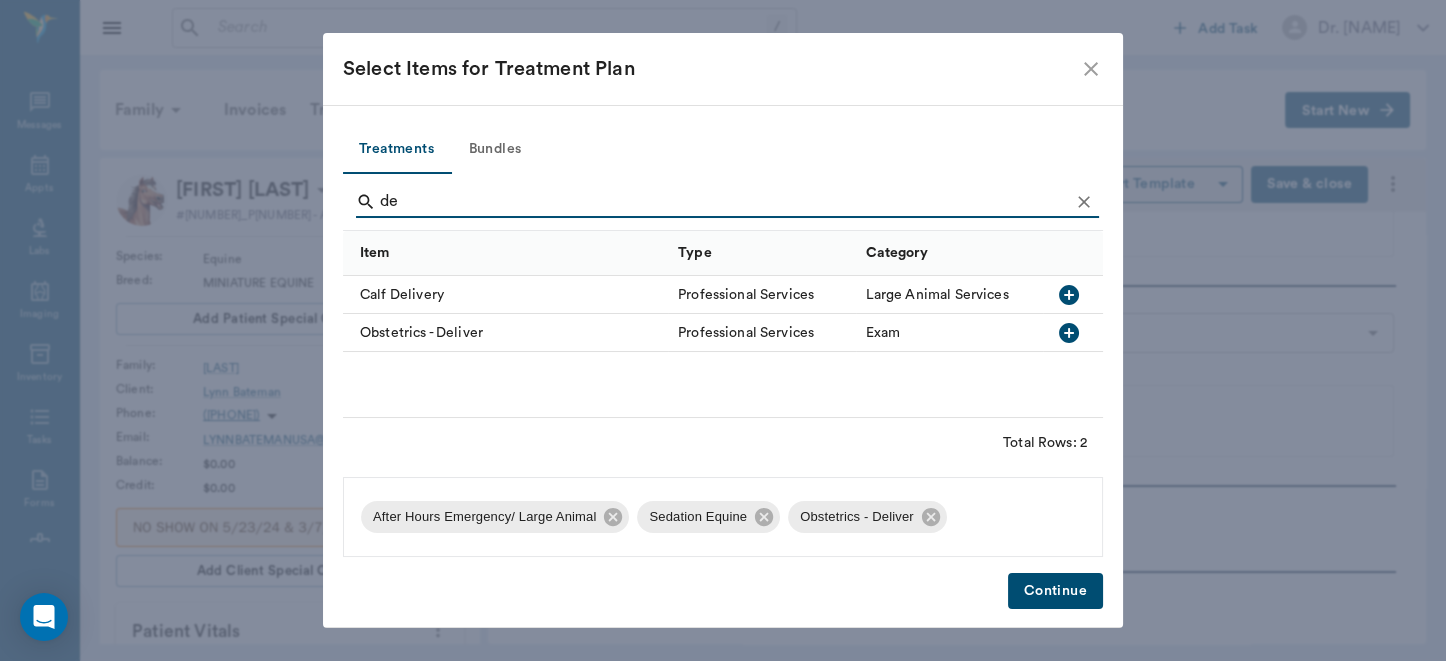 type on "d" 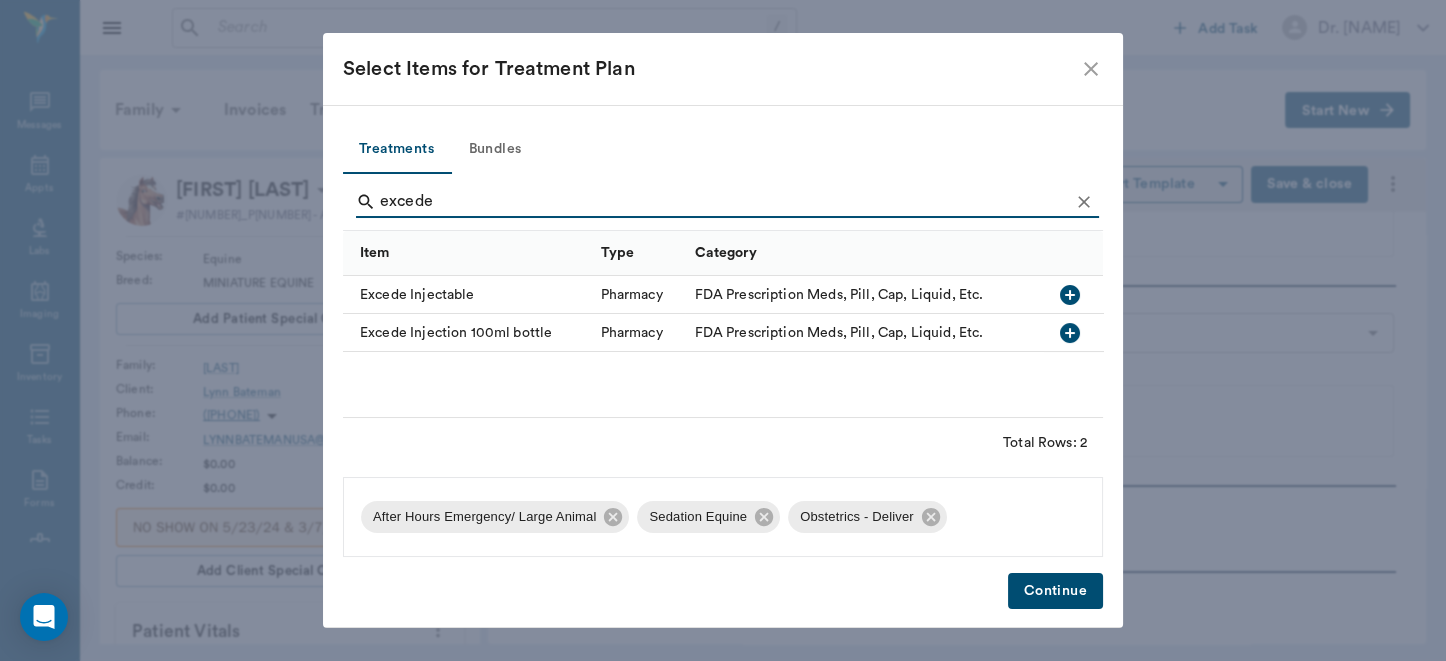 type on "excede" 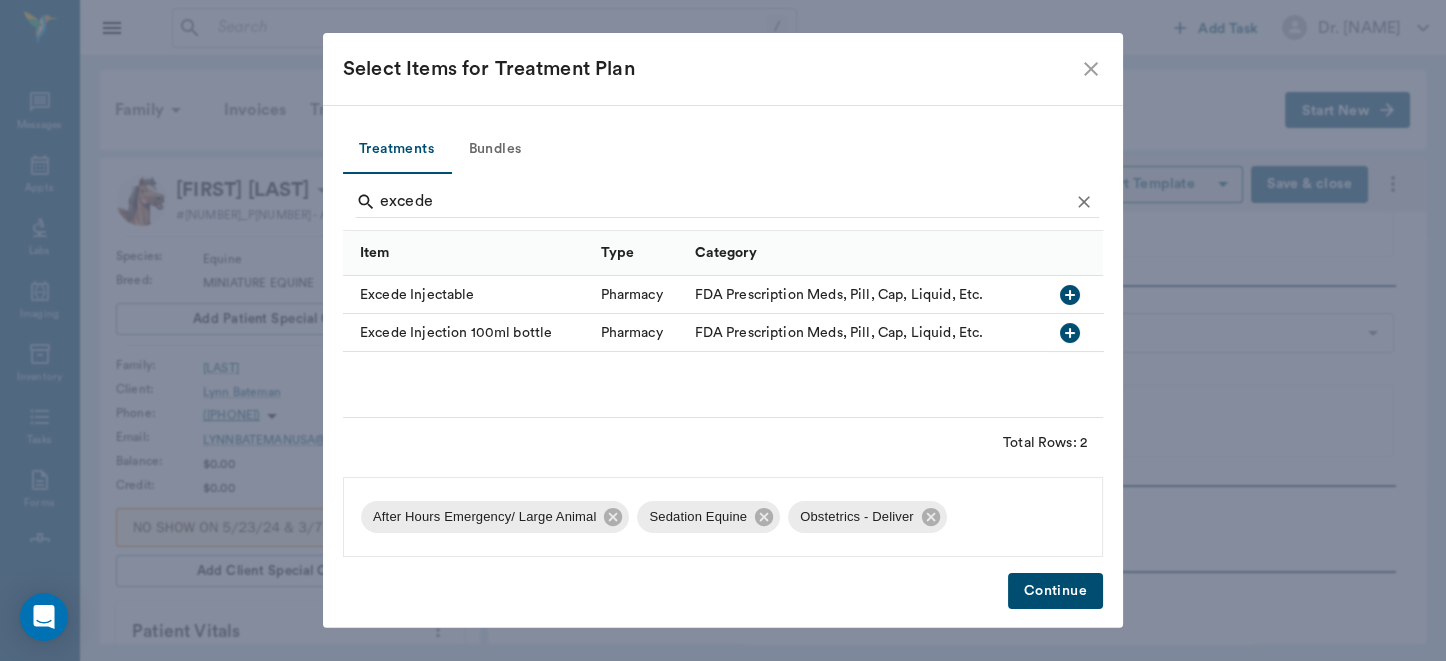 click 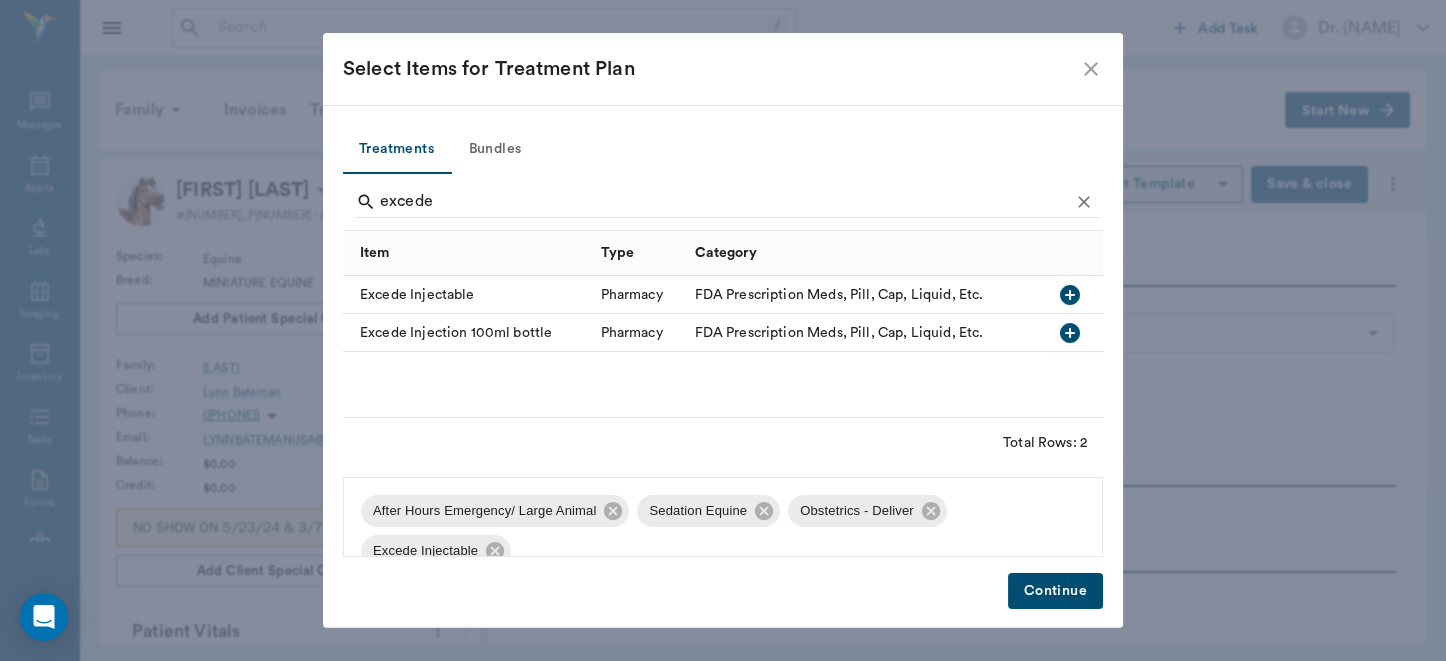 click on "Continue" at bounding box center [1055, 591] 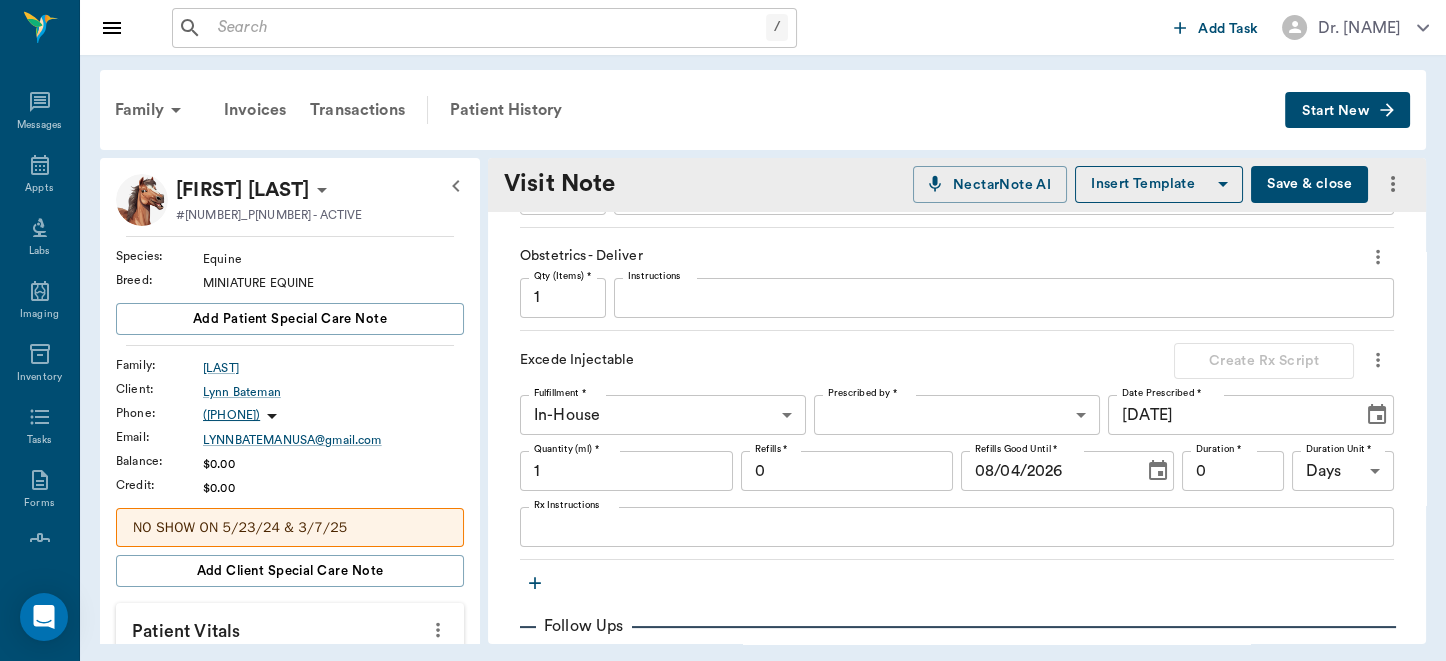 scroll, scrollTop: 688, scrollLeft: 0, axis: vertical 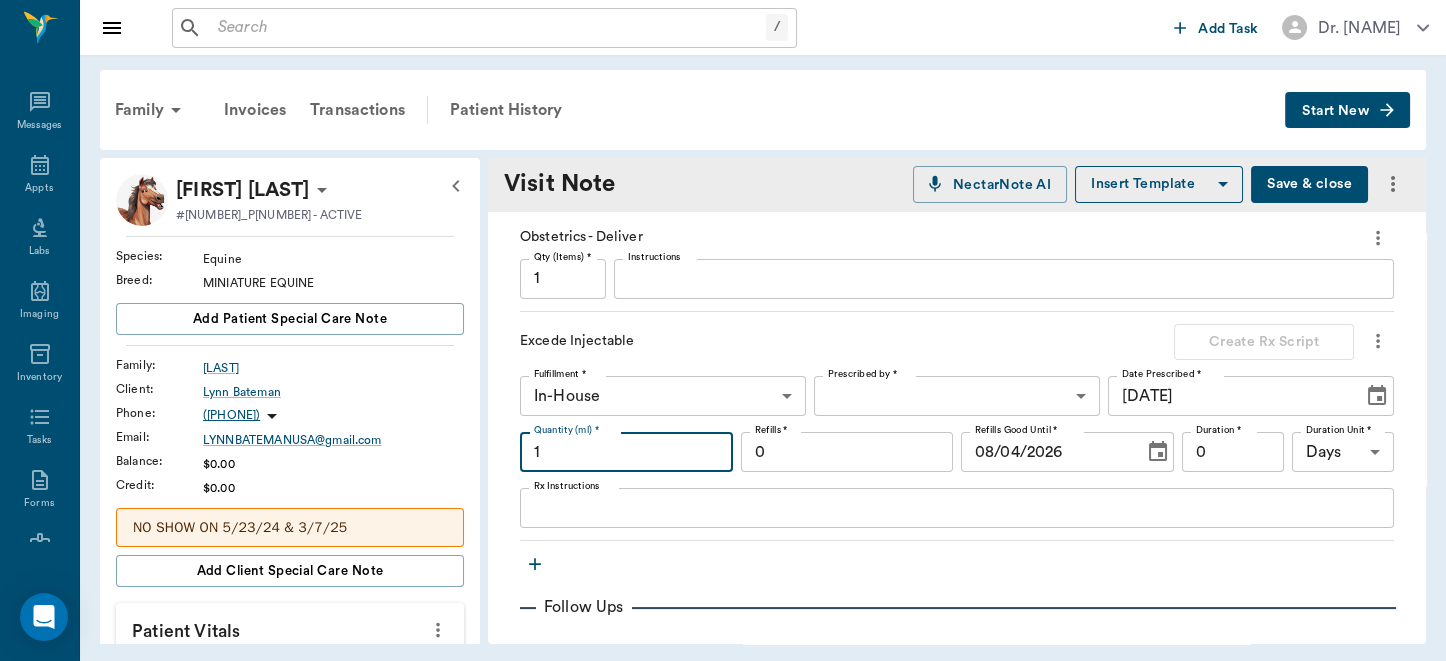 click on "1" at bounding box center [626, 452] 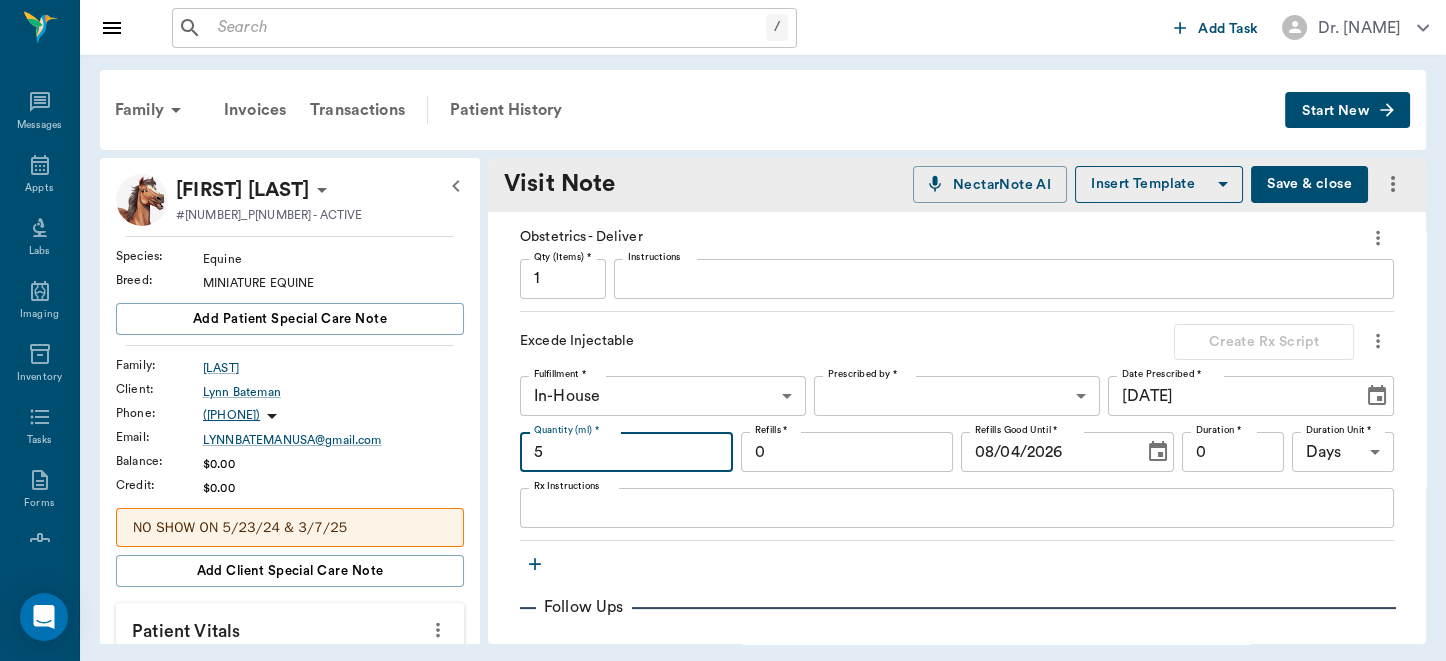 scroll, scrollTop: 880, scrollLeft: 0, axis: vertical 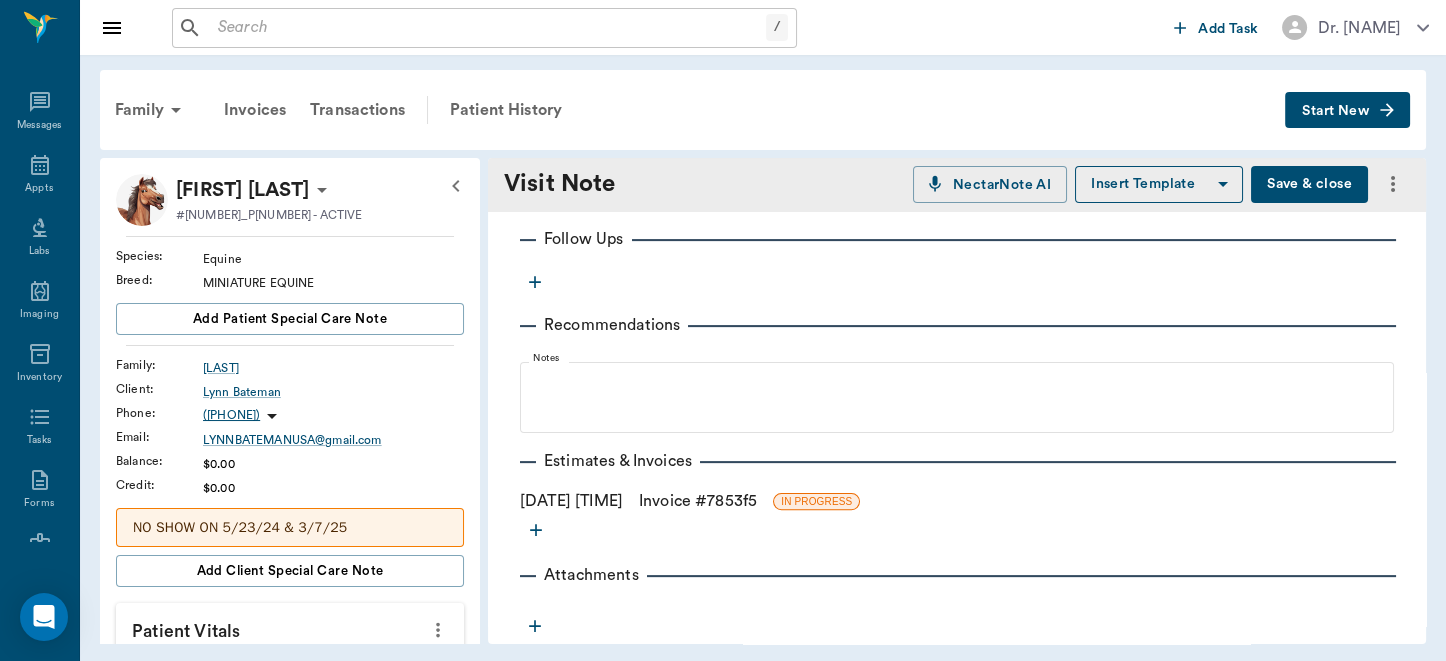 type on "5" 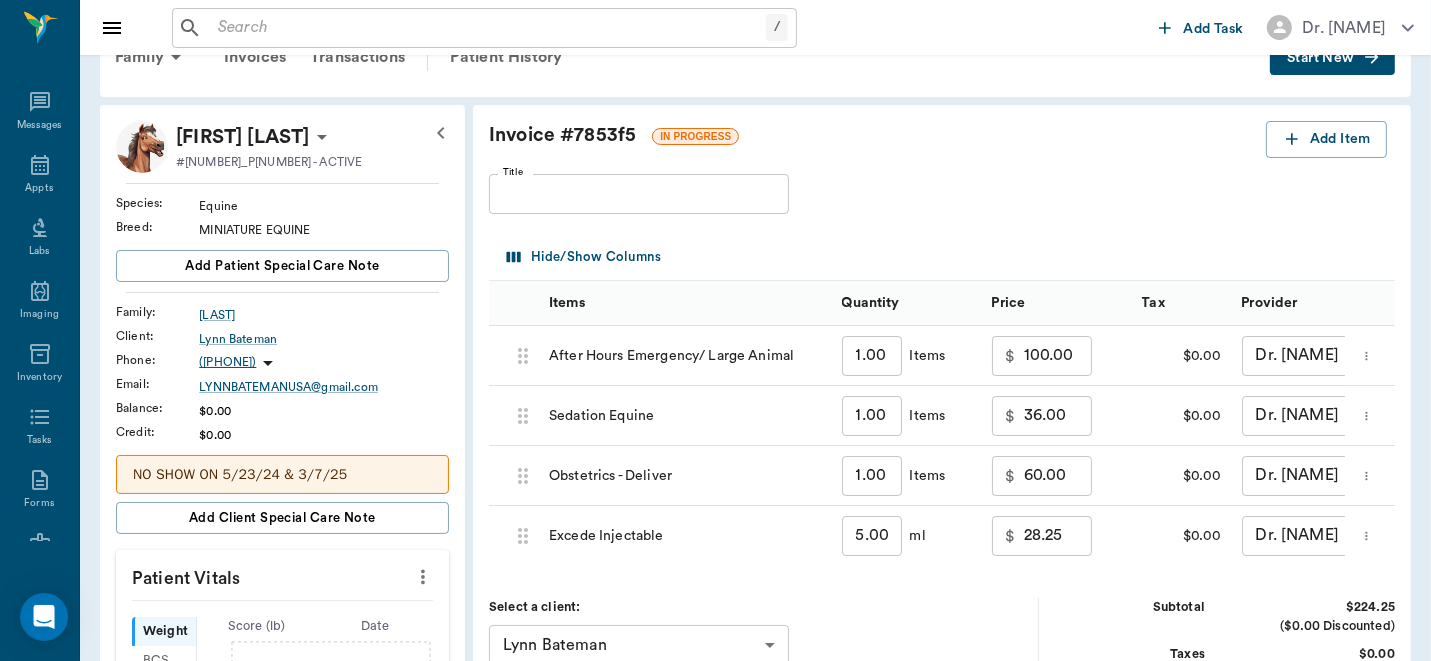 scroll, scrollTop: 115, scrollLeft: 0, axis: vertical 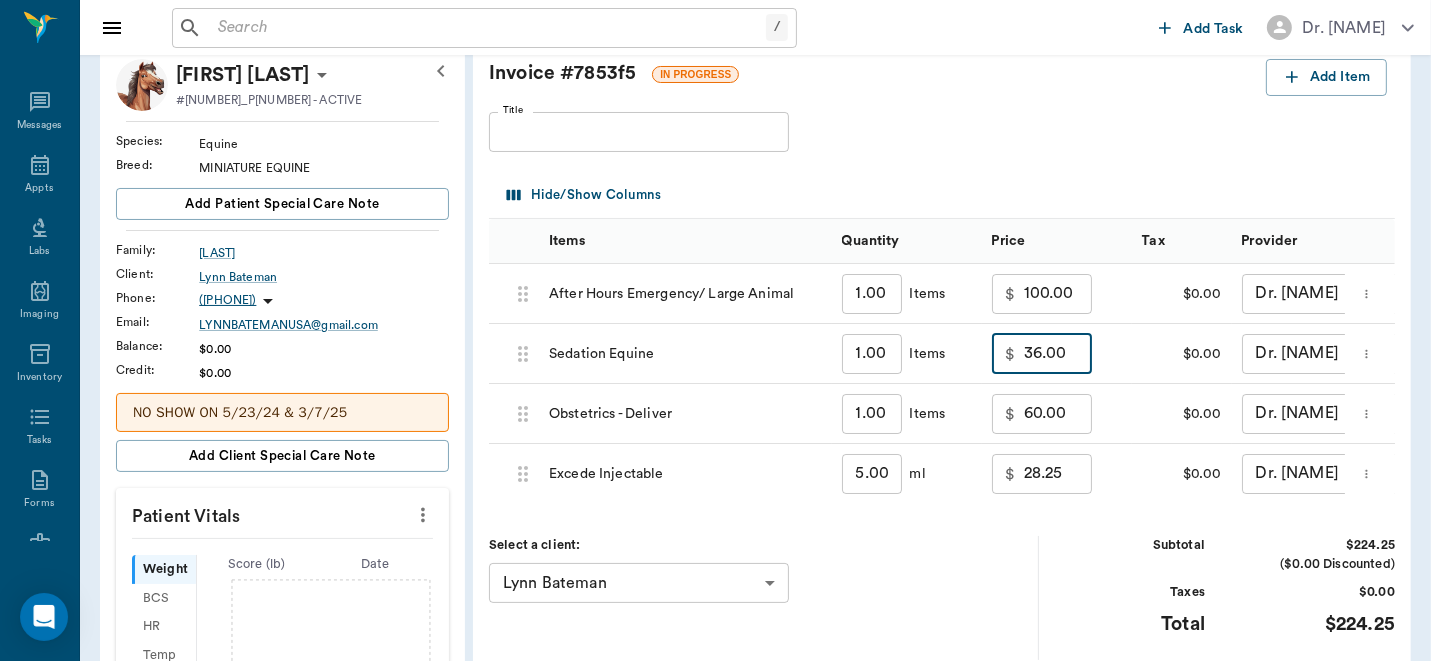 click on "36.00" at bounding box center (1058, 354) 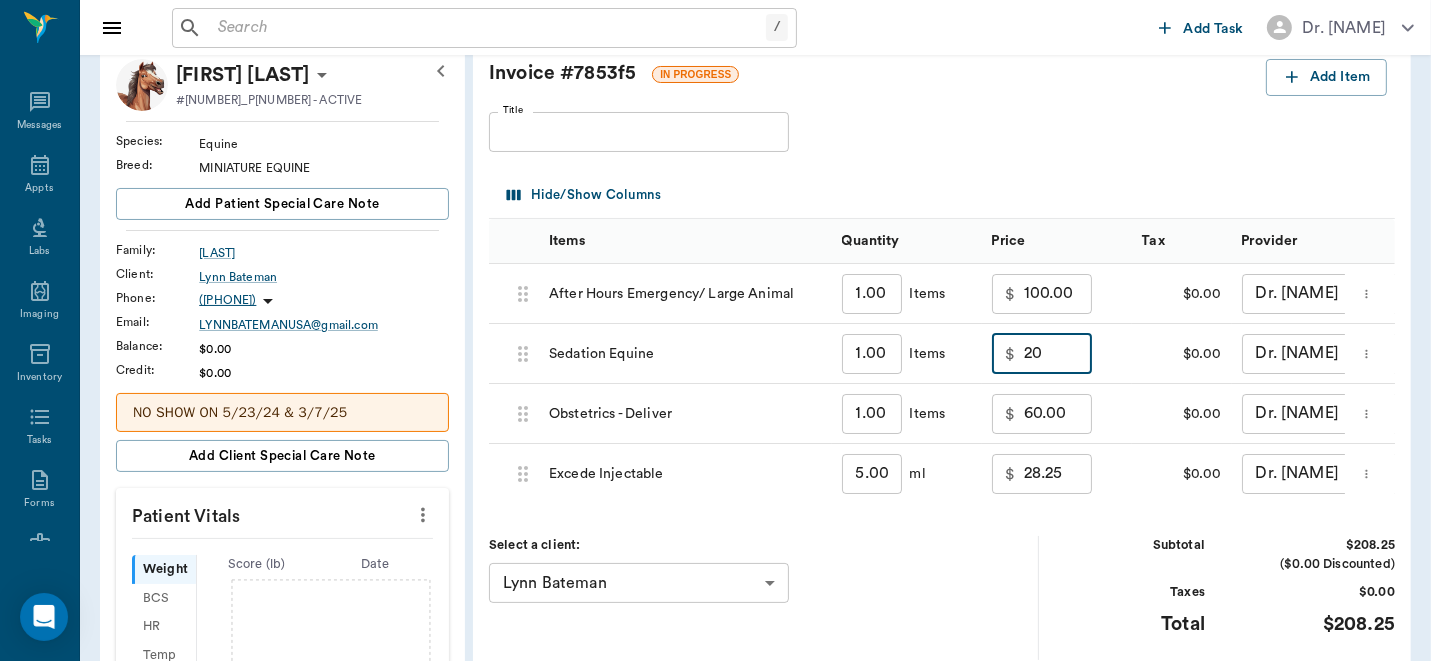 type on "20.00" 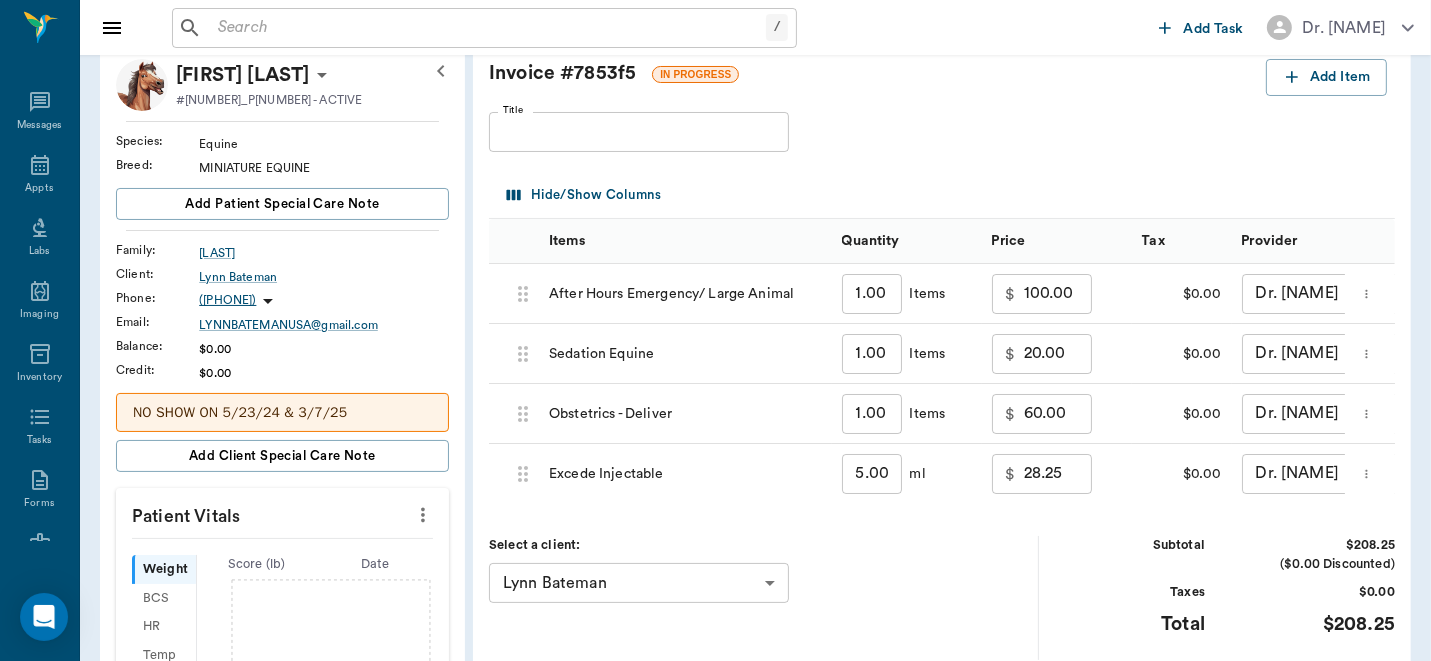 click on "Invoice # [NUMBER] IN PROGRESS Add Item Title Title Hide/Show Columns Items Quantity Price Tax Provider [CODE] After Hours Emergency/ Large Animal 1.00 Items $ 100.00 $0.00 Dr. [NAME] [CODE] Sedation Equine 1.00 Items $ 20.00 $0.00 Dr. [NAME] [CODE] Obstetrics - Deliver 1.00 Items $ 60.00 $0.00 Dr. [NAME] [CODE] Excede Injectable 5.00 ml $ 28.25 $0.00 Dr. [NAME] [CODE] Select a client: [LAST] [CODE] Subtotal $208.25 ($0.00 Discounted) Taxes $0.00 Total $208.25 Amount Due $208.25 Save Draft Bill & Record Payment" at bounding box center (942, 432) 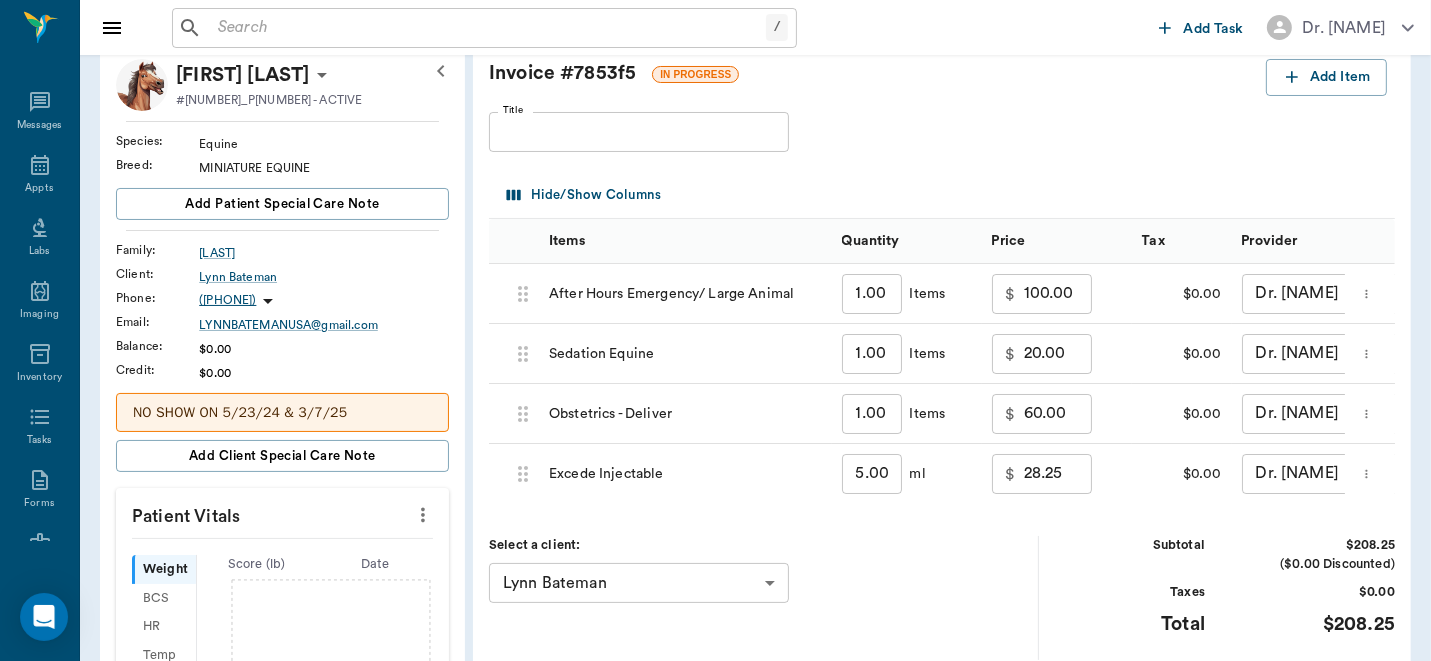 click on "100.00" at bounding box center [1058, 294] 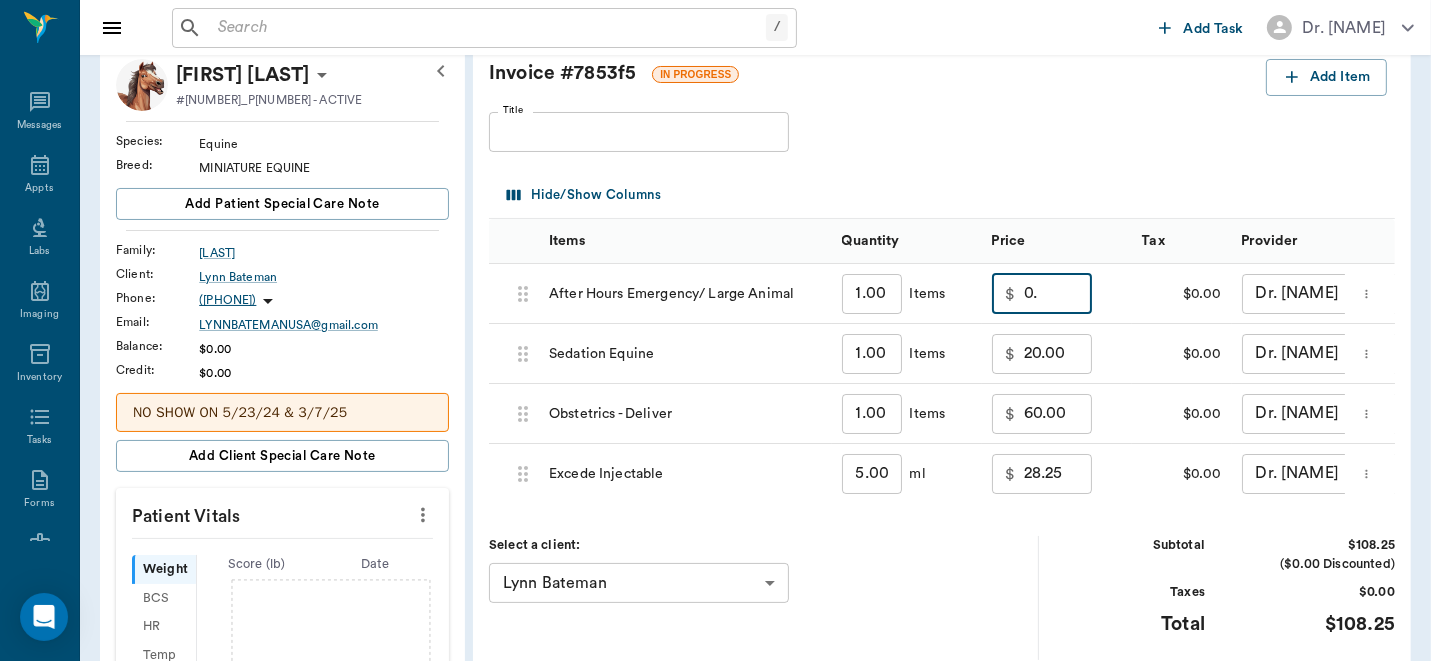 type on "0" 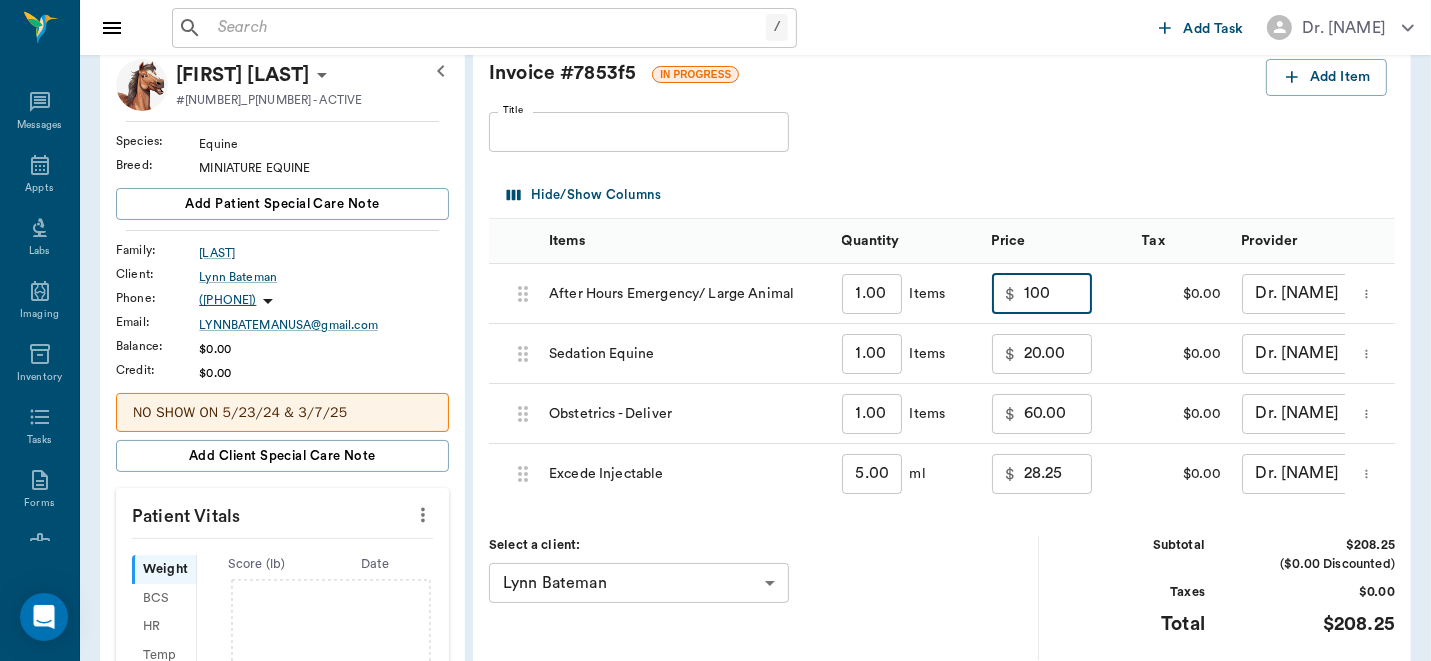 type on "100.00" 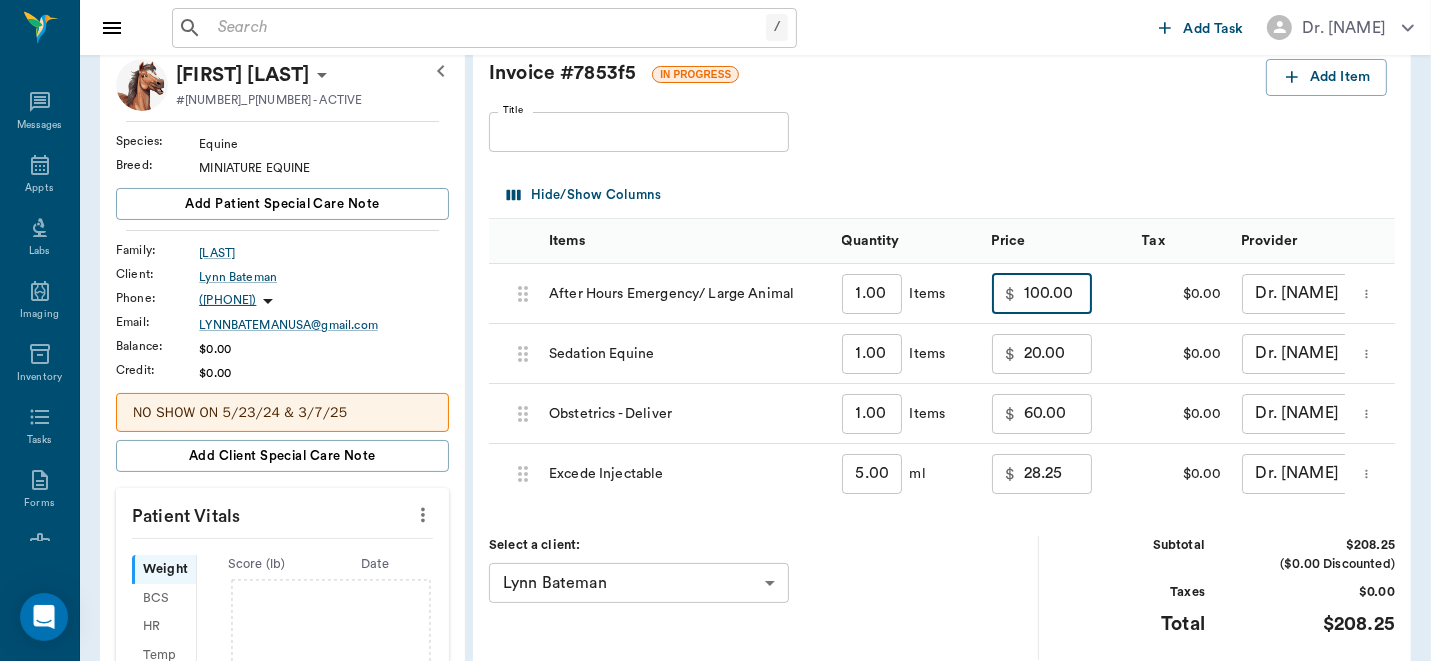 click on "Select a client: Lynn Bateman [ID]" at bounding box center (764, 597) 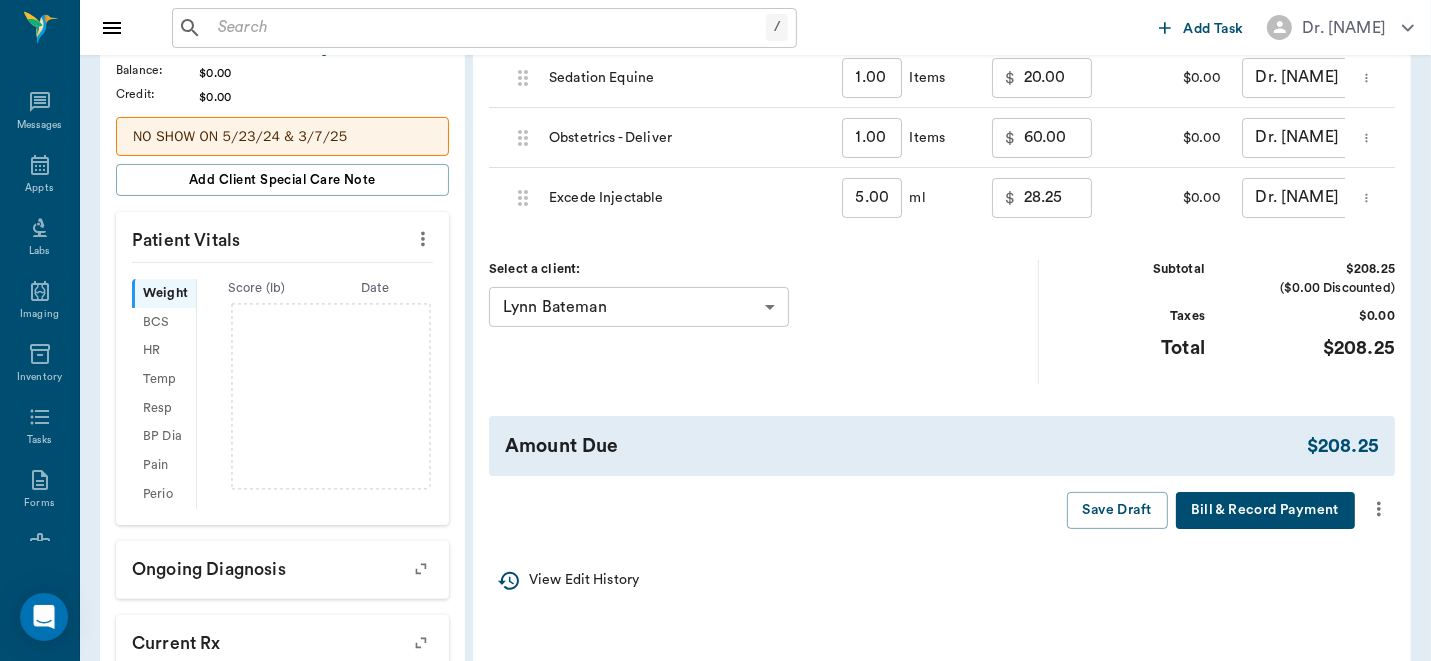 scroll, scrollTop: 396, scrollLeft: 0, axis: vertical 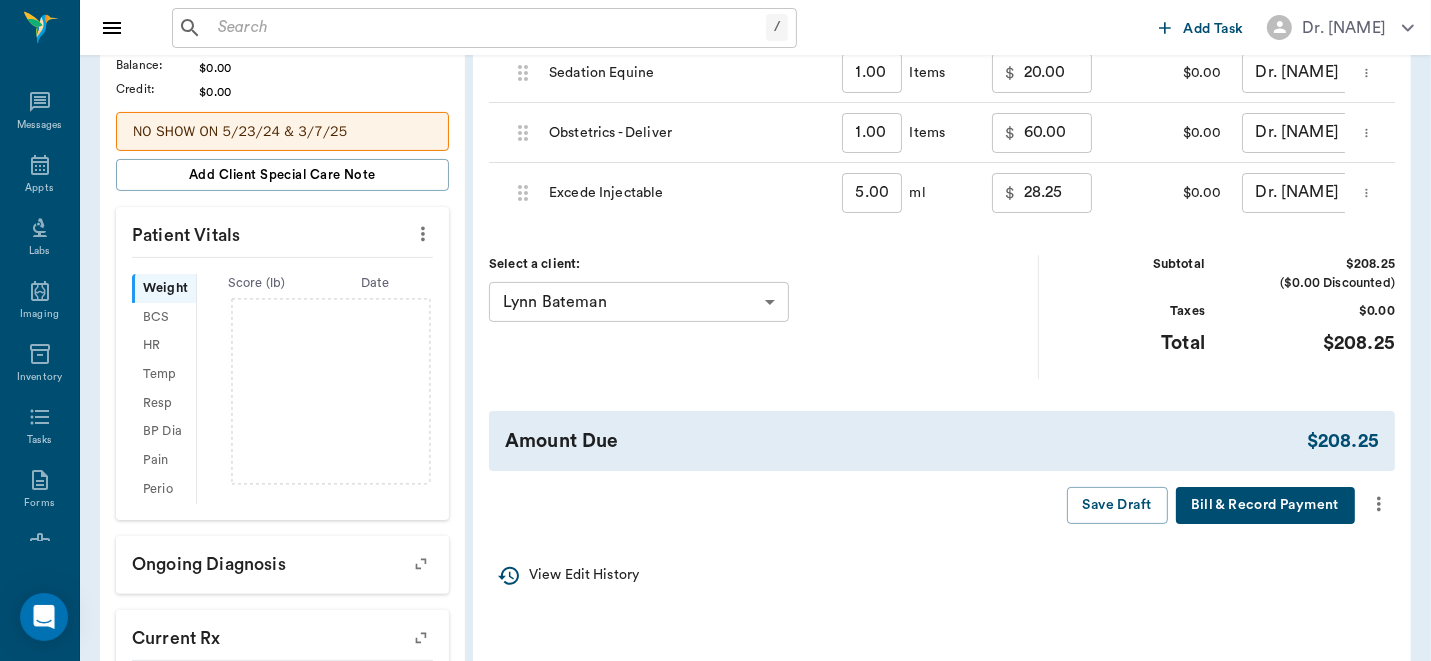 click 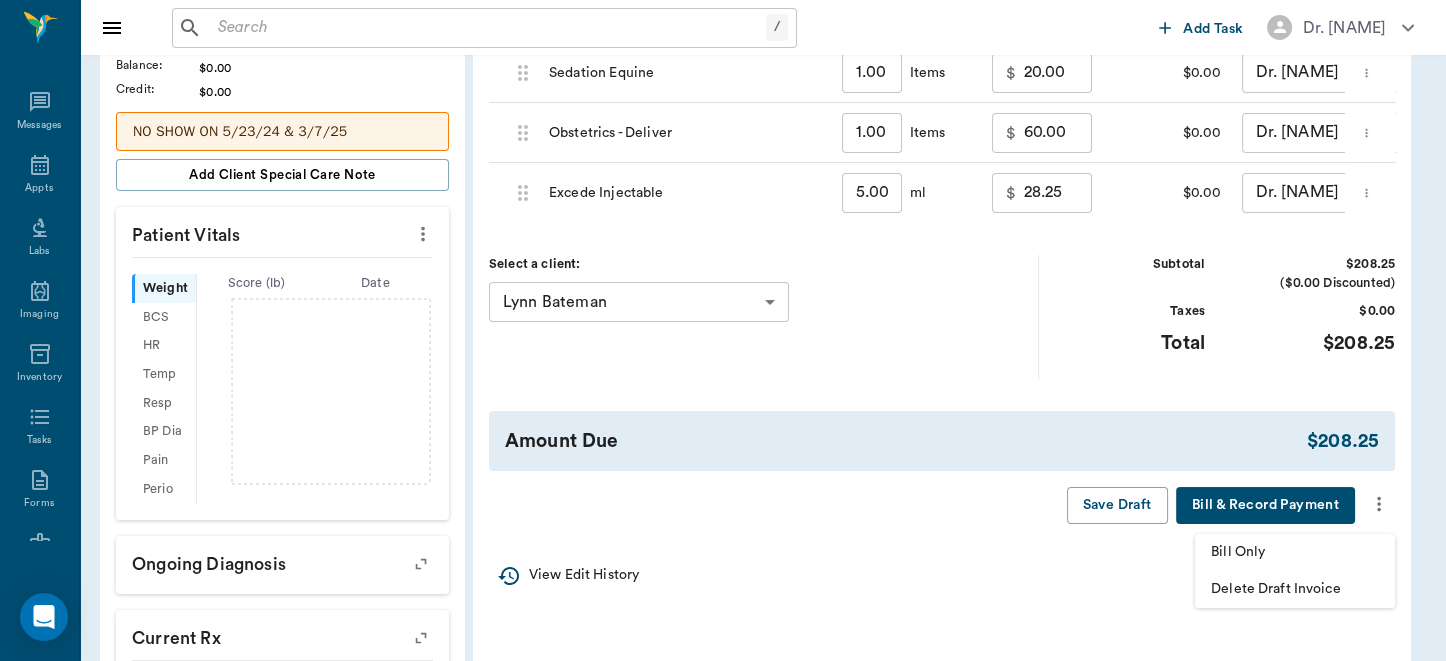 click on "Bill Only" at bounding box center [1295, 552] 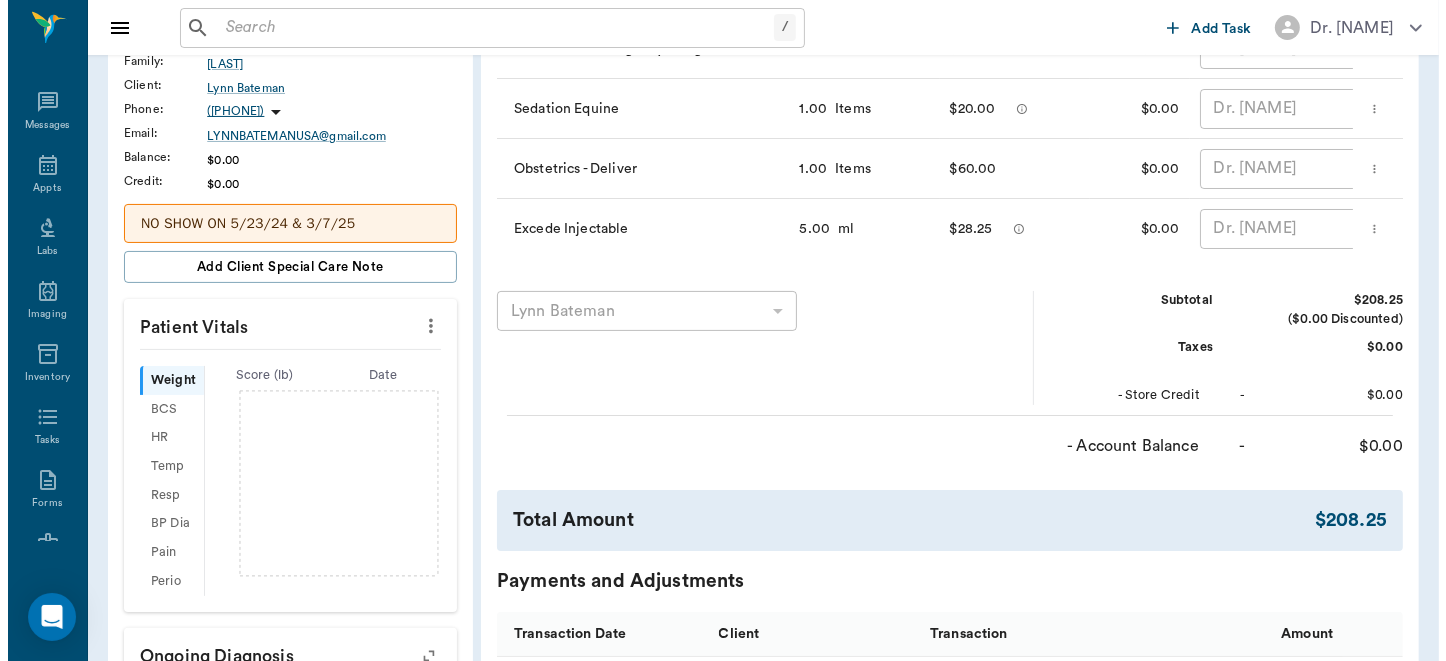 scroll, scrollTop: 0, scrollLeft: 0, axis: both 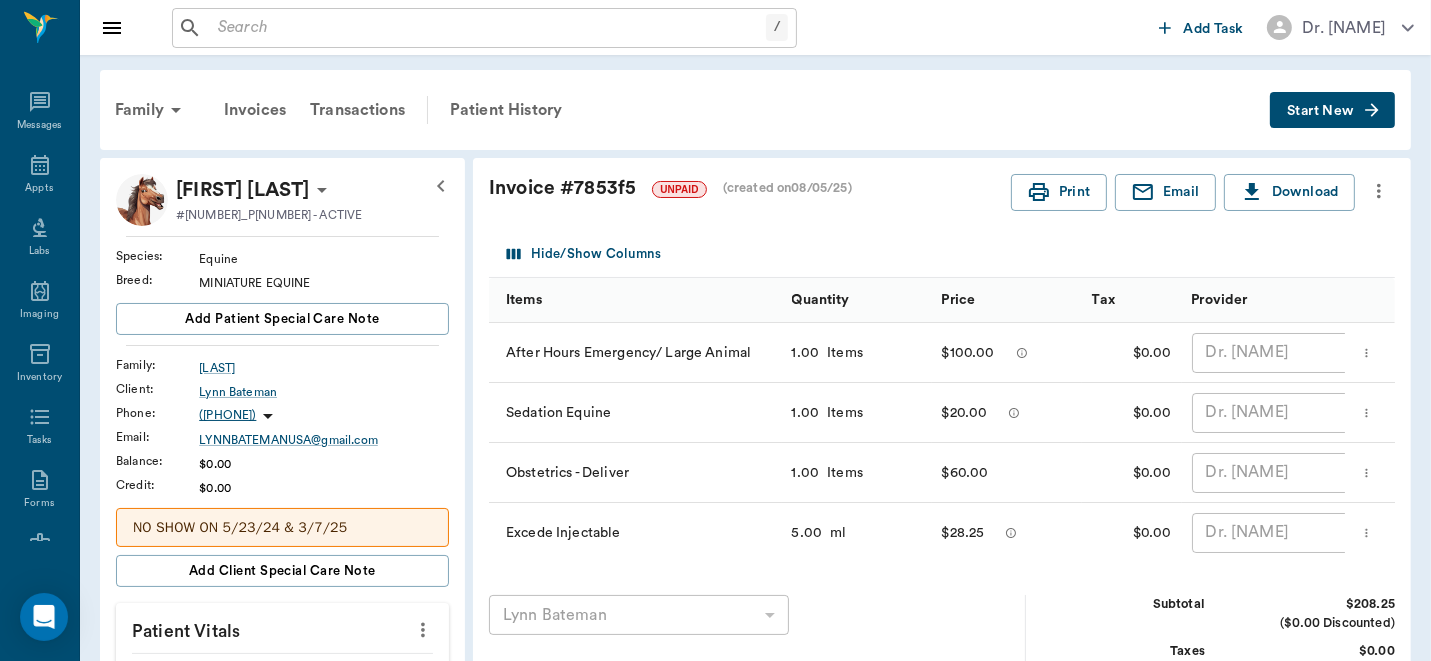drag, startPoint x: 1424, startPoint y: 263, endPoint x: 1154, endPoint y: 271, distance: 270.1185 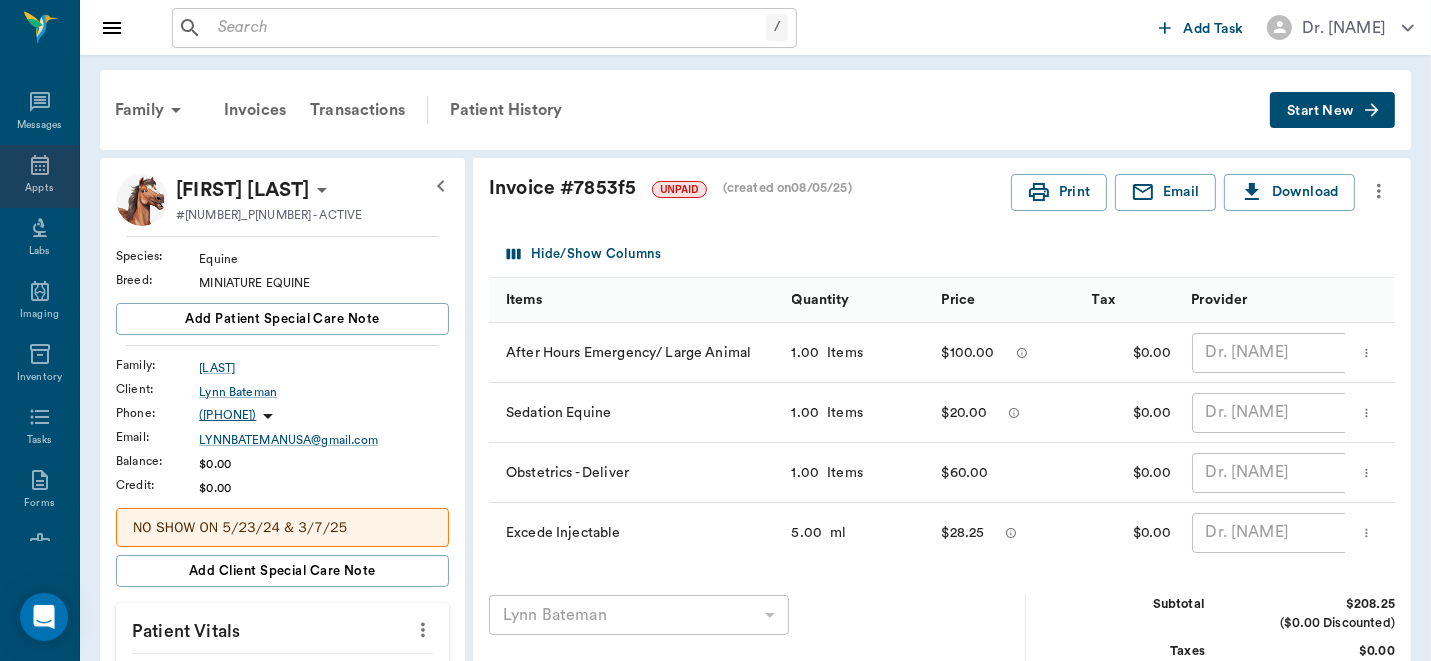 click 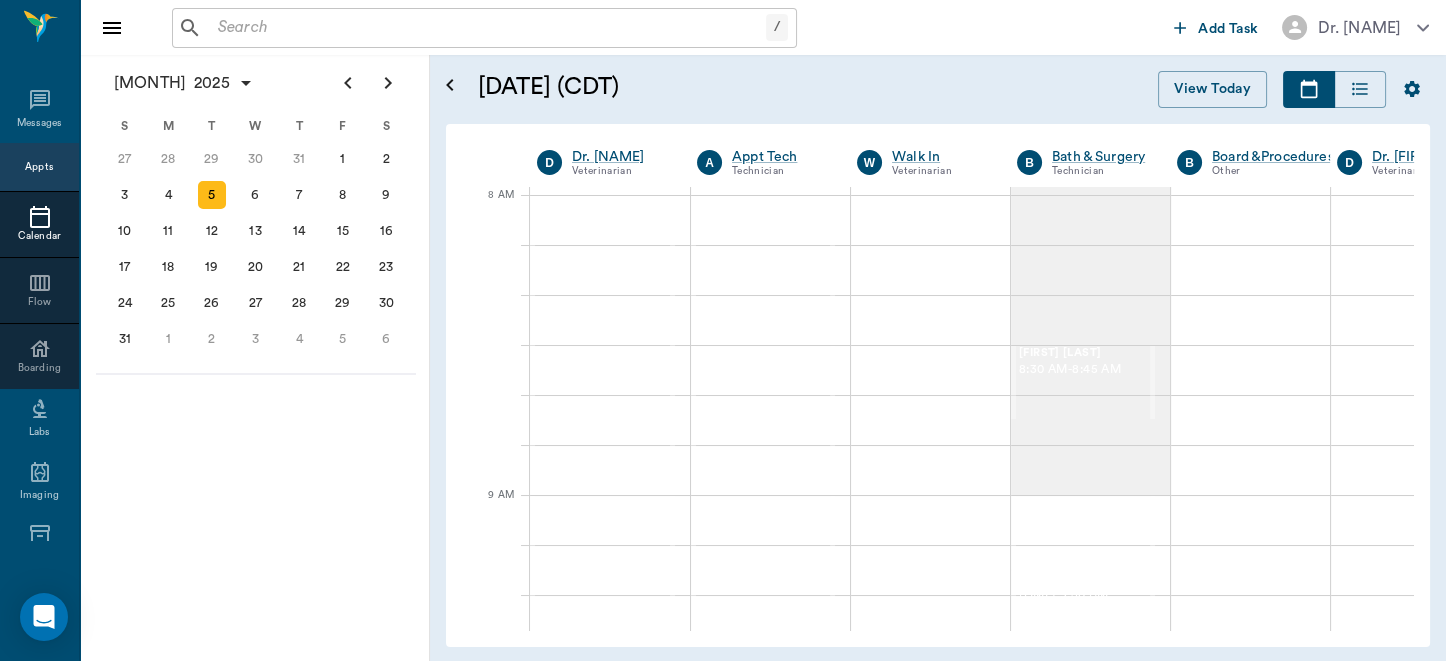scroll, scrollTop: 0, scrollLeft: 0, axis: both 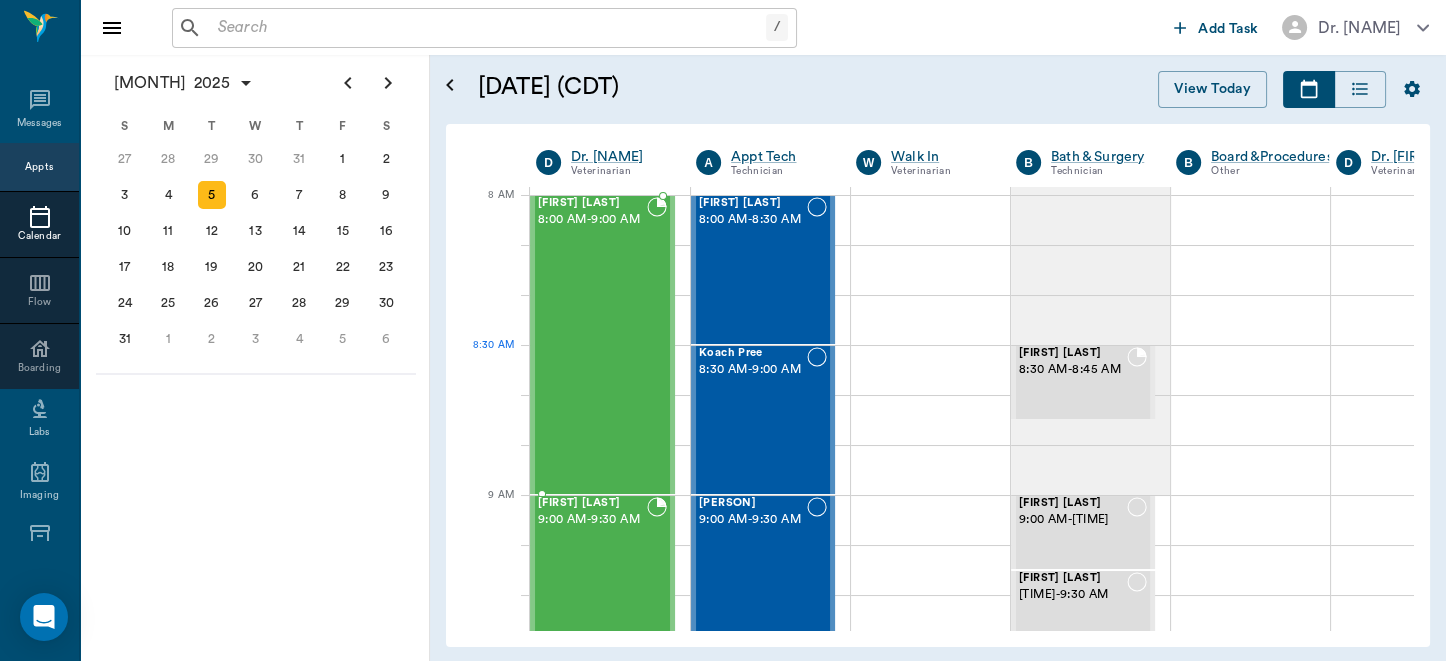 click on "[FIRST] [LAST] [TIME] - [TIME]" at bounding box center (592, 345) 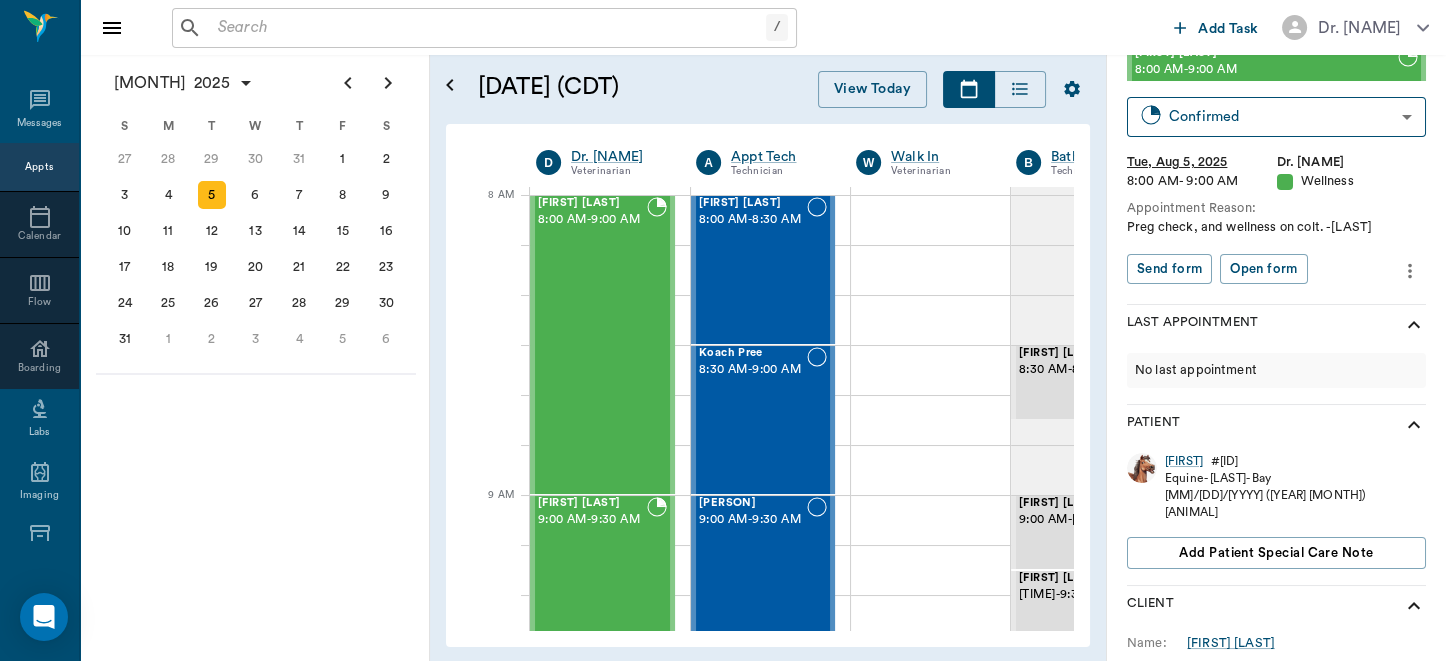 scroll, scrollTop: 70, scrollLeft: 0, axis: vertical 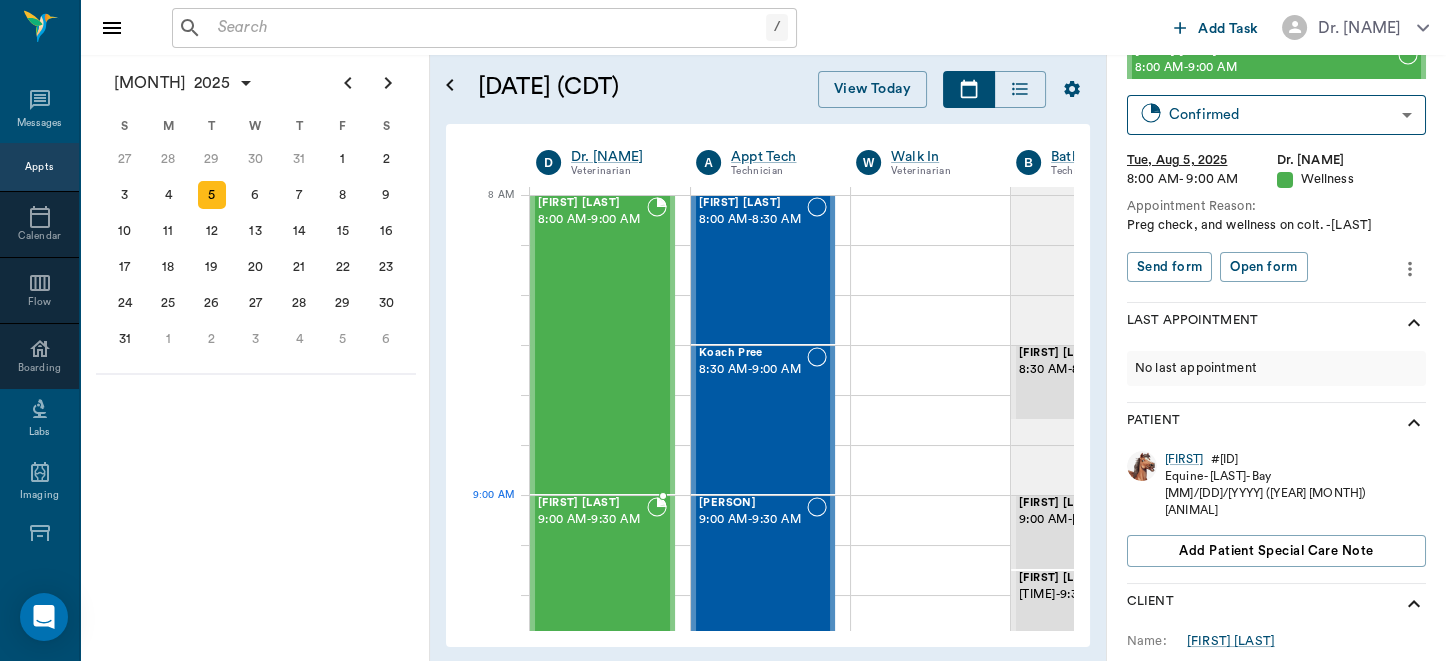 click on "[TIME] - [TIME]" at bounding box center (592, 520) 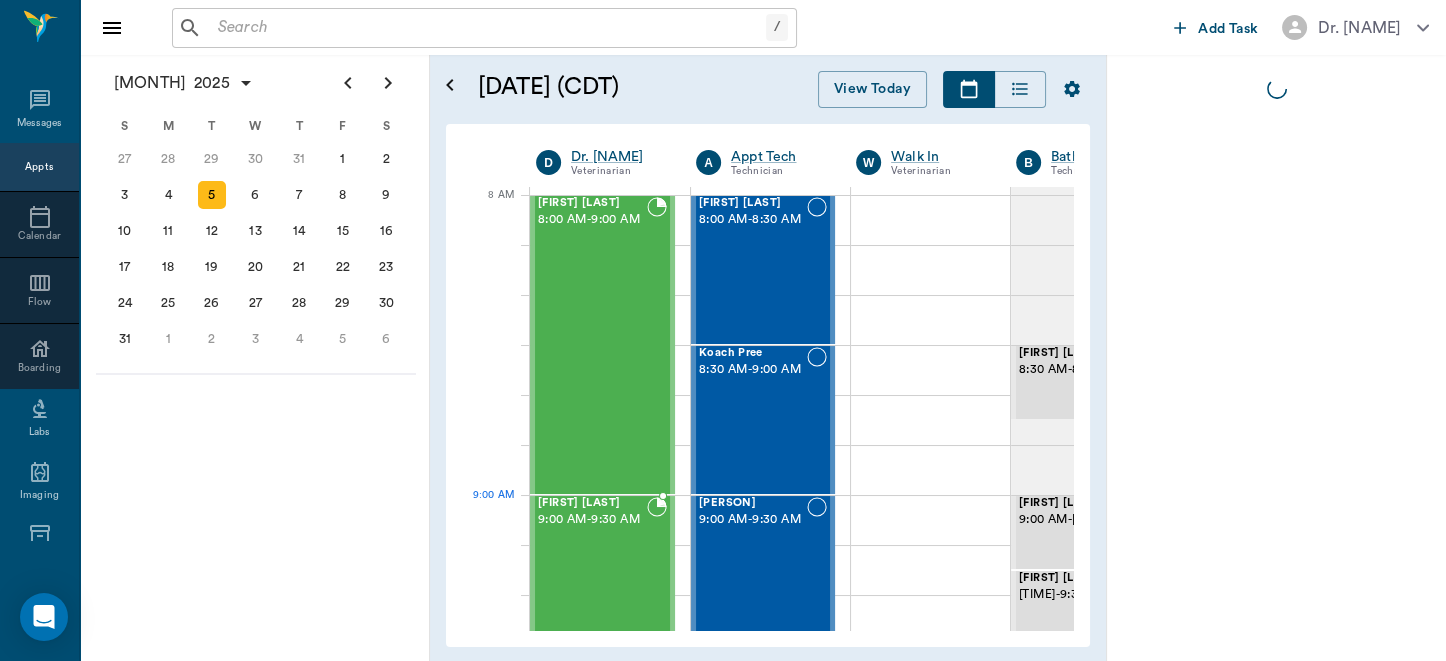 scroll, scrollTop: 0, scrollLeft: 0, axis: both 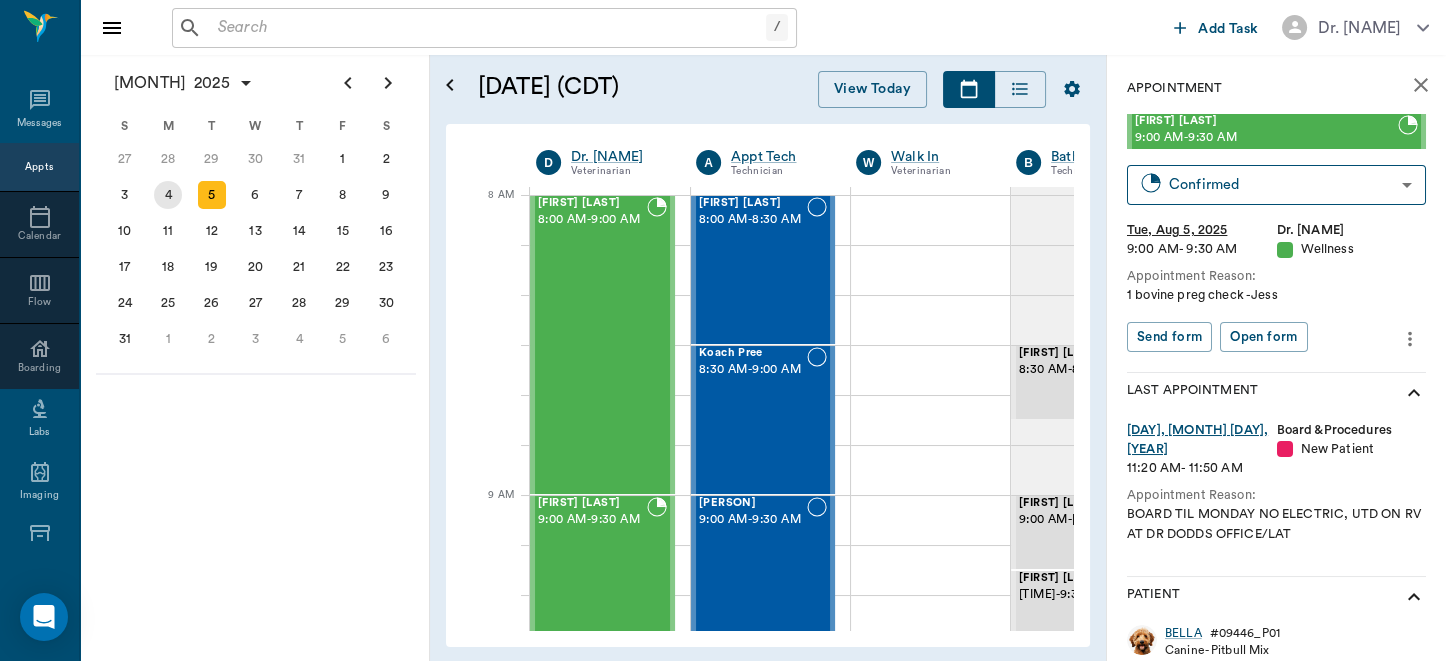 click on "4" at bounding box center [168, 195] 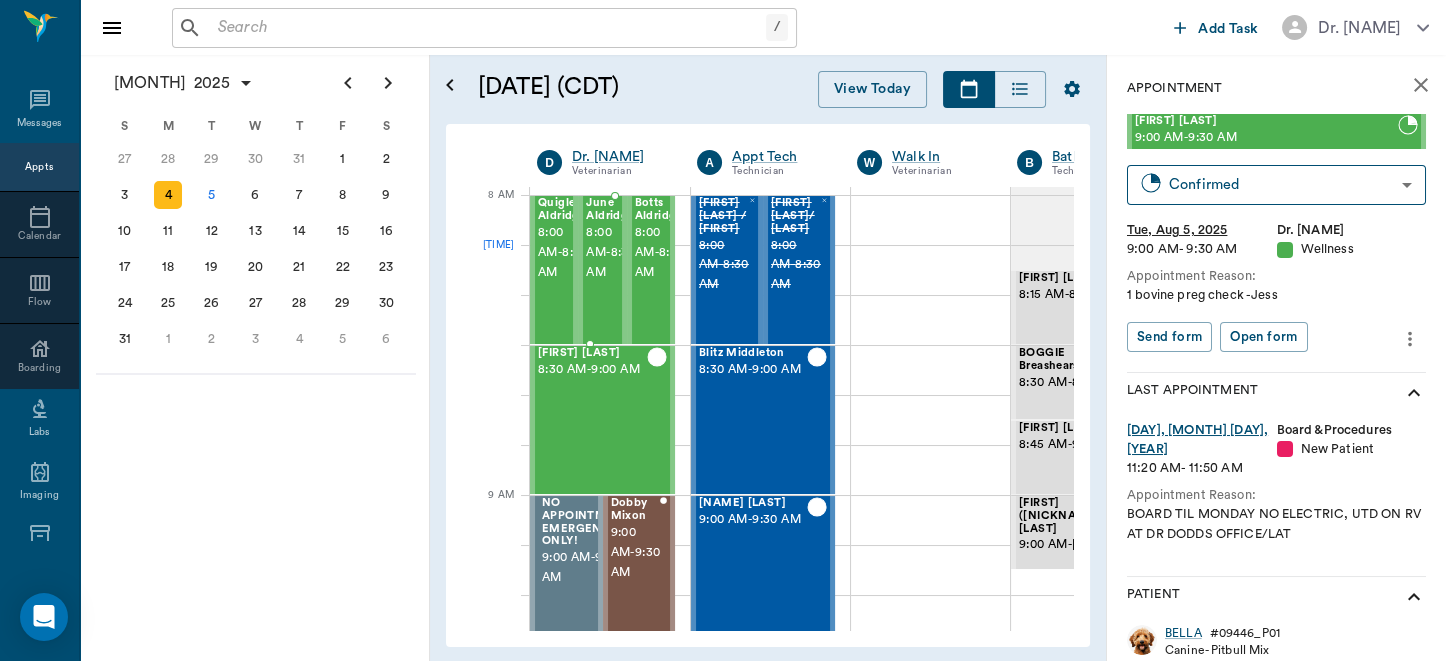 scroll, scrollTop: 0, scrollLeft: 0, axis: both 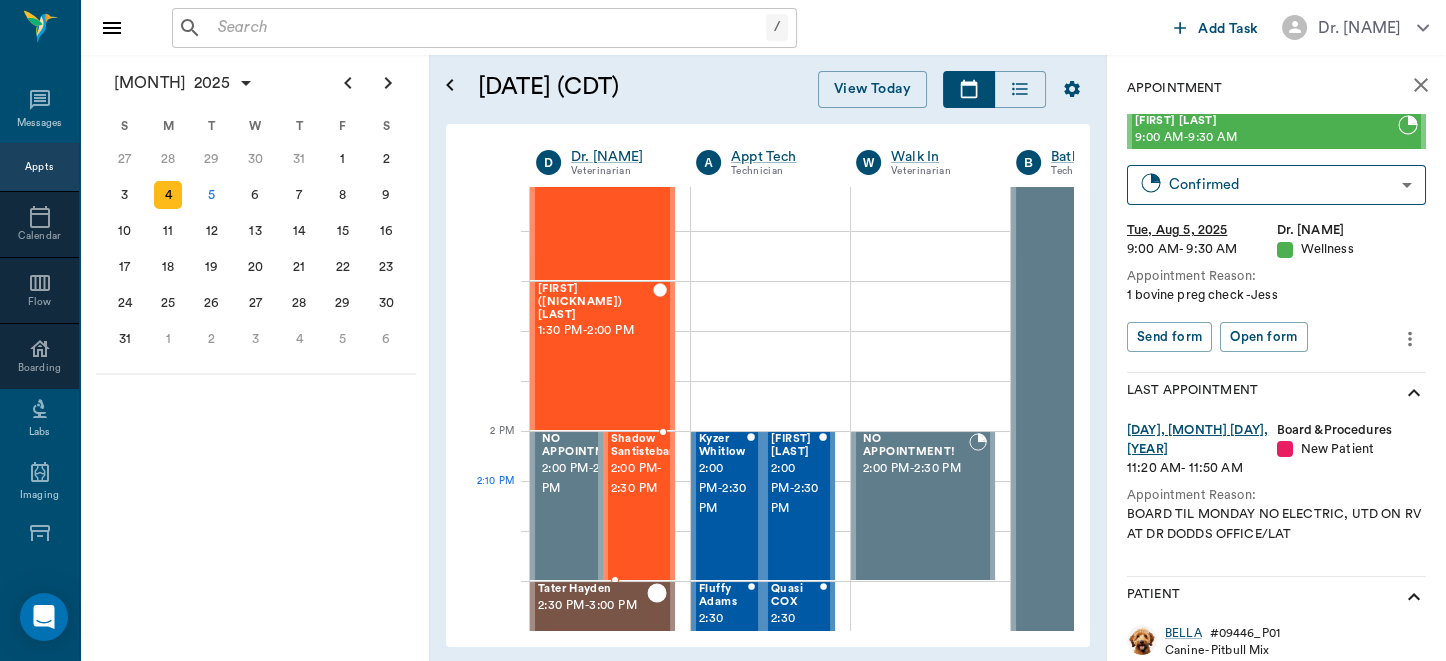 click on "[TIME] - [TIME]" at bounding box center [644, 479] 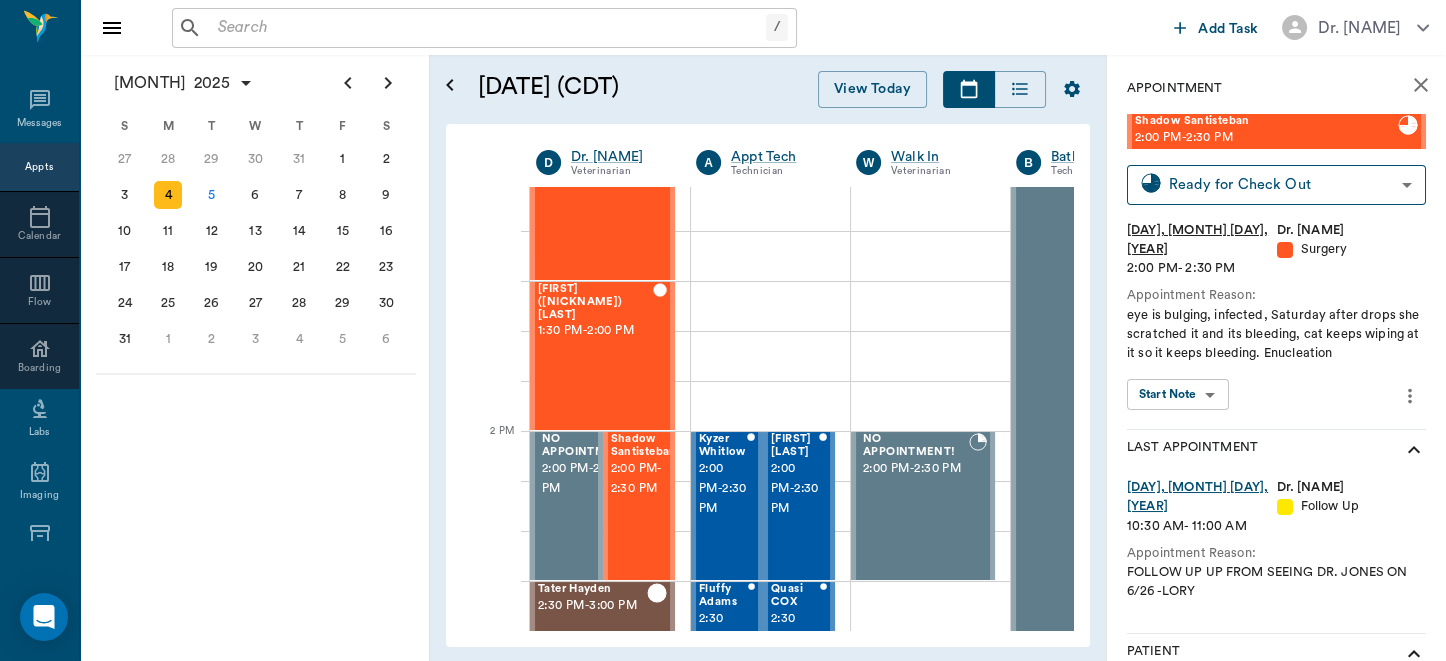 click on "Shadow" at bounding box center [1187, 690] 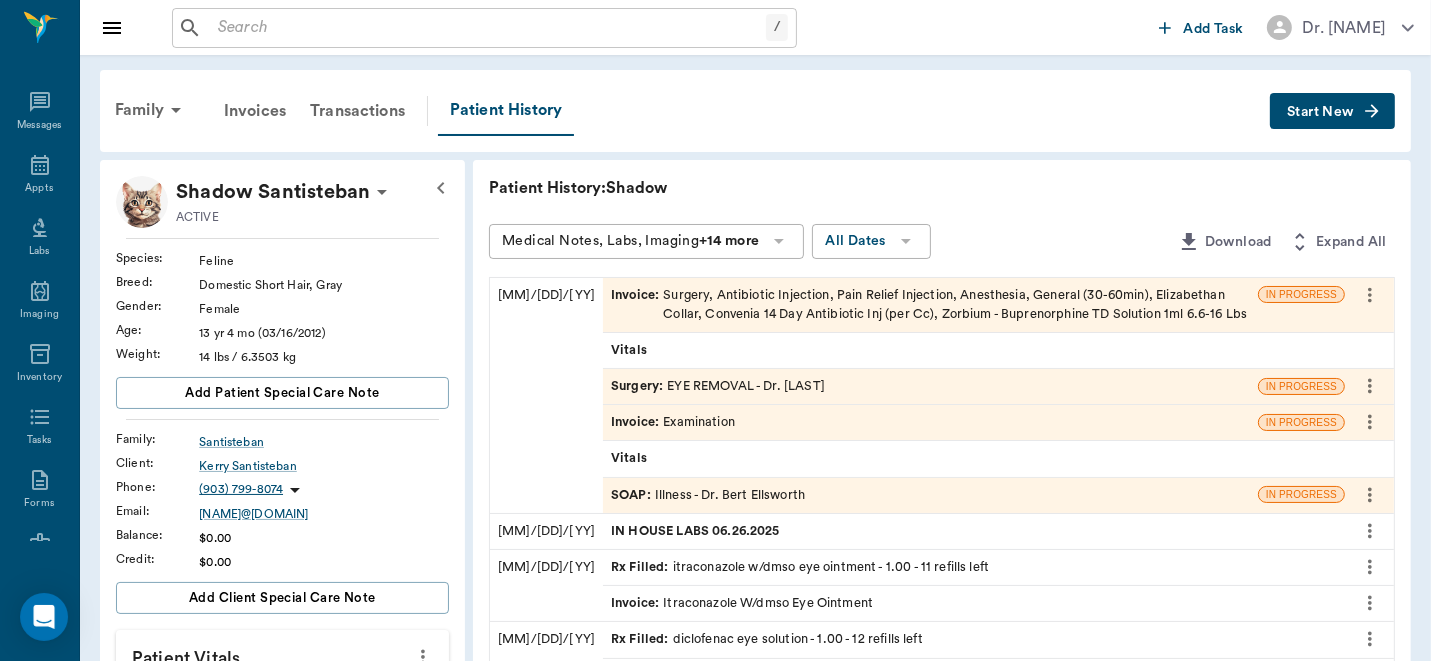 click 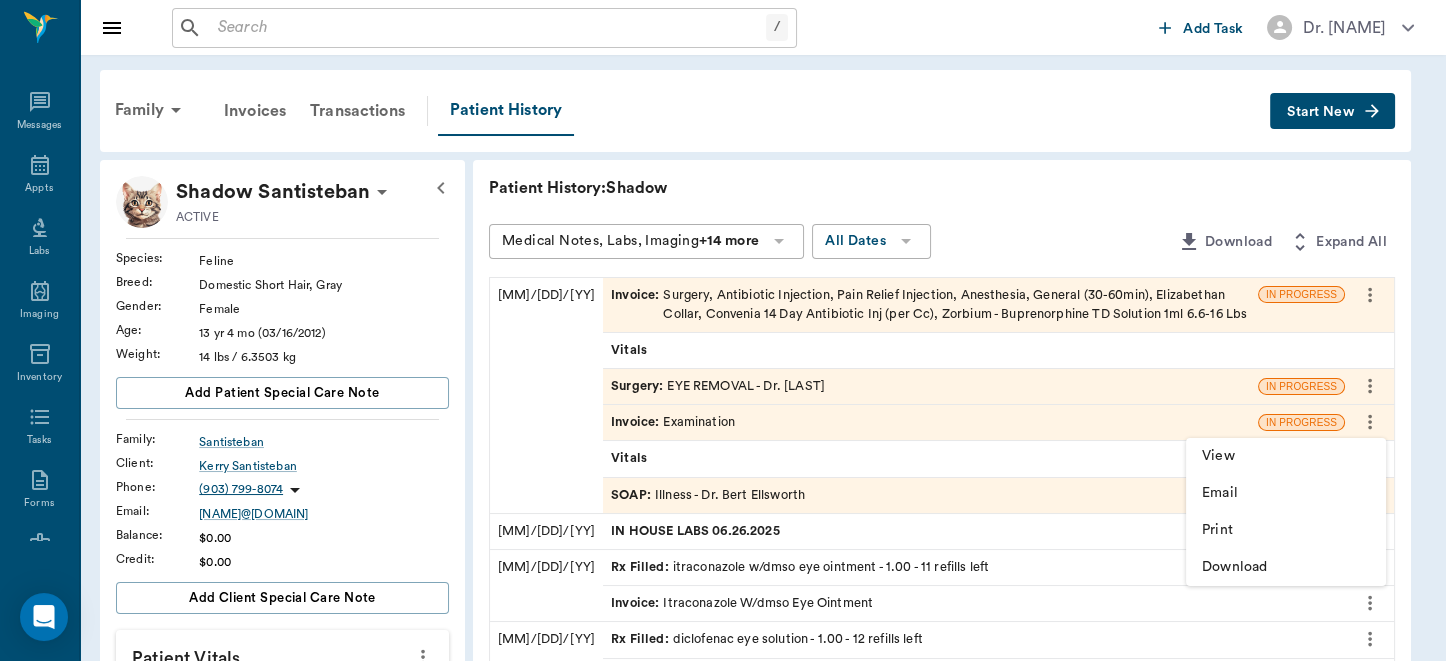 click at bounding box center (723, 330) 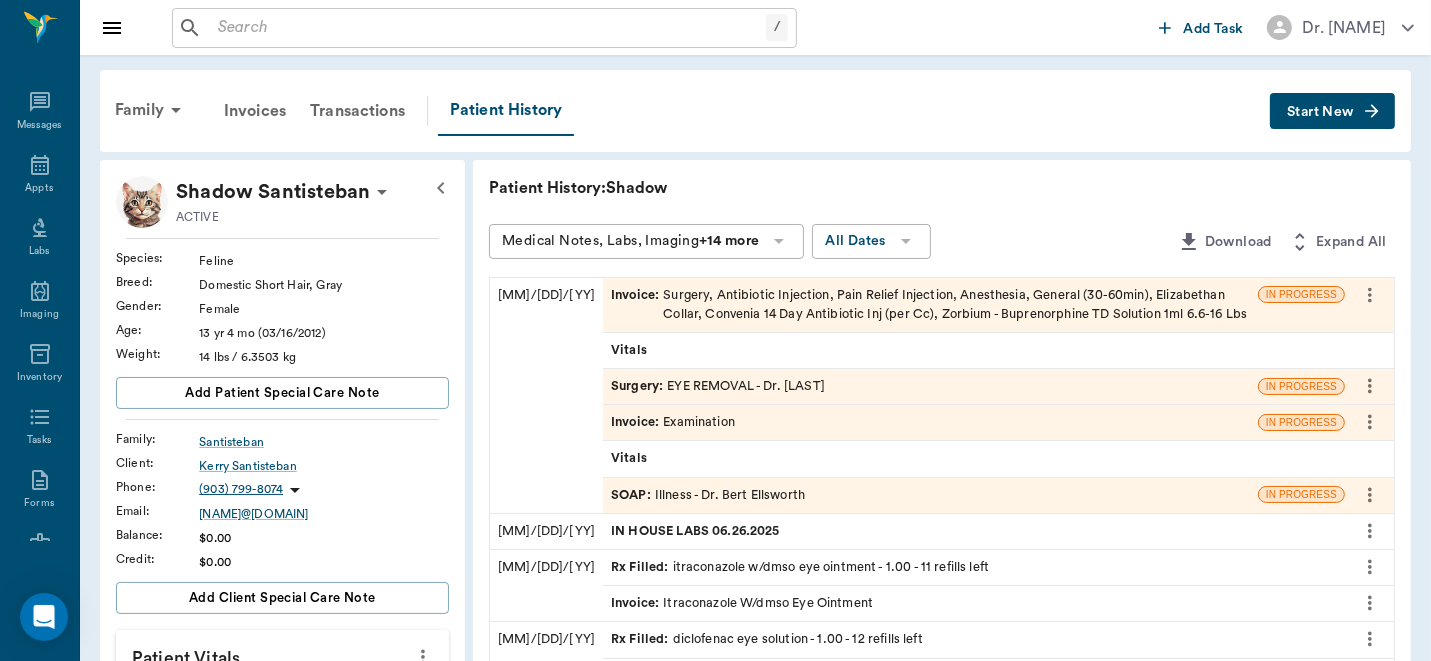 click on "Invoice : Examination" at bounding box center (930, 422) 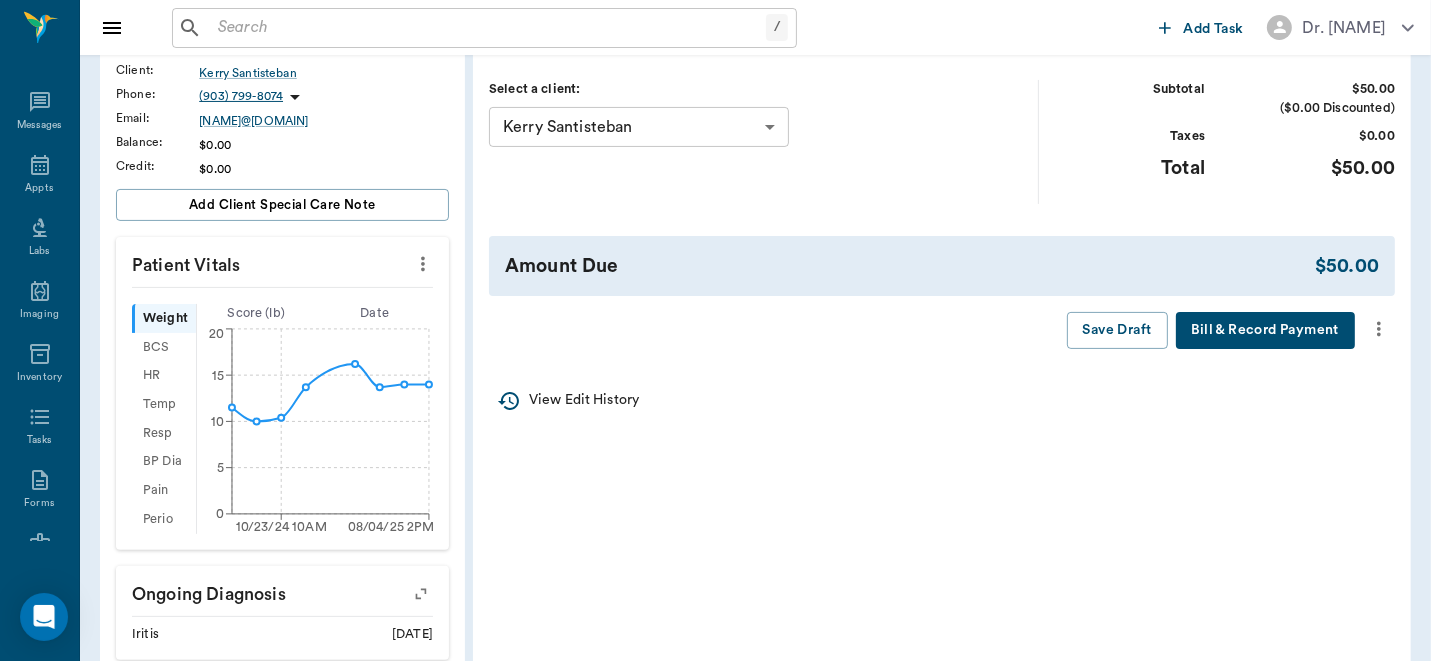 scroll, scrollTop: 387, scrollLeft: 0, axis: vertical 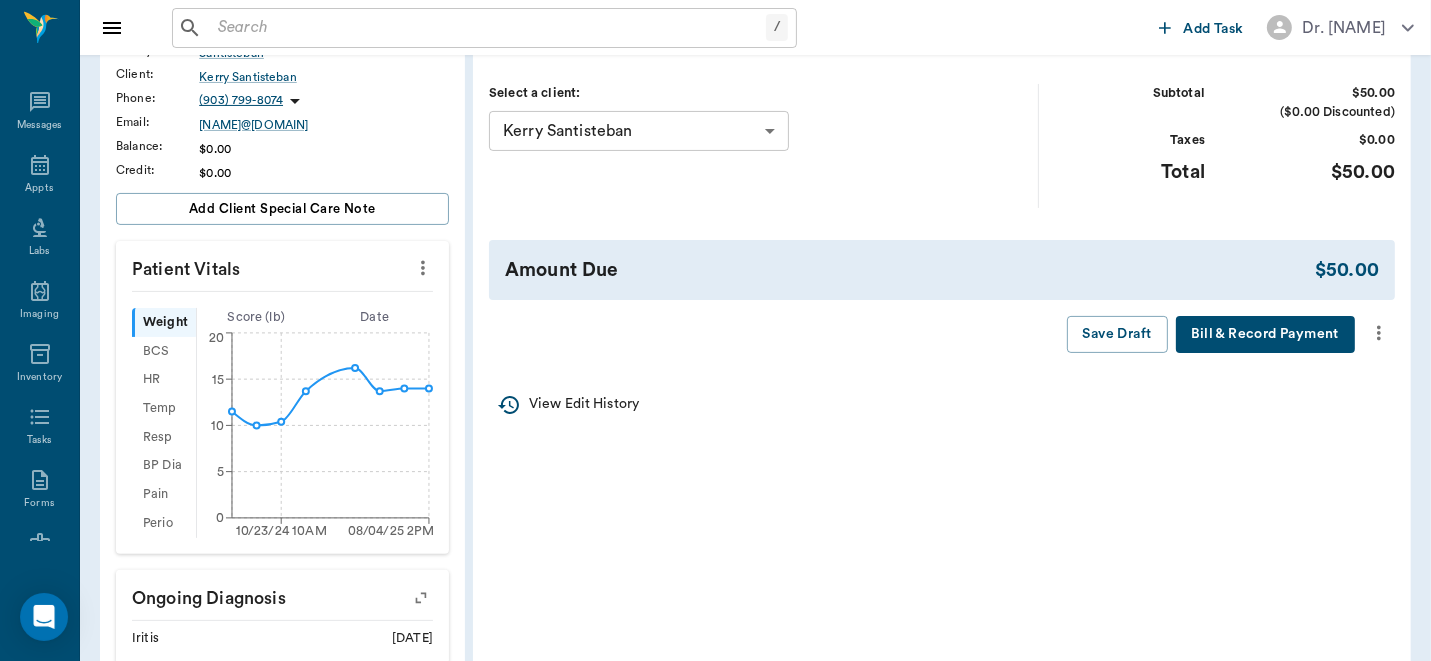 click 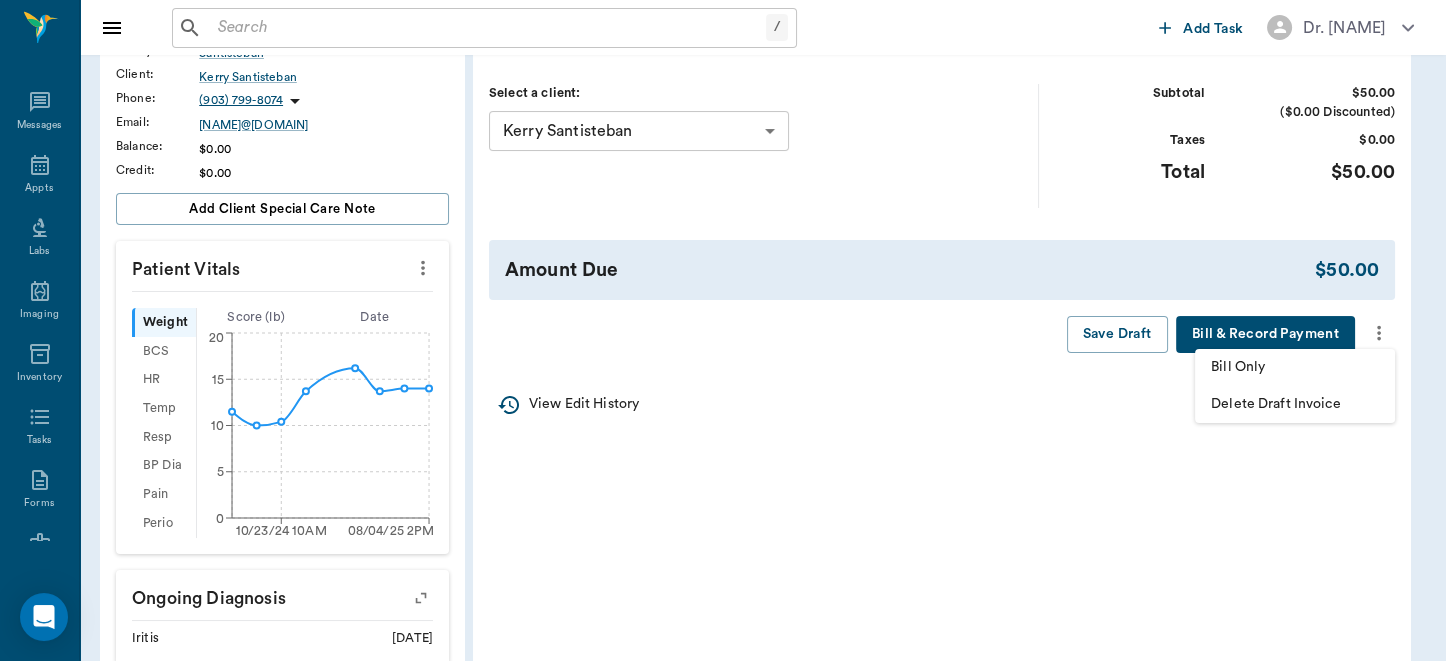 click on "Delete Draft Invoice" at bounding box center (1295, 404) 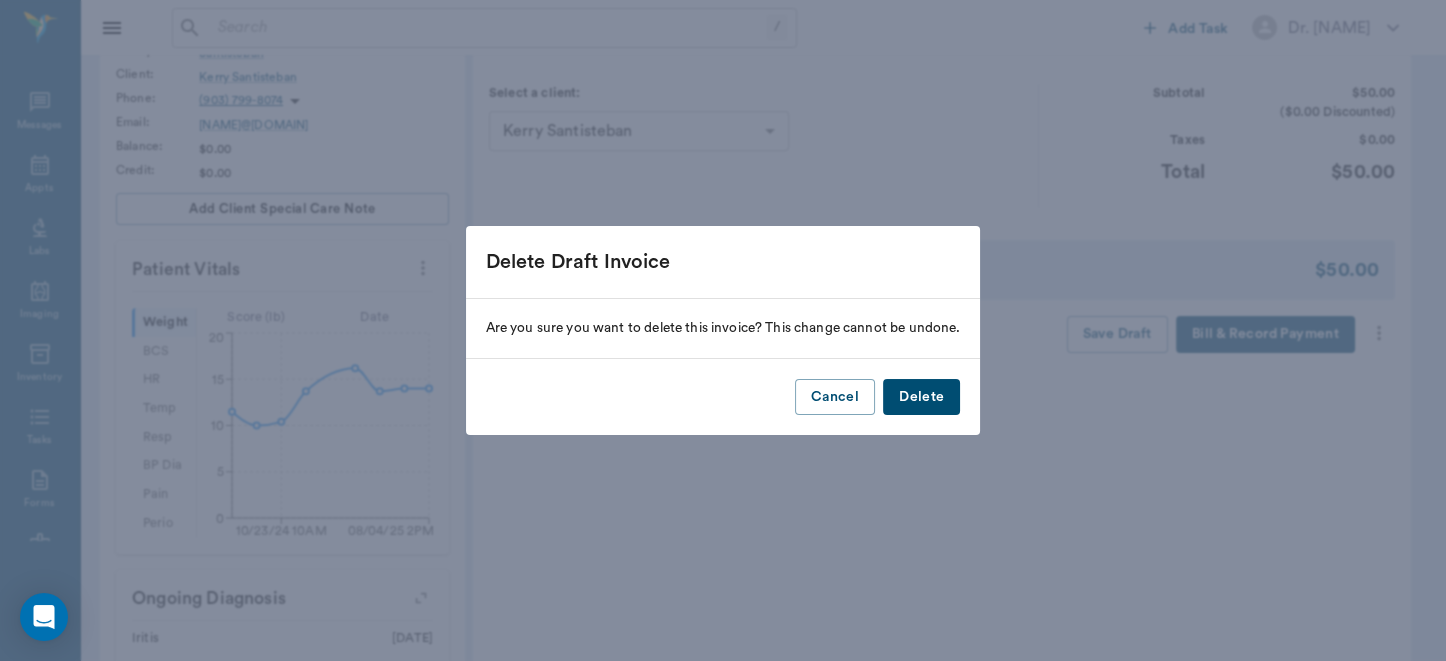 click on "Delete" at bounding box center [921, 397] 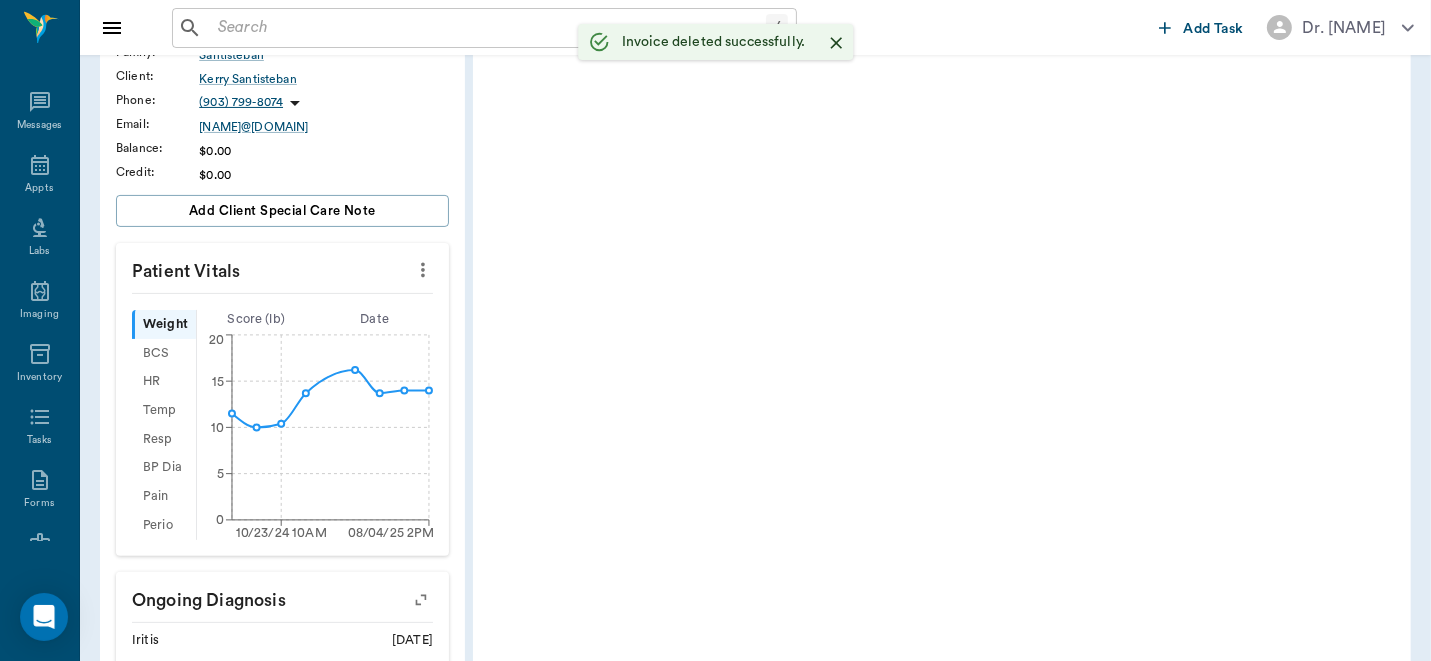 scroll, scrollTop: 0, scrollLeft: 0, axis: both 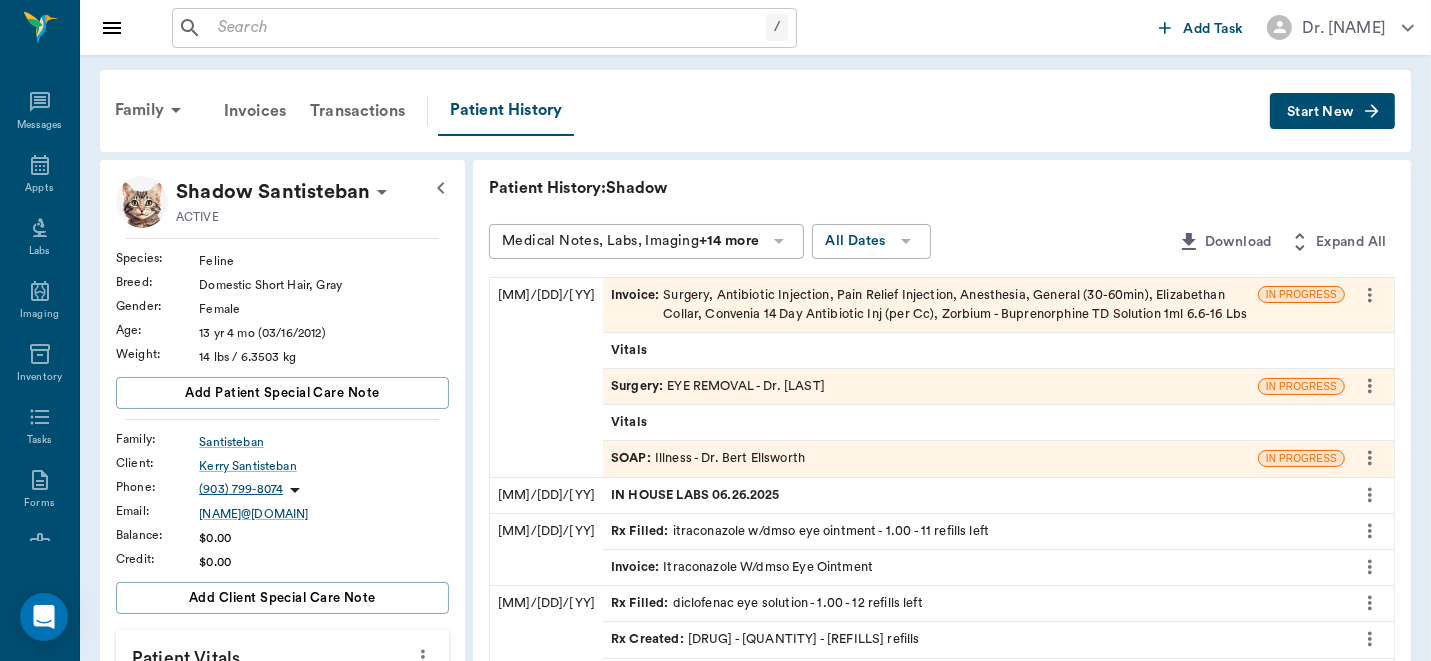 click on "Invoice : Surgery, Antibiotic Injection, Pain Relief Injection, Anesthesia, General (30-60min), Elizabethan Collar, Convenia 14 Day Antibiotic Inj (per Cc), Zorbium - Buprenorphine TD Solution 1ml 6.6-16 Lbs" at bounding box center [930, 305] 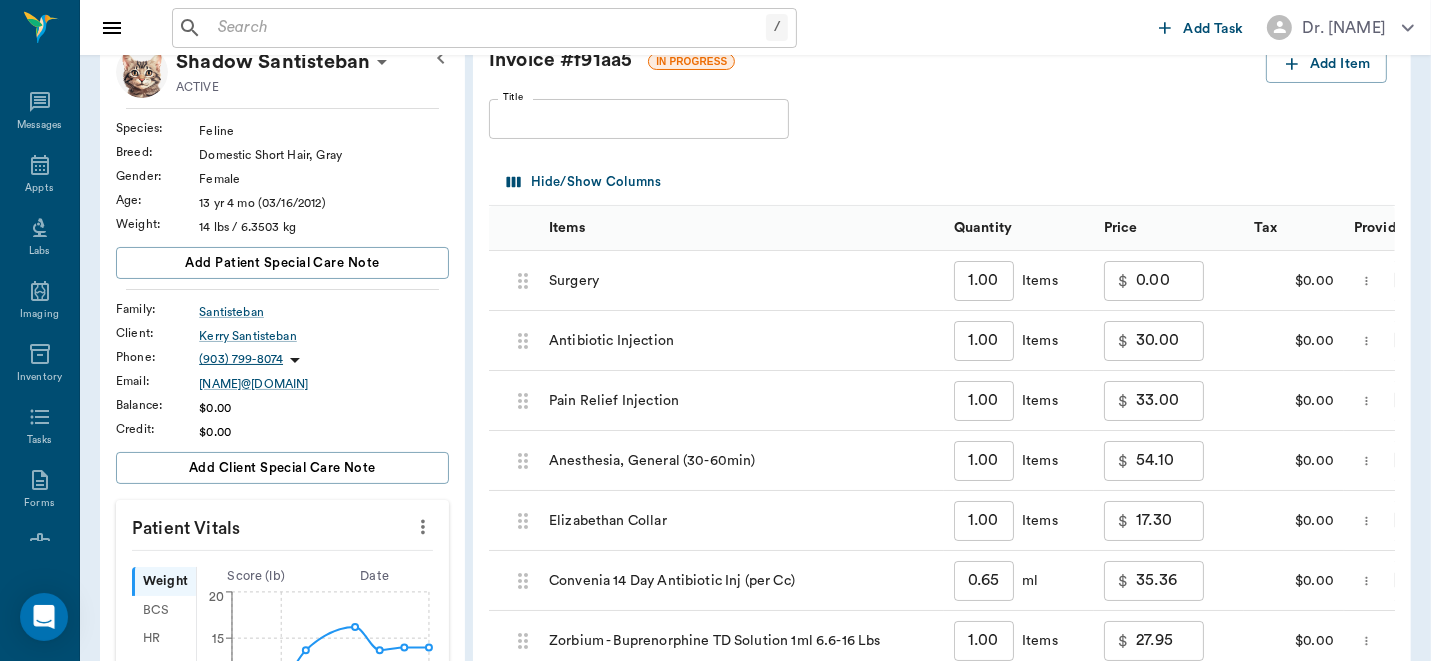 scroll, scrollTop: 122, scrollLeft: 0, axis: vertical 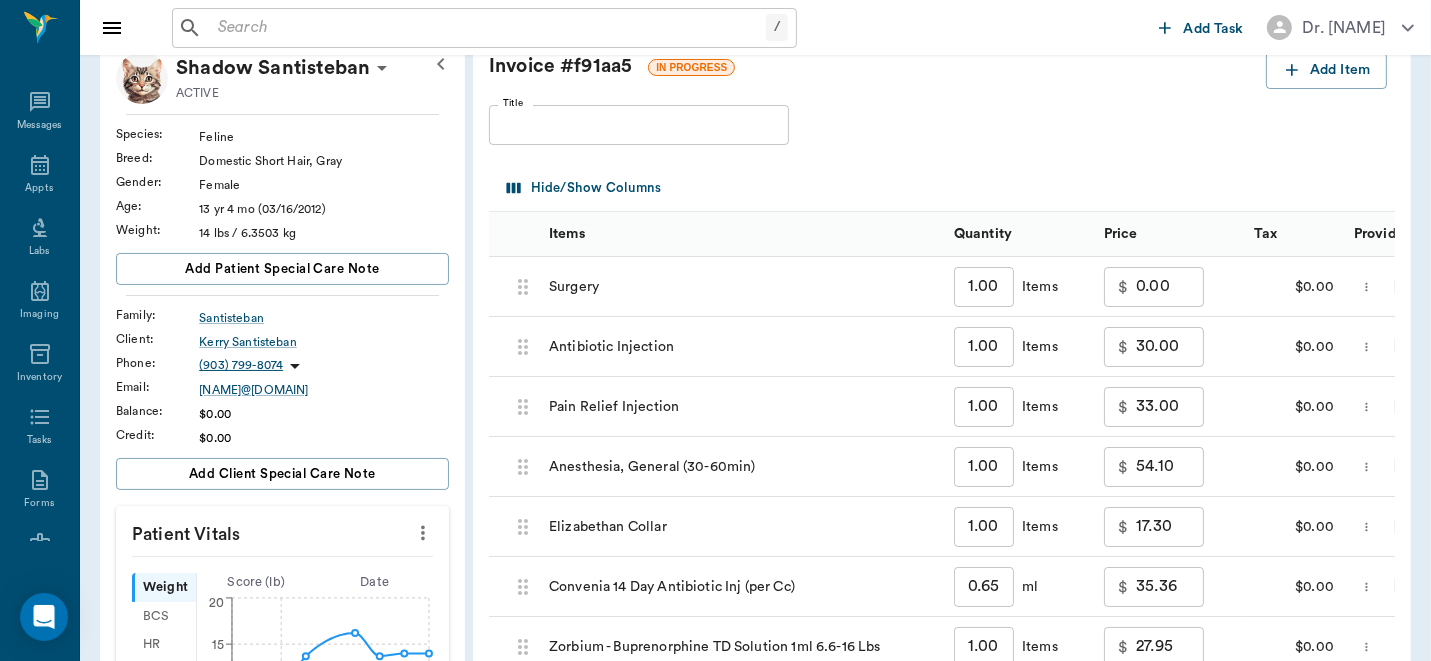 click 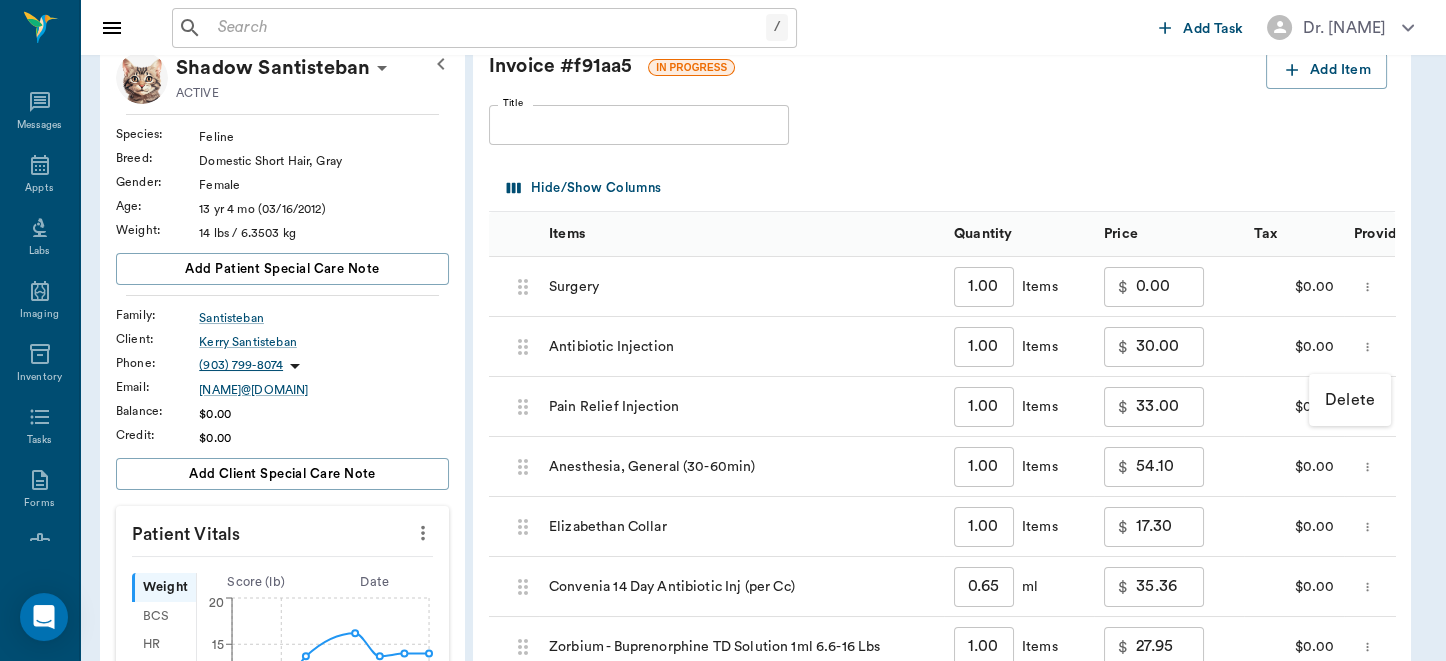 click on "Delete" at bounding box center (1350, 400) 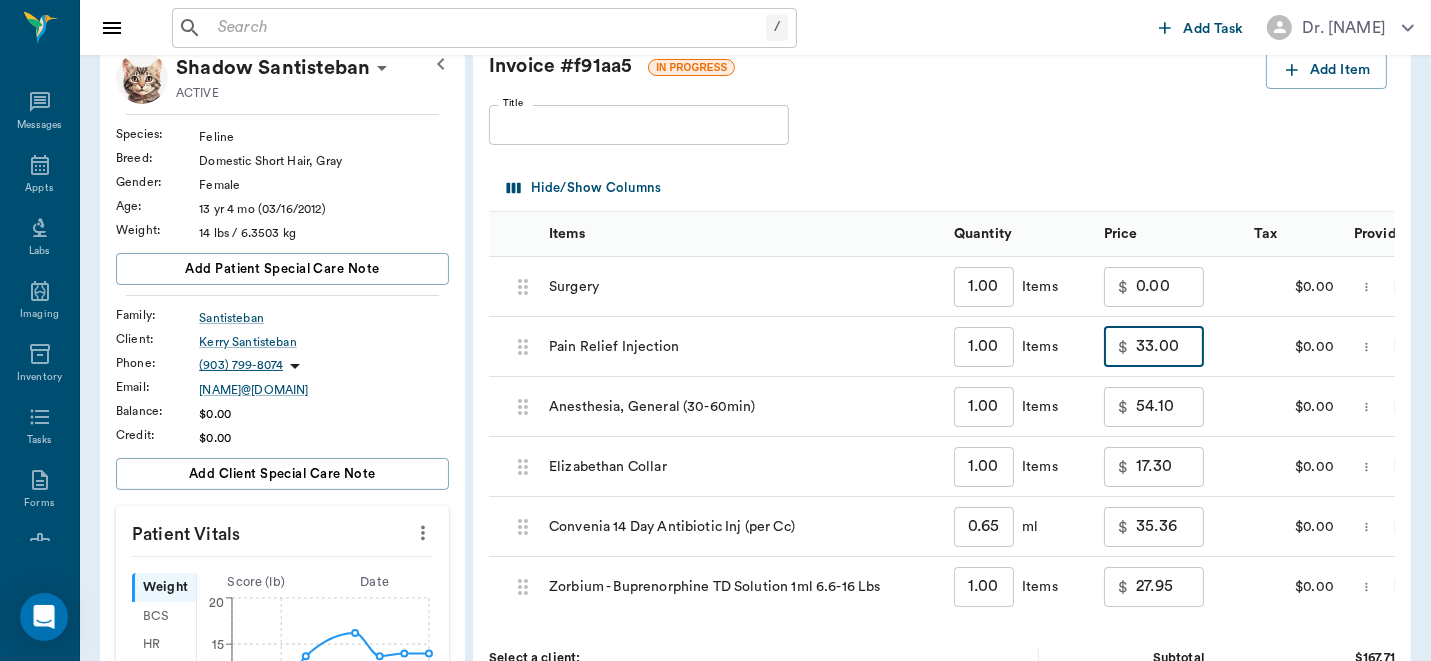click on "33.00" at bounding box center (1170, 347) 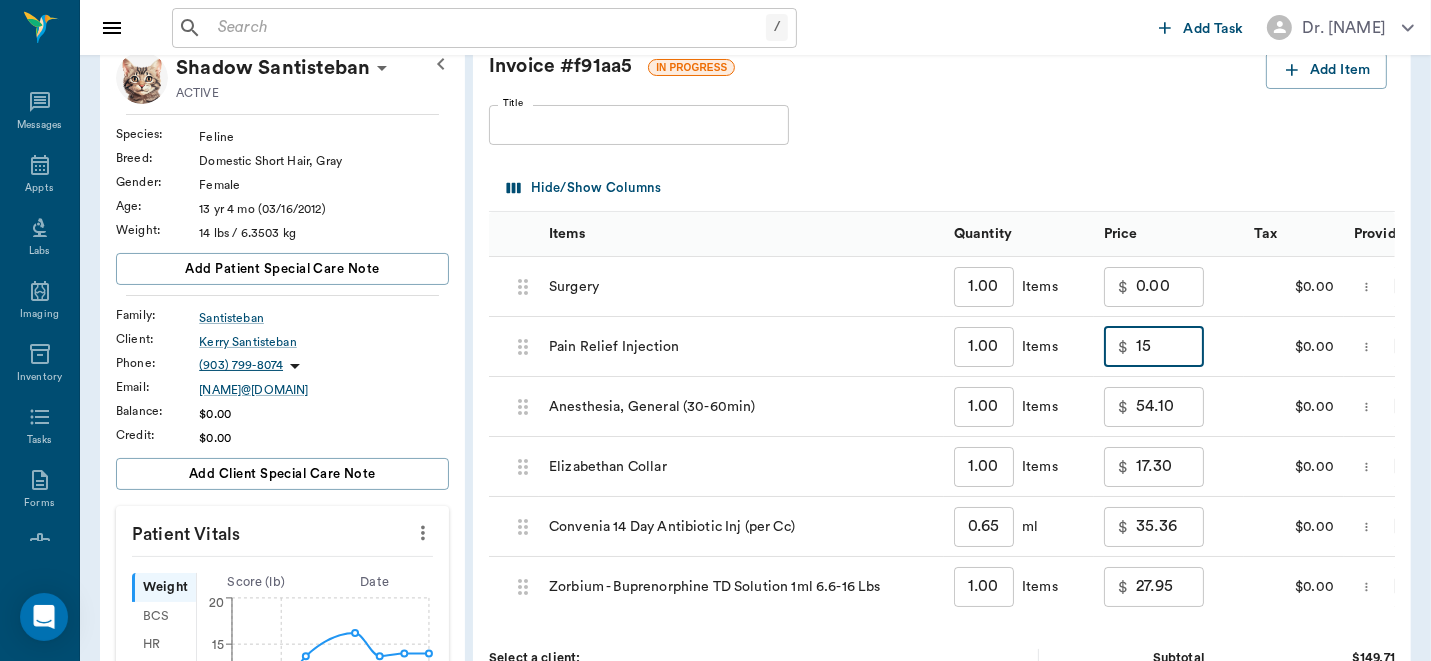 type on "15.00" 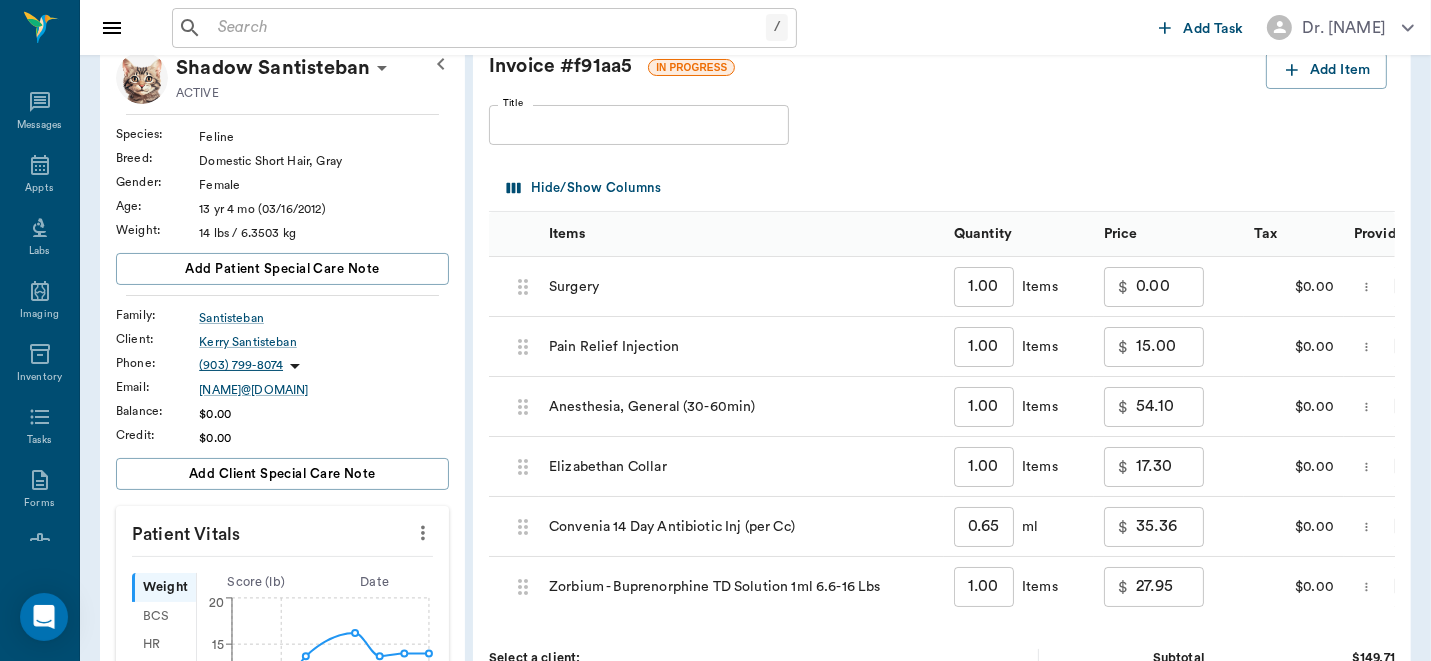 click on "$ 0.00" at bounding box center (1169, 287) 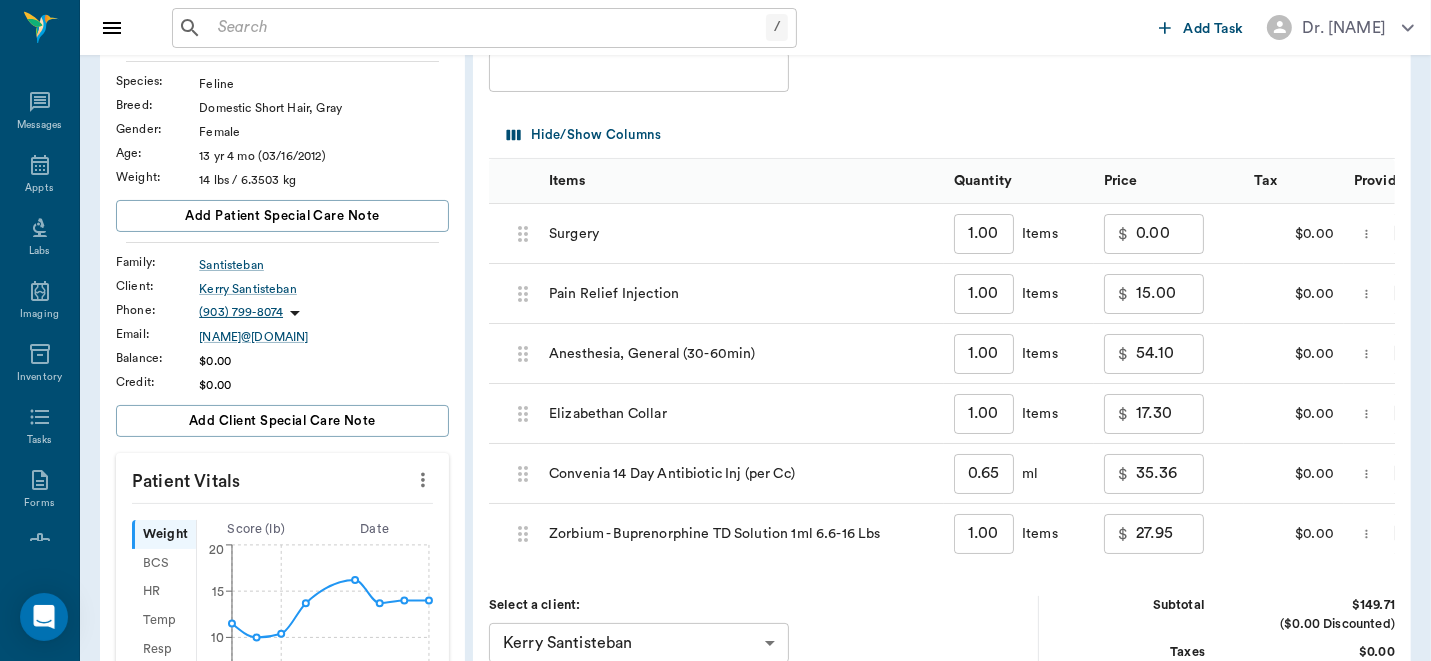 scroll, scrollTop: 149, scrollLeft: 0, axis: vertical 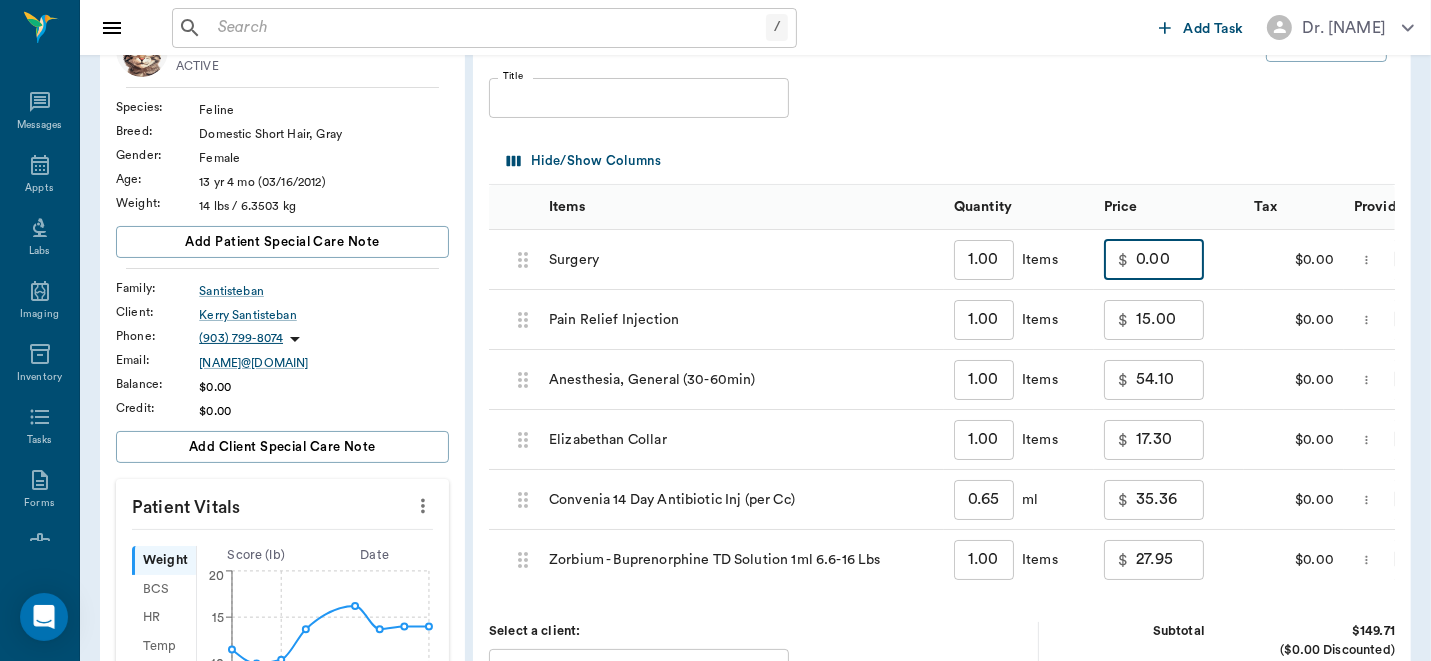 click on "0.00" at bounding box center (1170, 260) 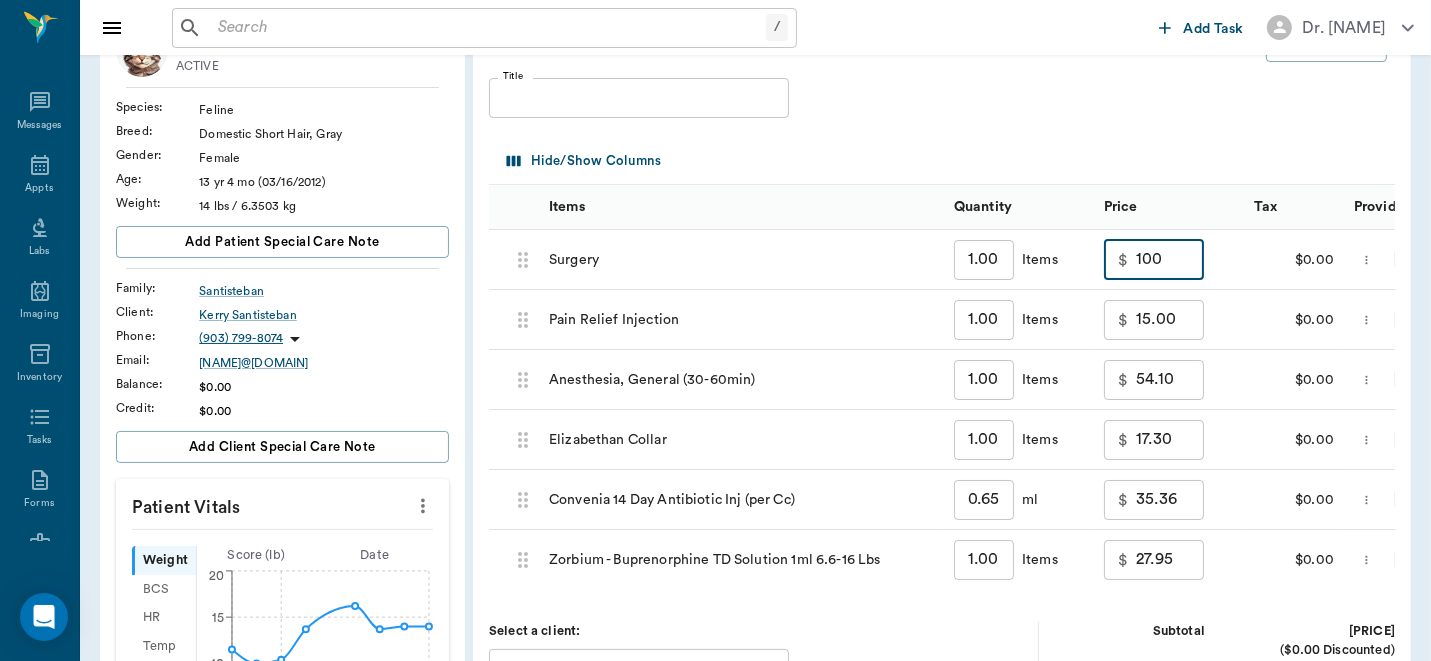 type on "100.00" 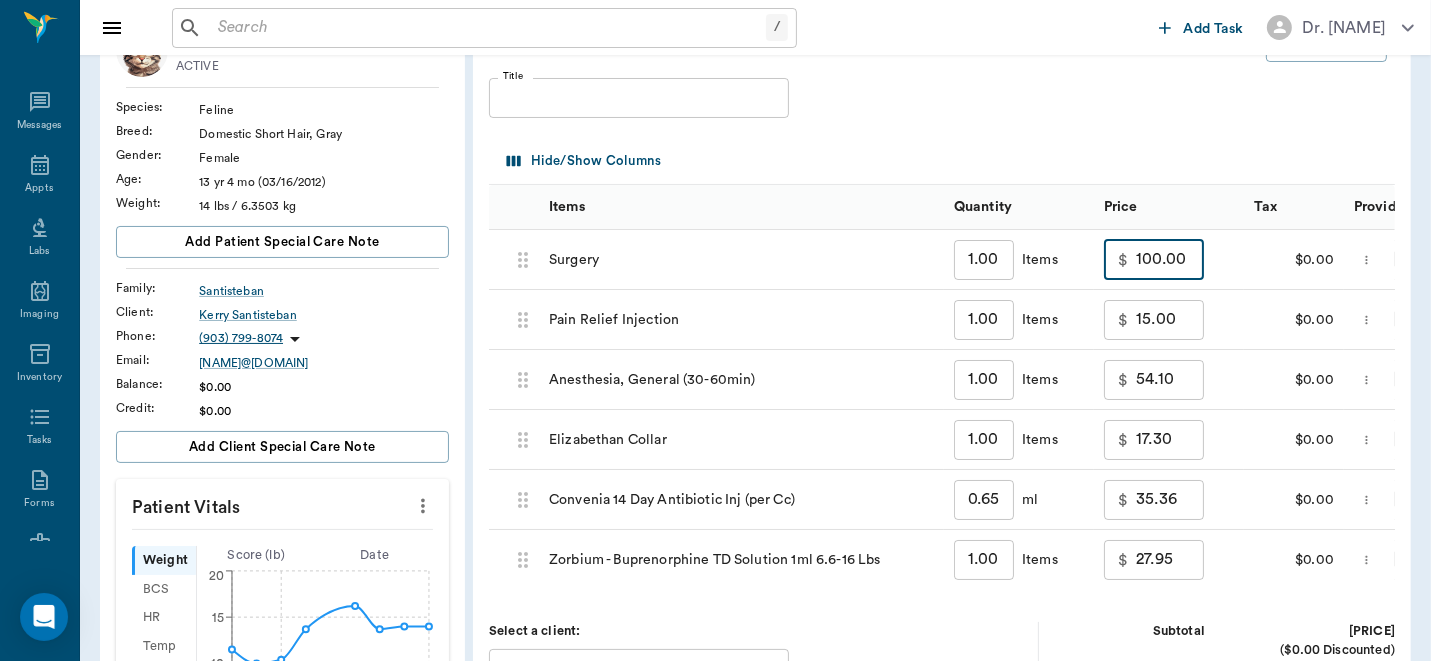 click on "Title Title" at bounding box center (942, 98) 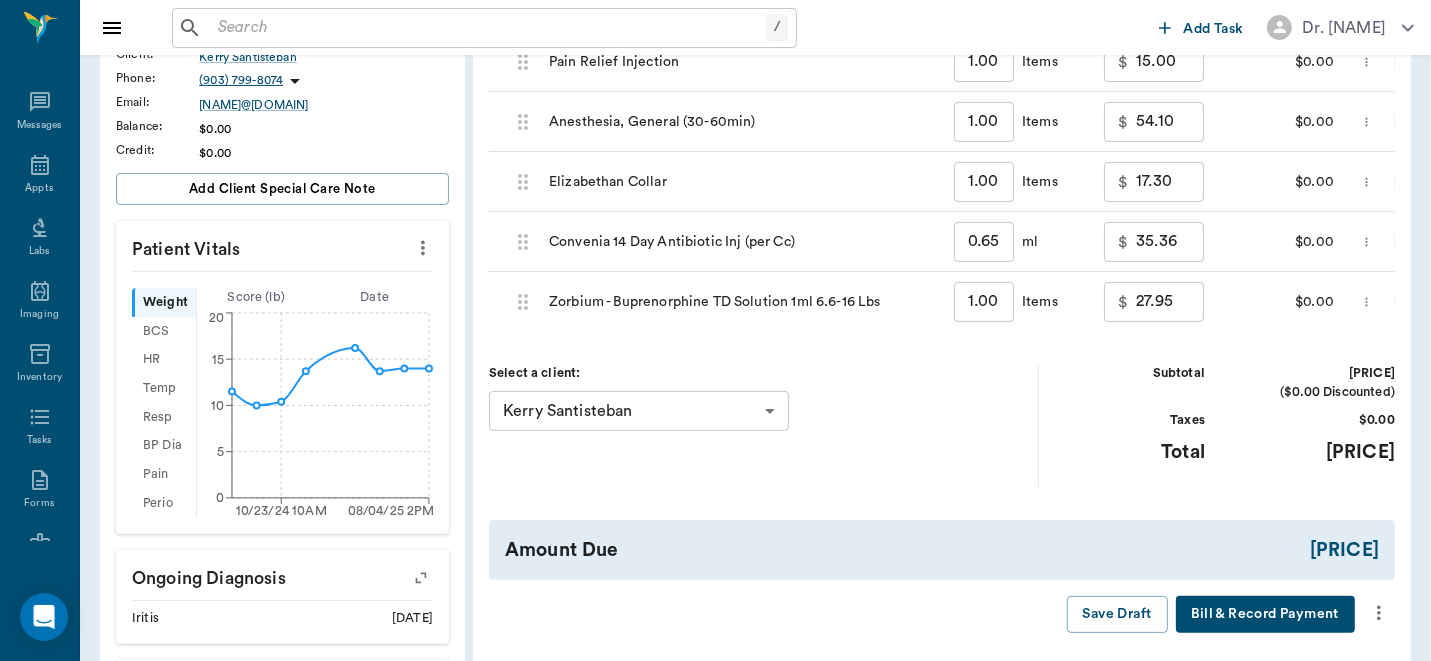scroll, scrollTop: 379, scrollLeft: 0, axis: vertical 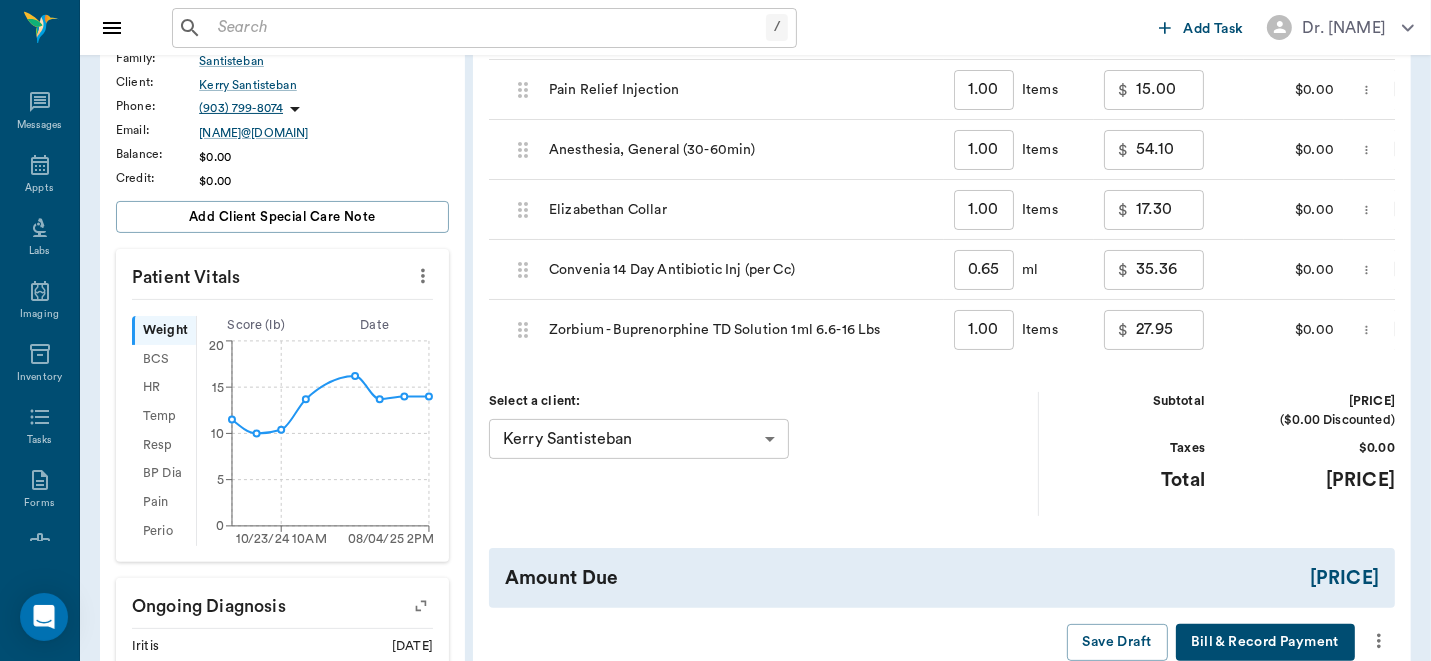 click on "35.36" at bounding box center (1170, 270) 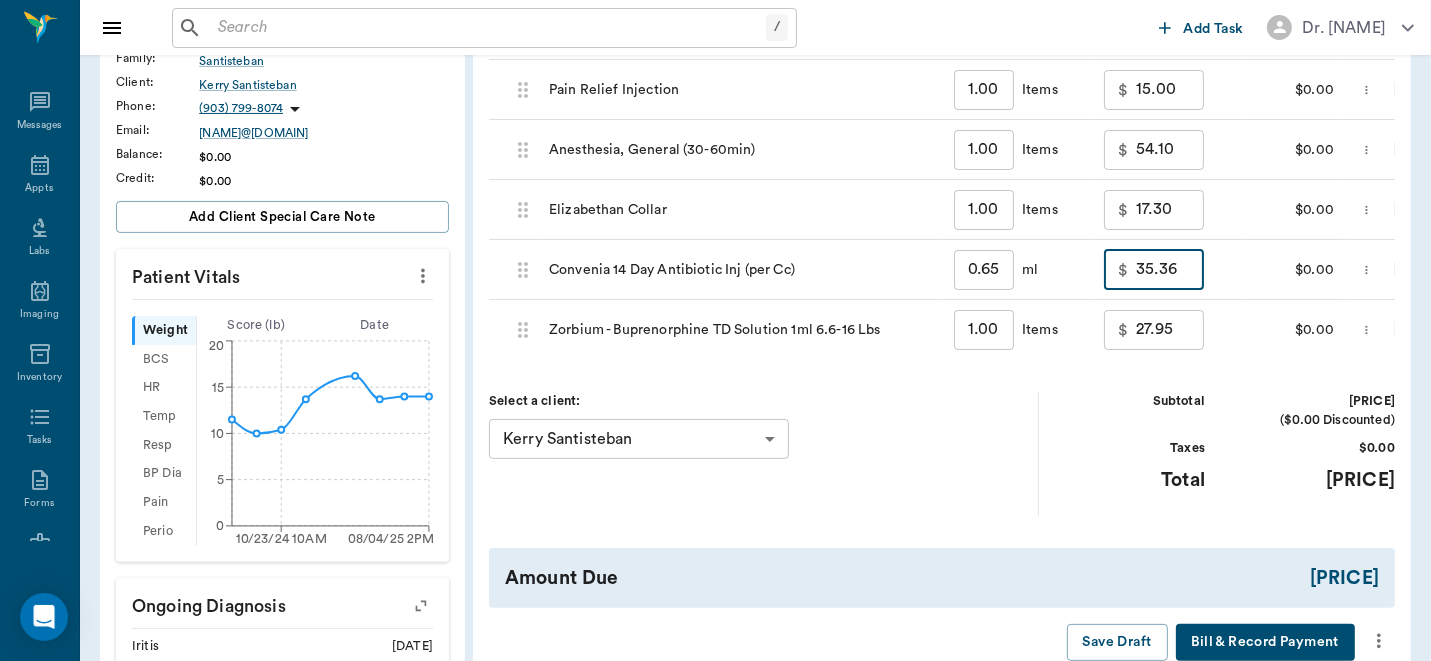 click on "35.36" at bounding box center (1170, 270) 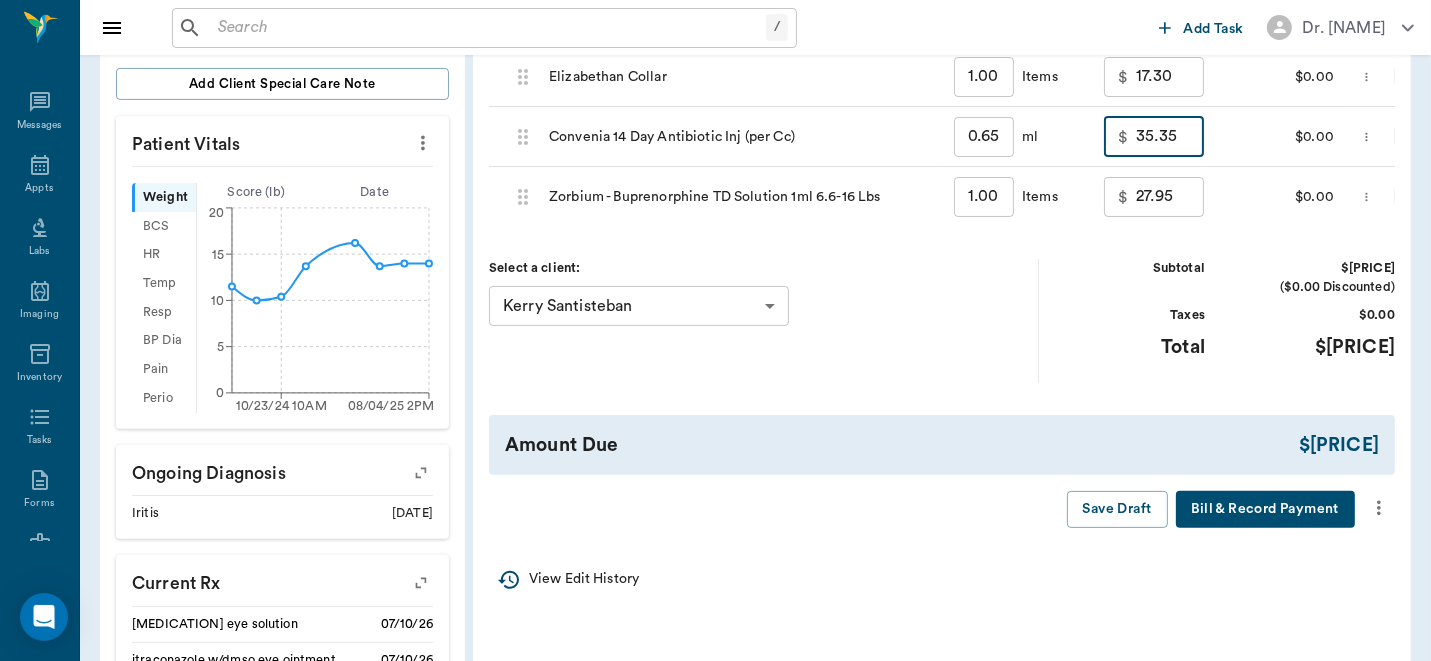 scroll, scrollTop: 607, scrollLeft: 0, axis: vertical 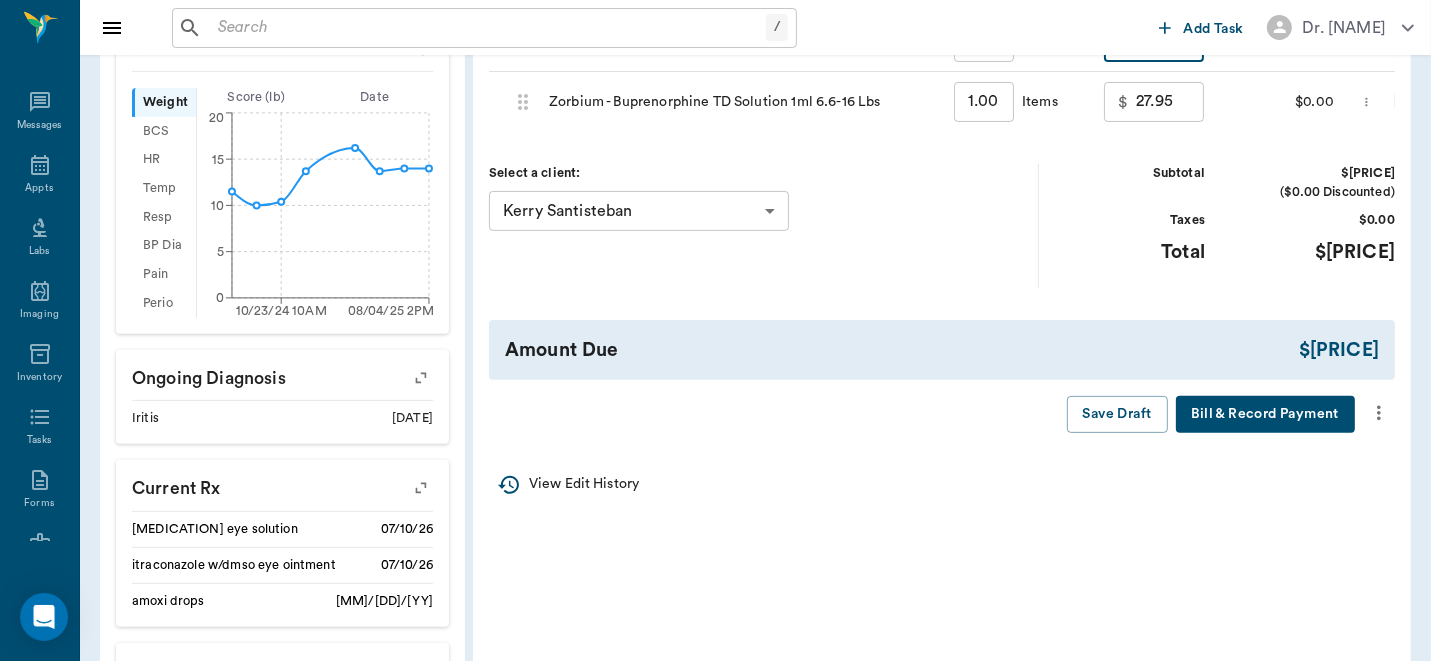 type on "35.35" 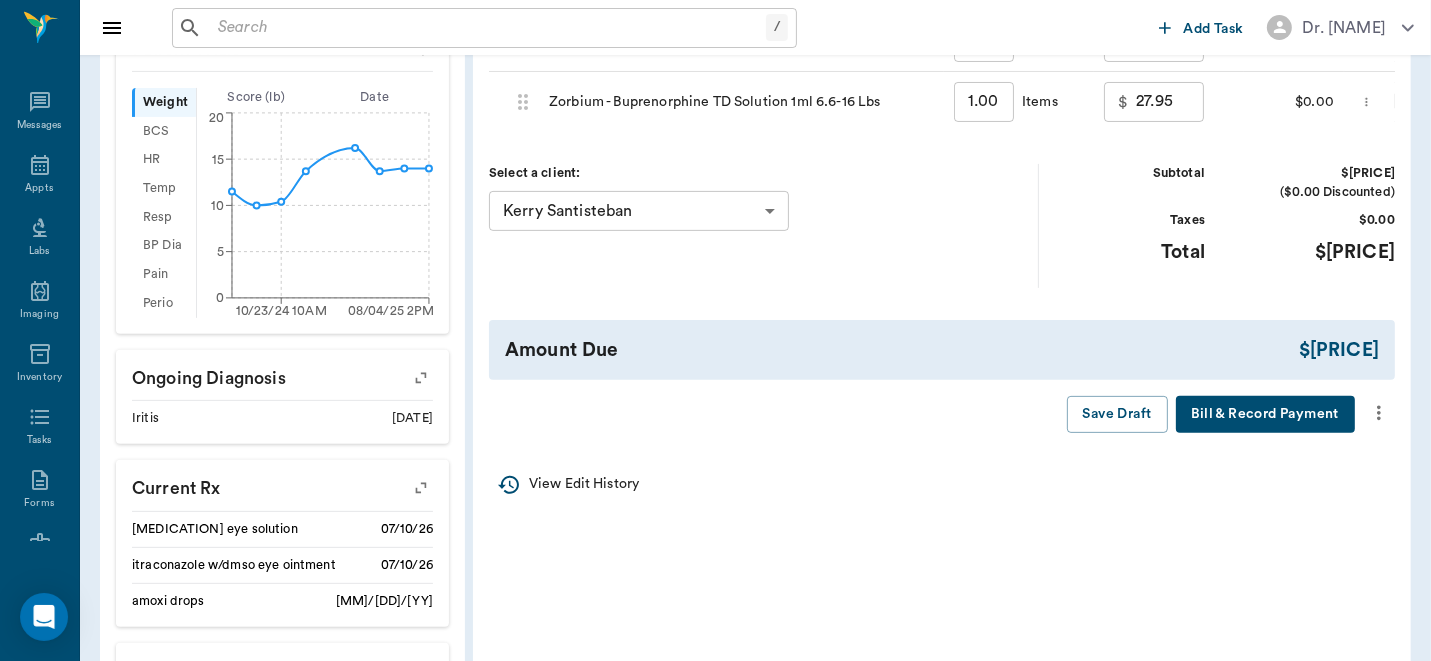 click 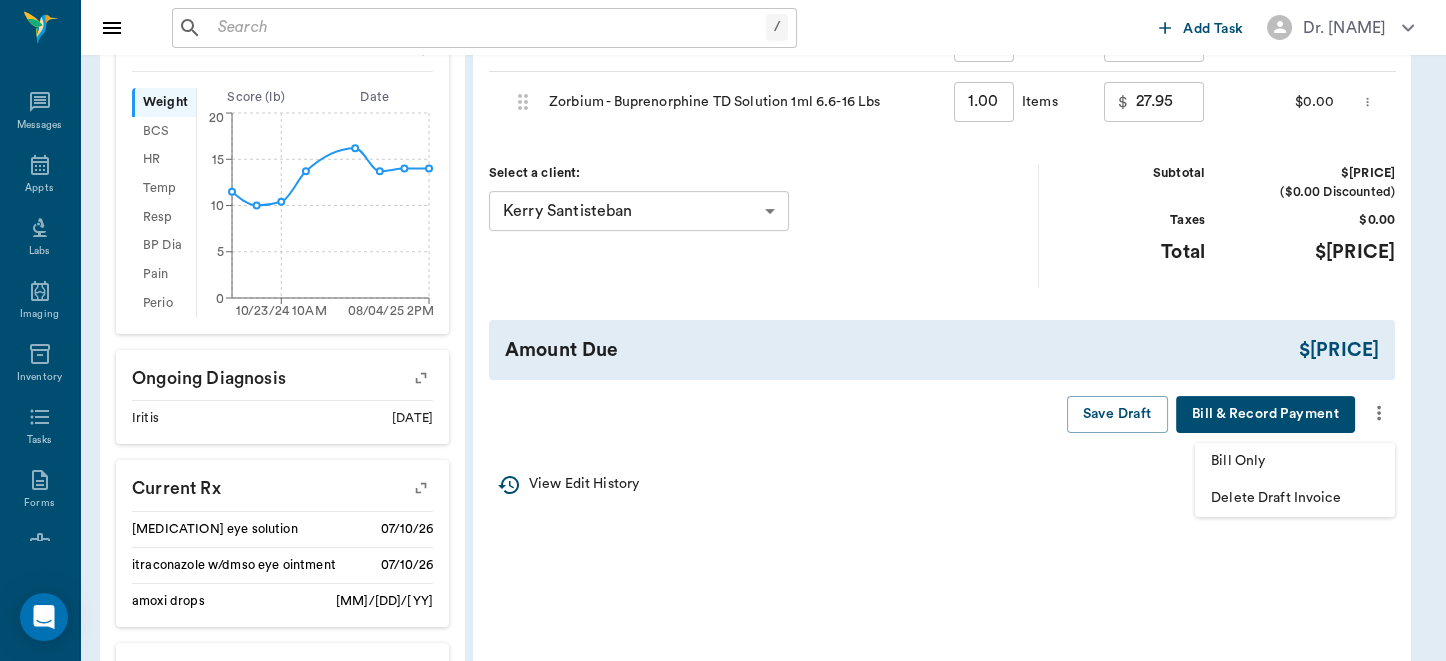 click on "Bill Only" at bounding box center (1295, 461) 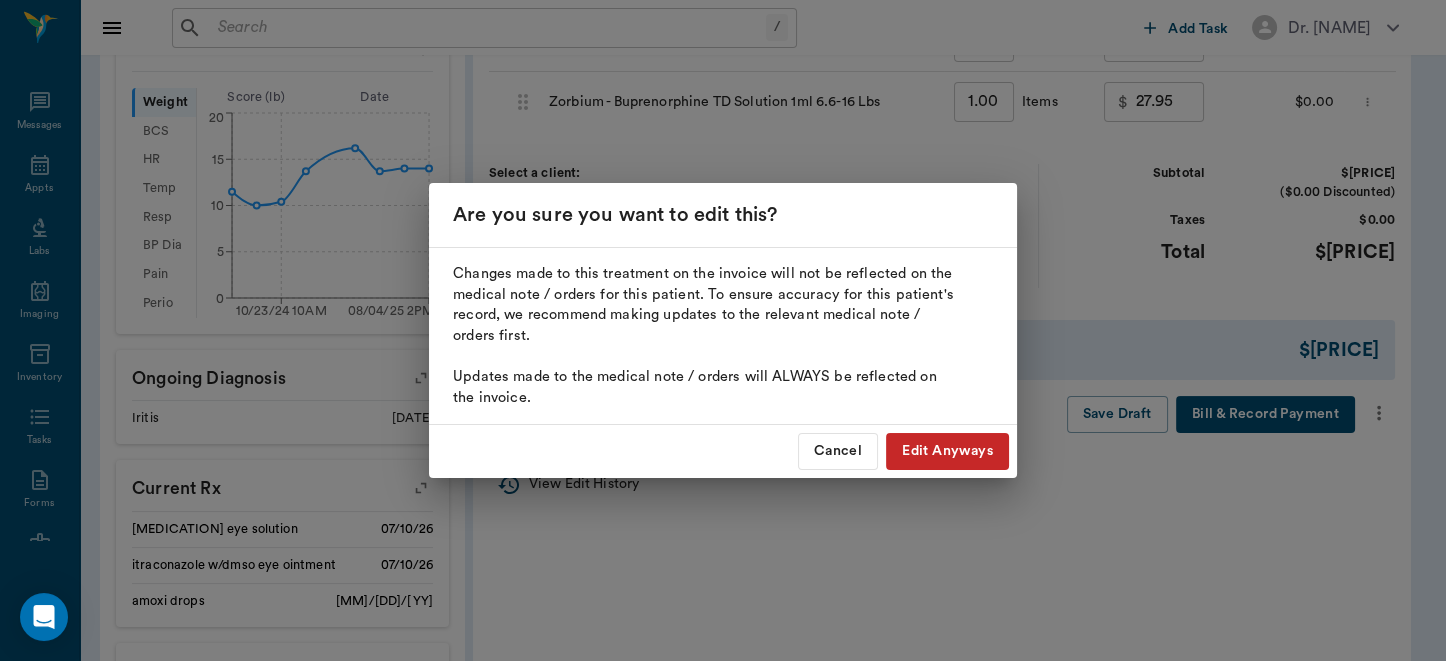 click on "Edit Anyways" at bounding box center (947, 451) 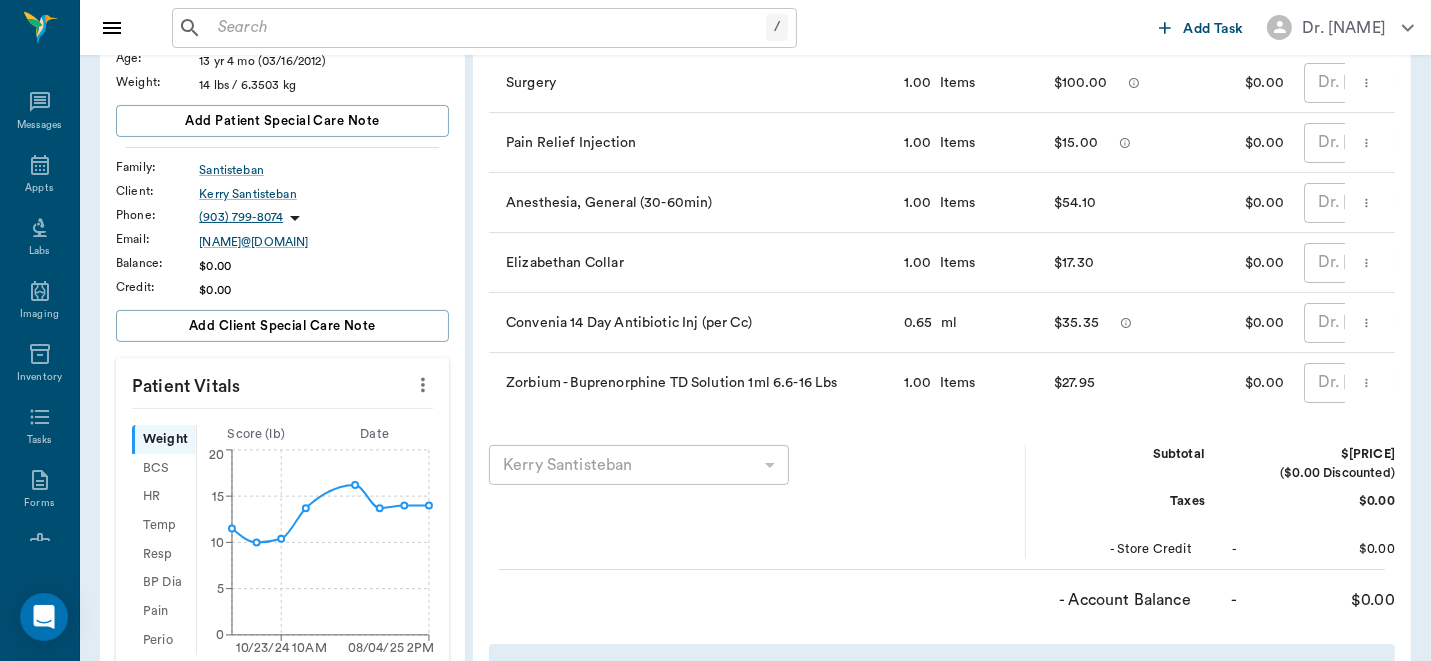 scroll, scrollTop: 0, scrollLeft: 0, axis: both 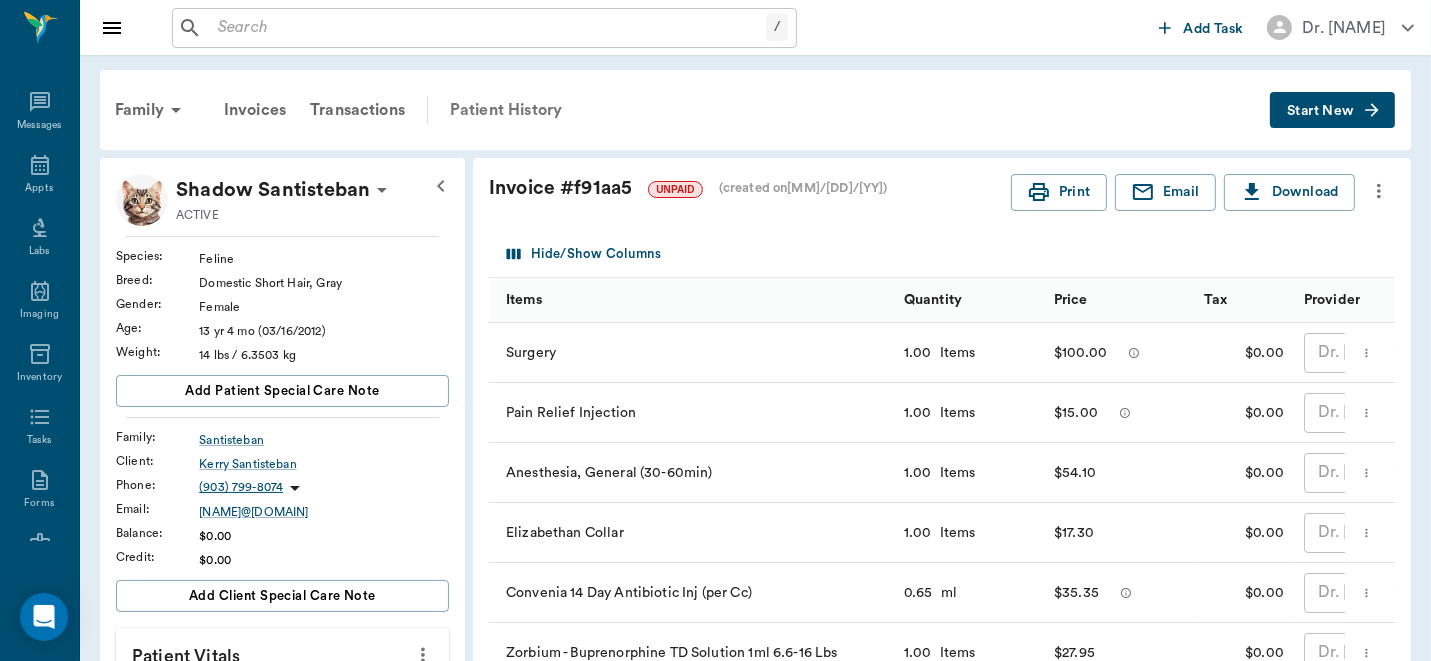 click on "Patient History" at bounding box center (506, 110) 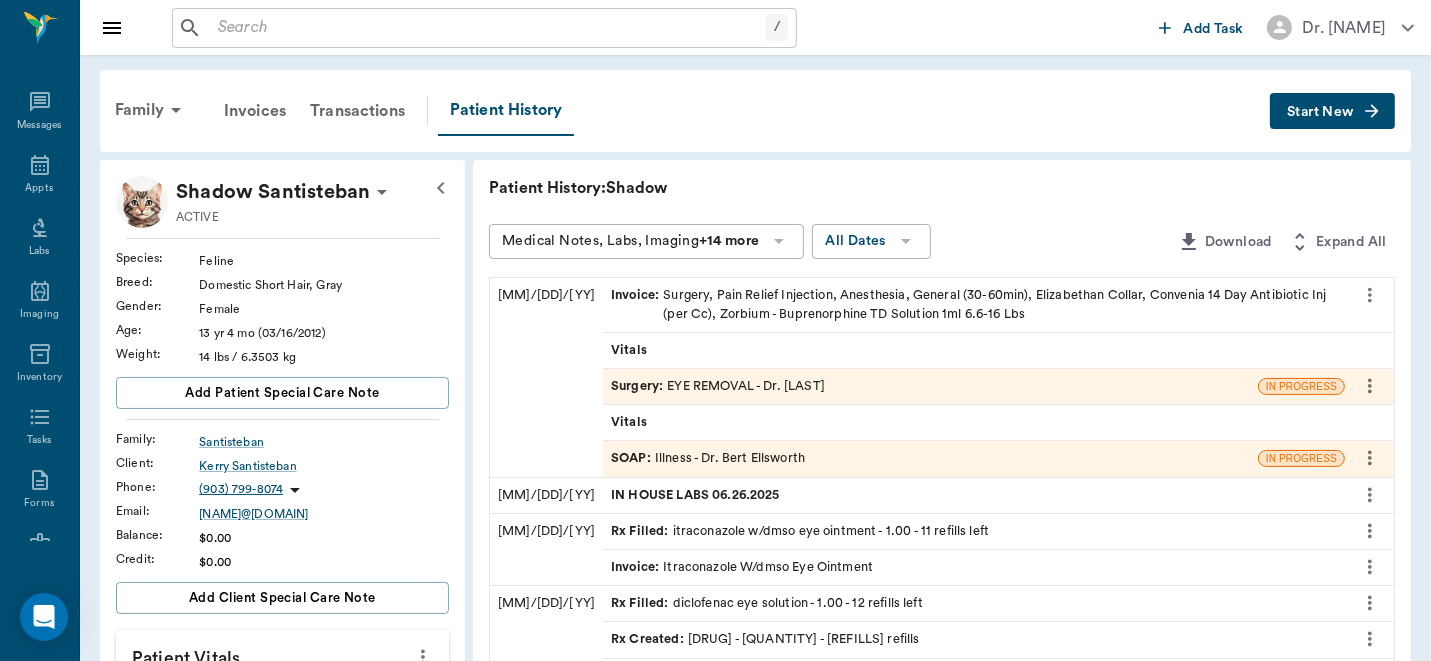 click on "/ ​" at bounding box center [484, 28] 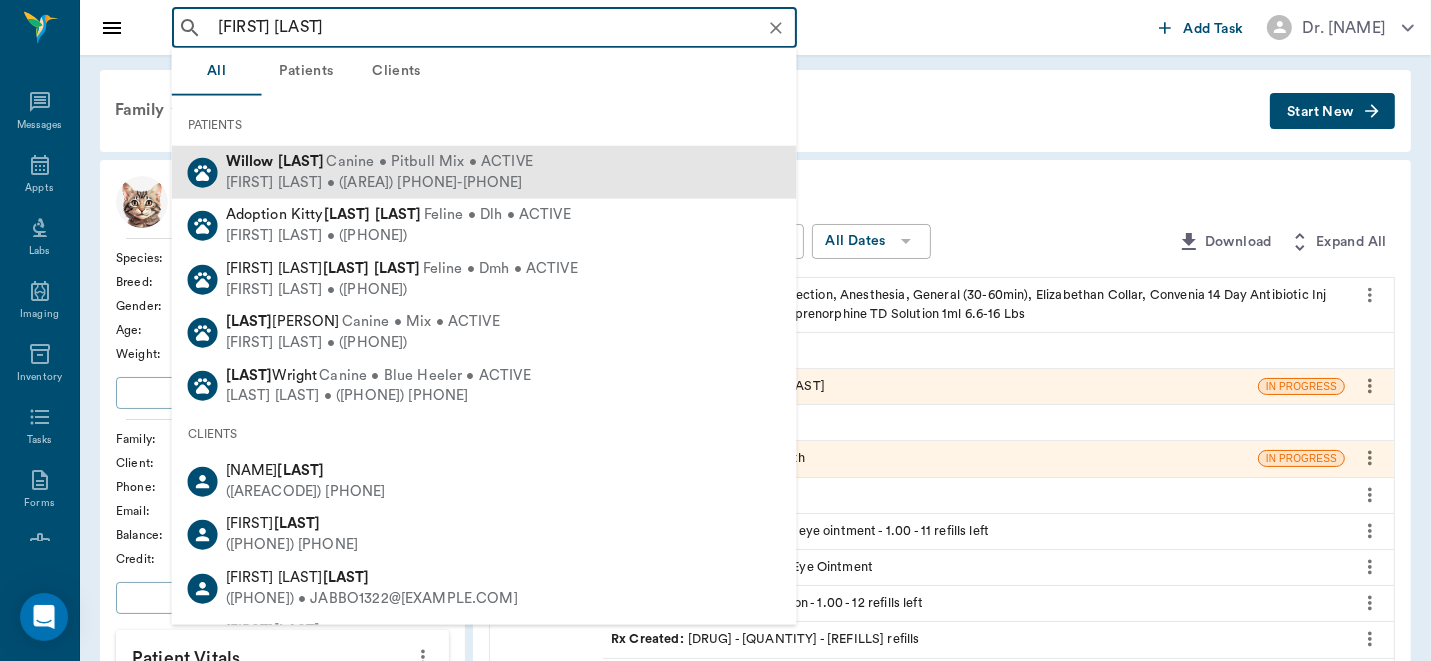 click on "[LAST]" at bounding box center (301, 161) 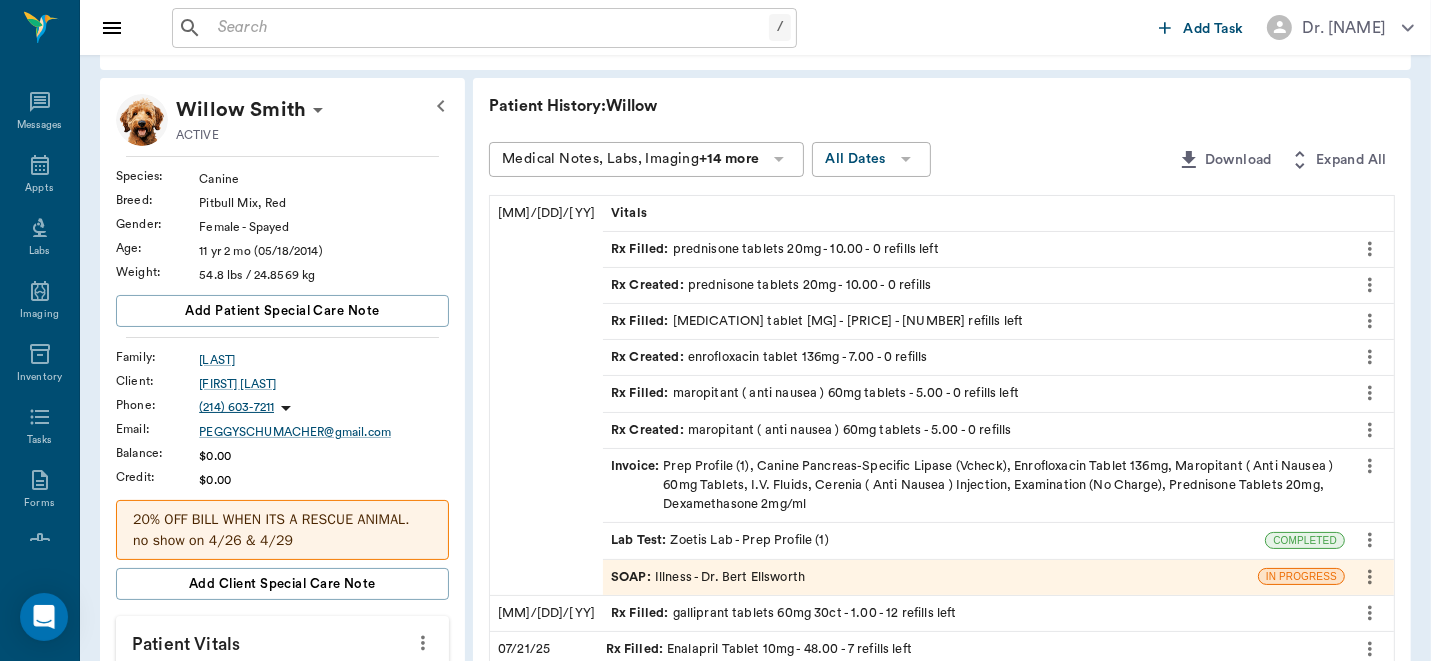 scroll, scrollTop: 200, scrollLeft: 0, axis: vertical 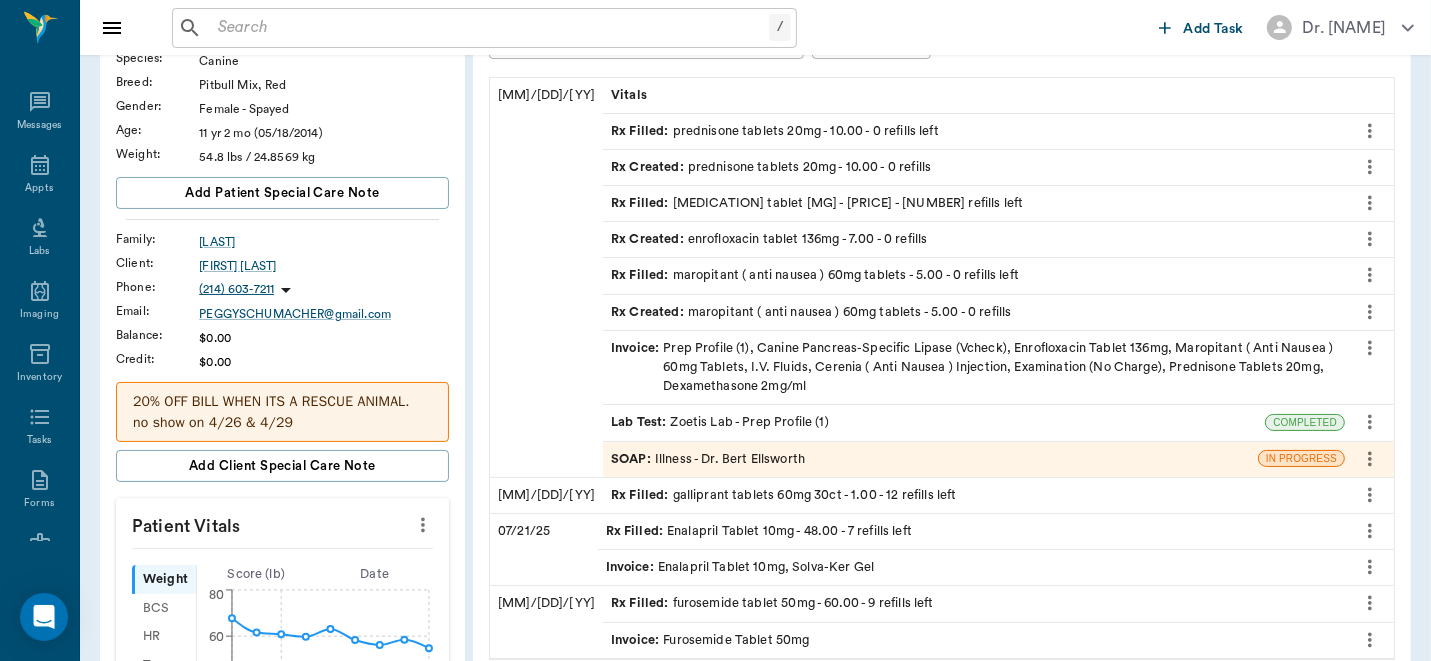 click on "SOAP : Illness - Dr. [PERSON]" at bounding box center [708, 459] 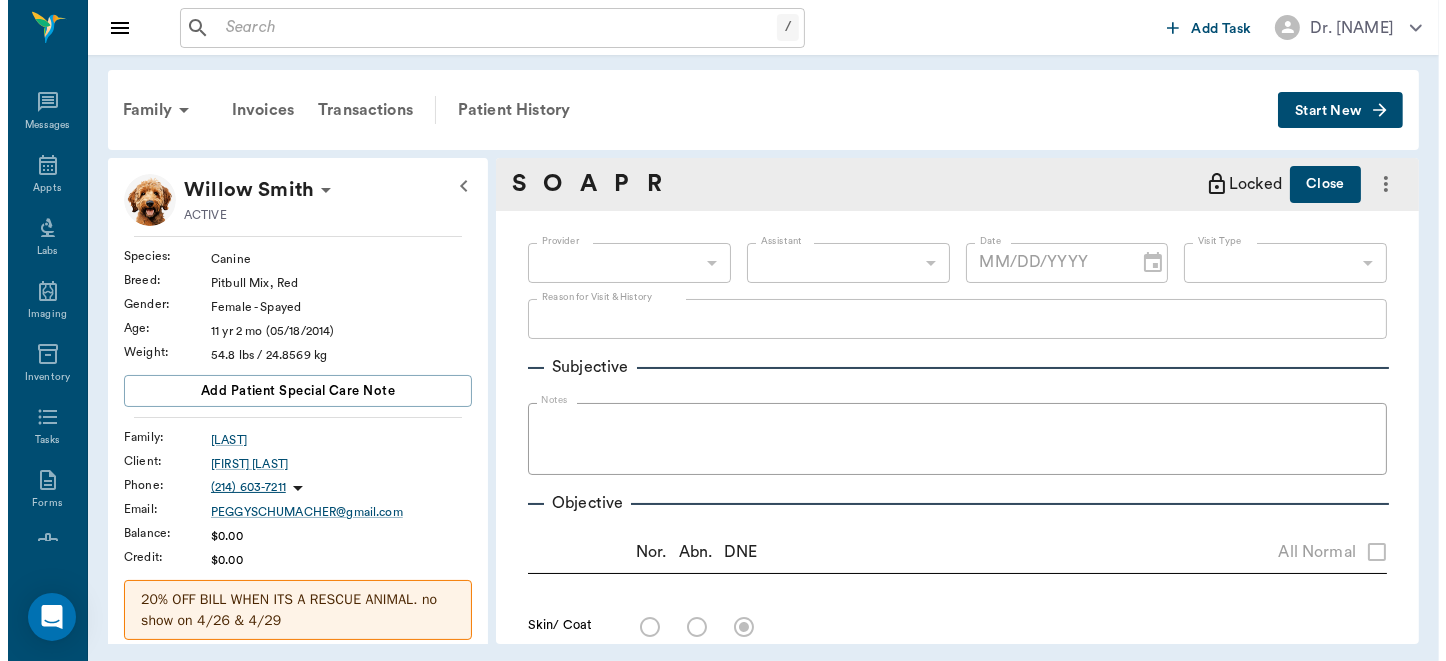 scroll, scrollTop: 0, scrollLeft: 0, axis: both 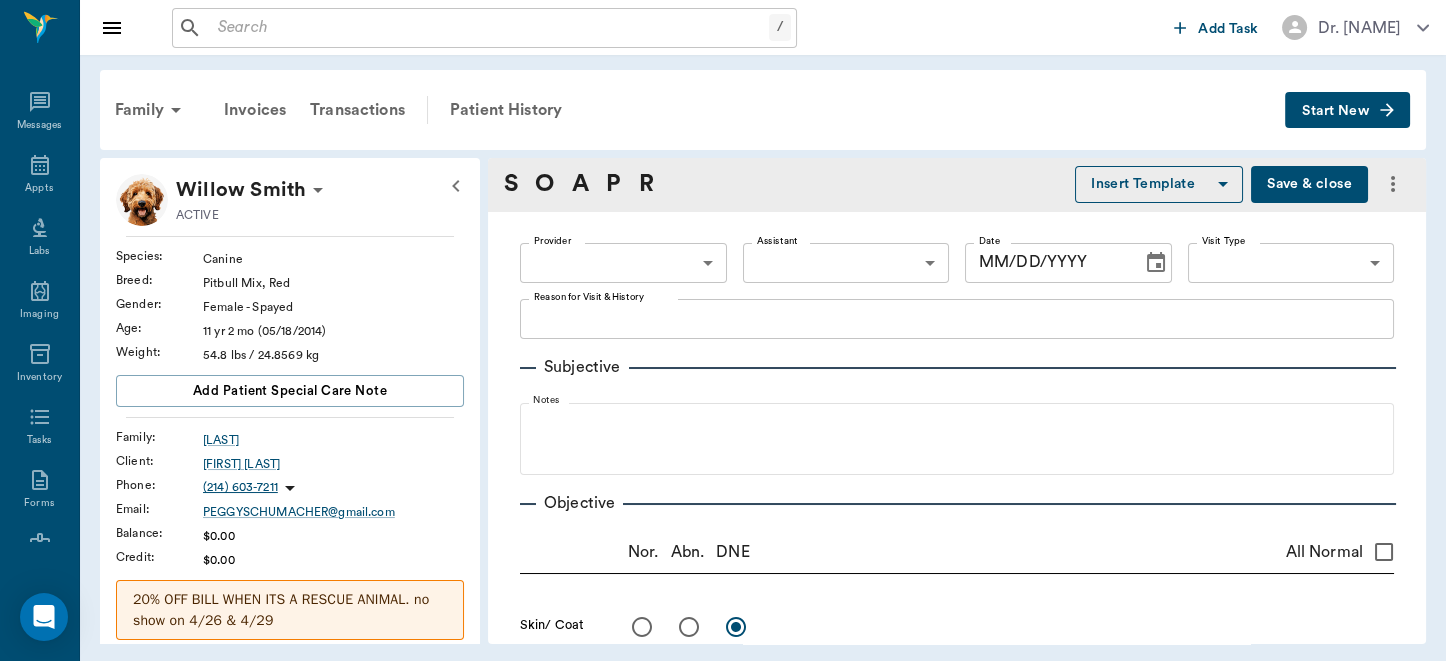 type on "63ec2f075fda476ae8351a4d" 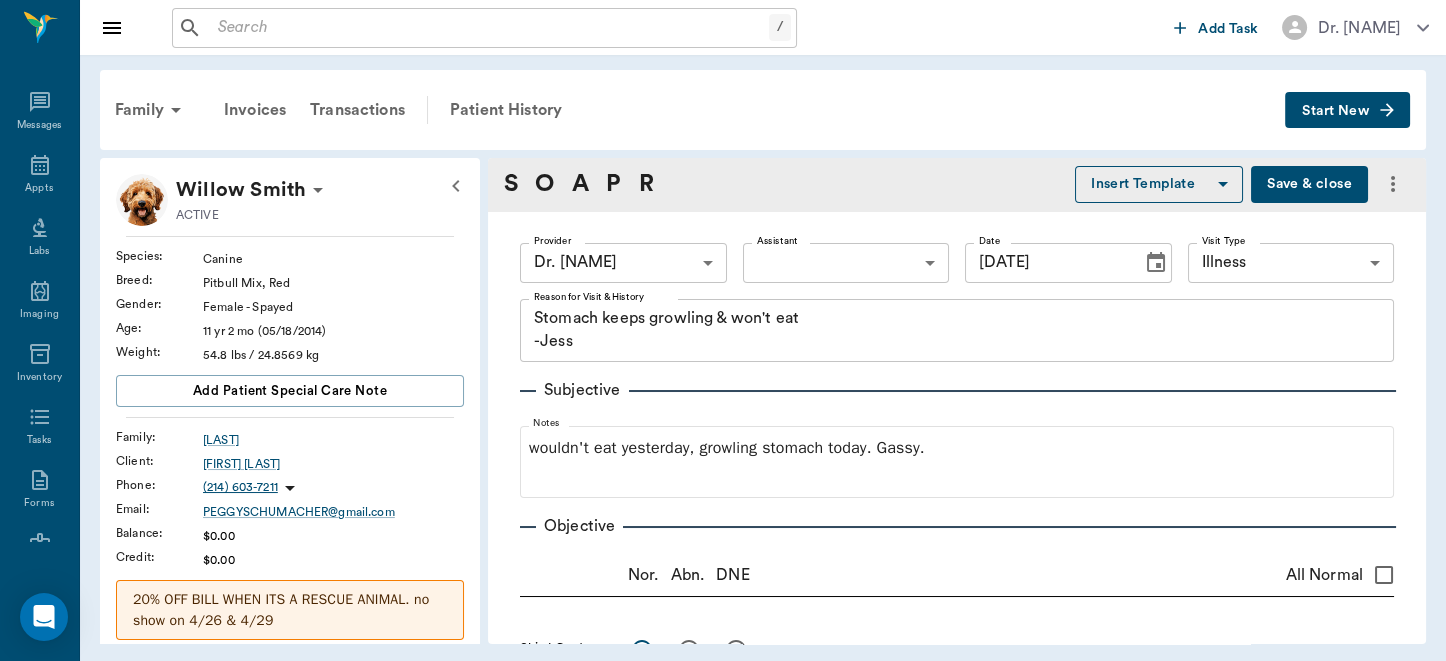 type on "[DATE]" 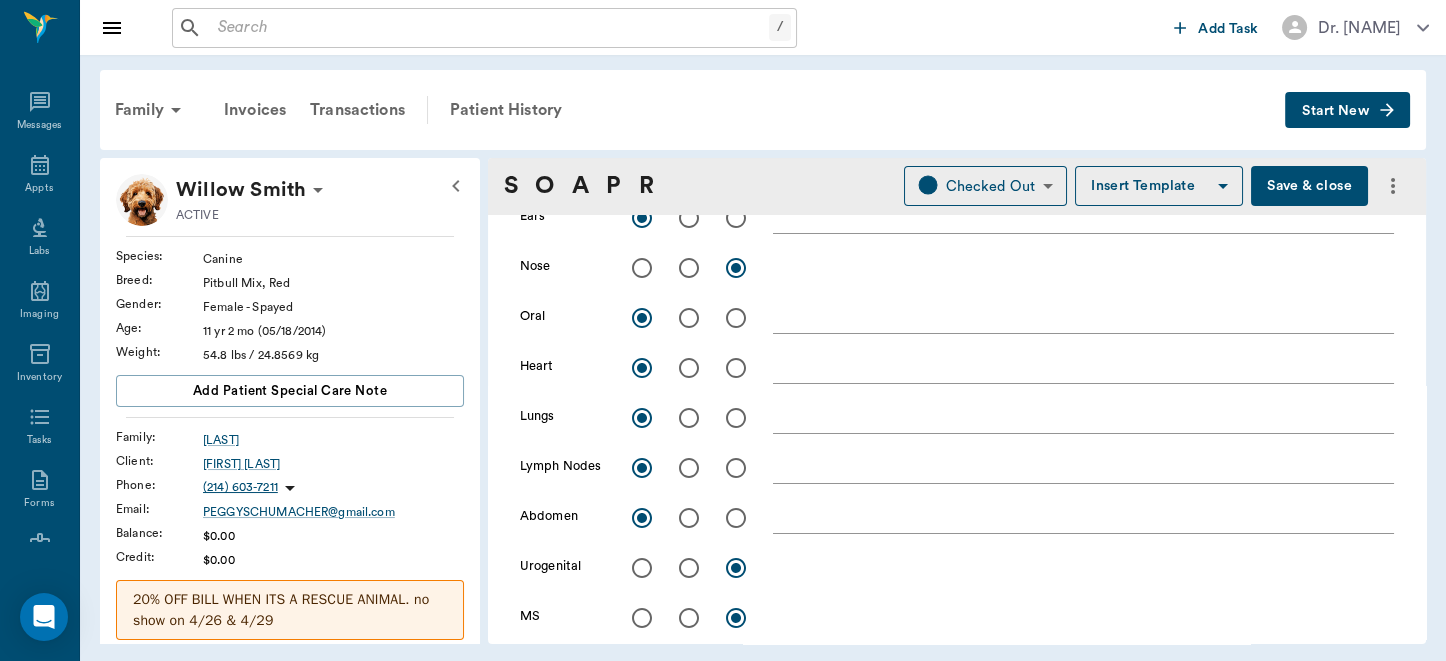 scroll, scrollTop: 119, scrollLeft: 0, axis: vertical 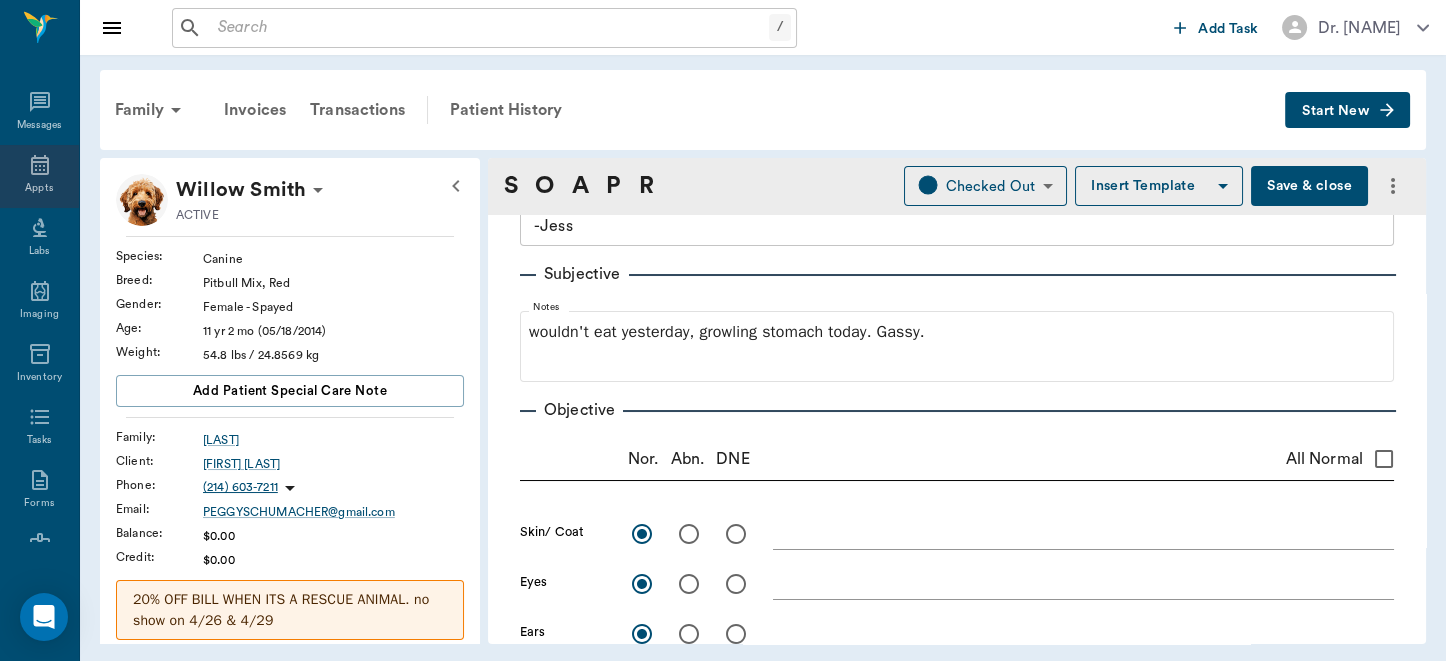 click 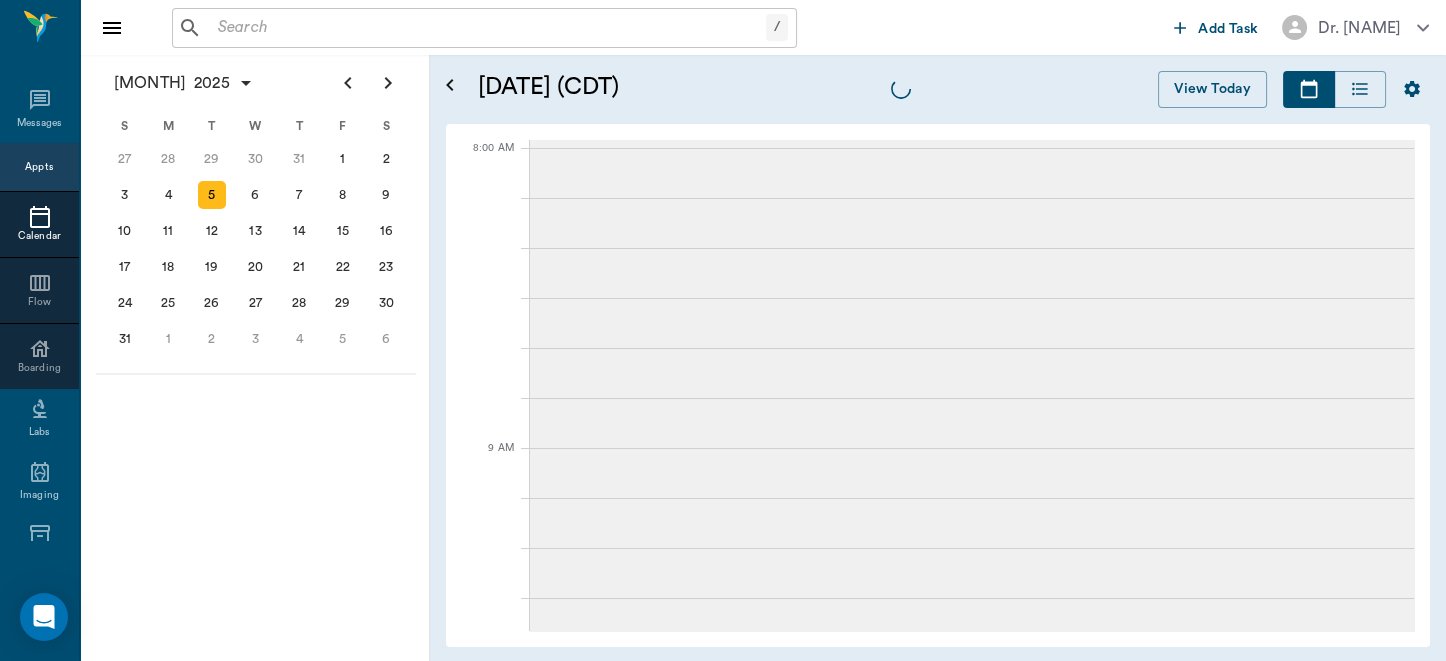 click on "4" at bounding box center (168, 195) 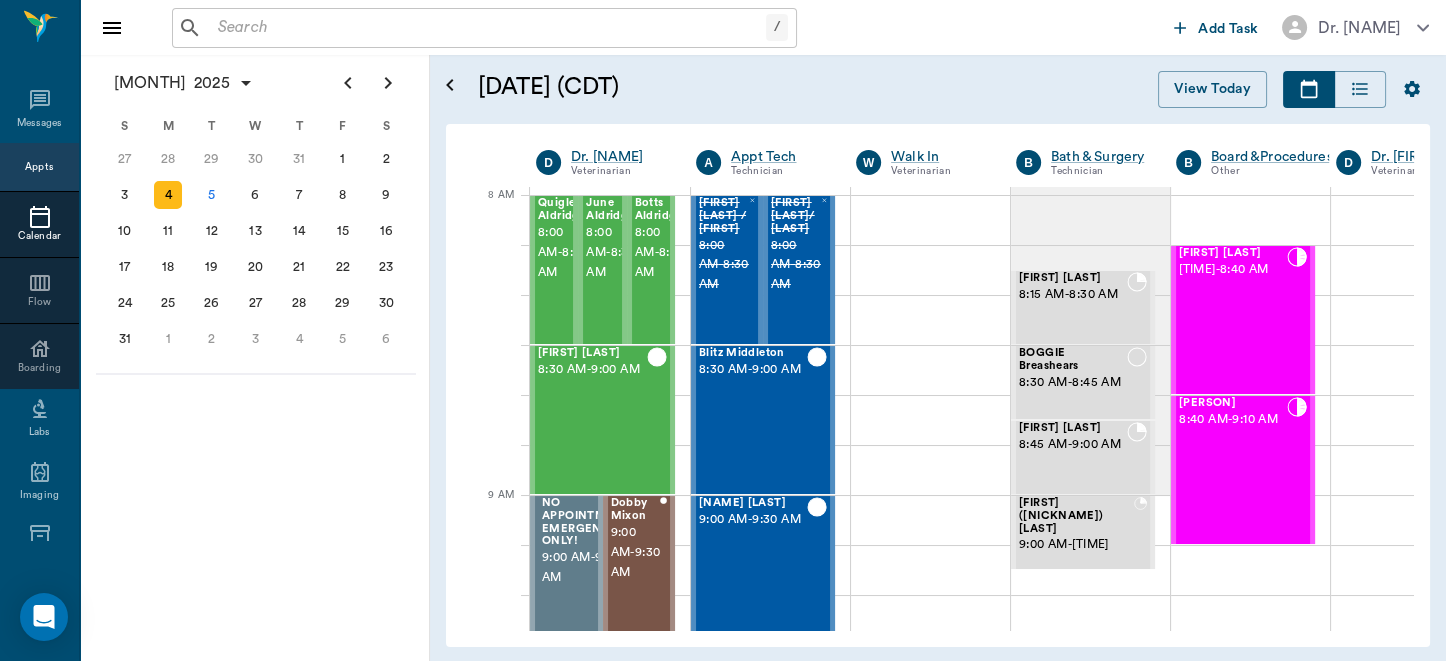 scroll, scrollTop: 0, scrollLeft: 0, axis: both 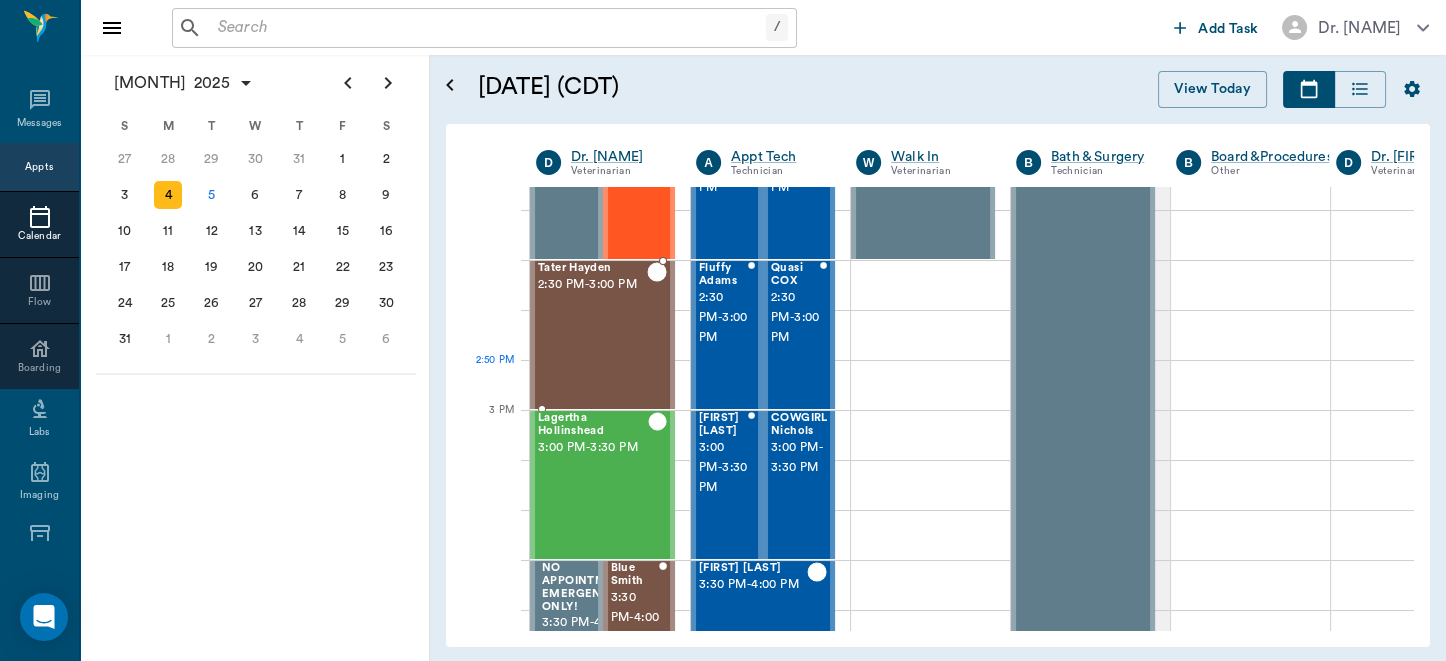 click on "[FIRST] [TIME] - [TIME]" at bounding box center [592, 335] 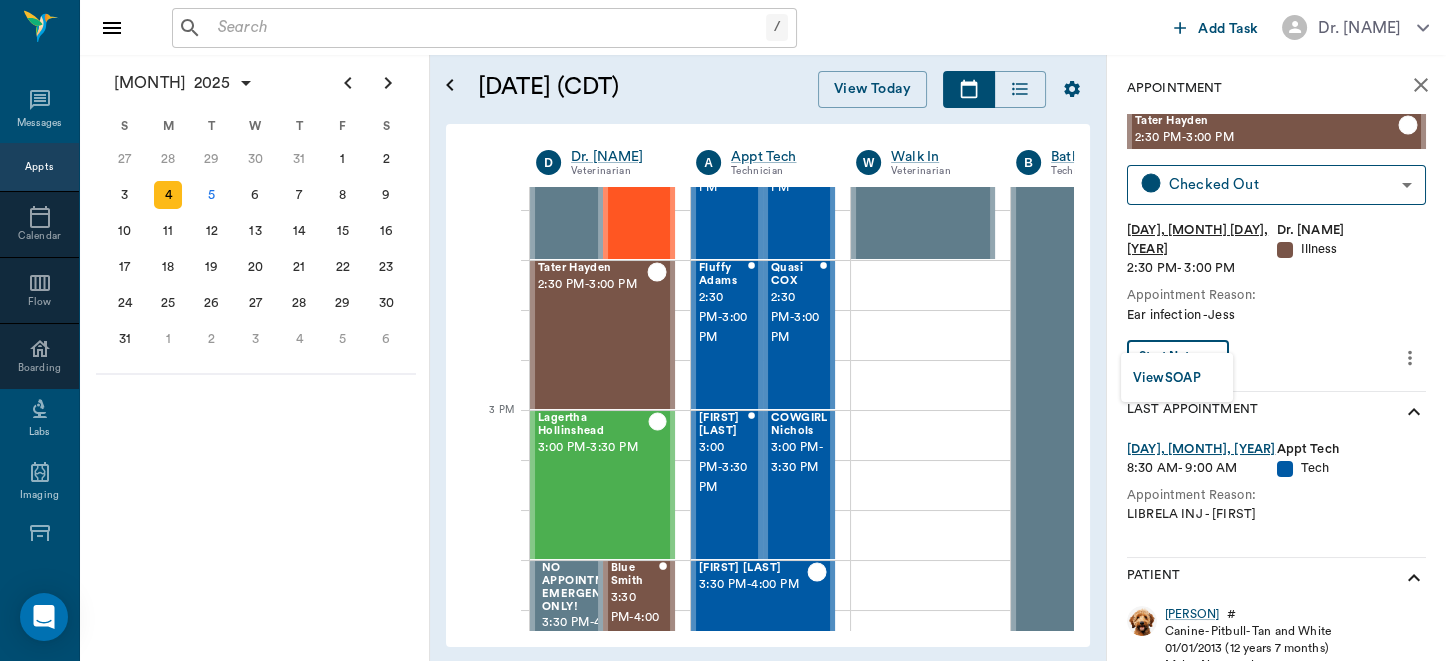 click on "/ ​ Add Task Dr. [LAST] [LAST] [NAME] Messages Appts Calendar Flow Boarding Labs Imaging Inventory Tasks Forms Staff Reports Lookup Settings August [YEAR] S M T W T F S 29 30 Jul 1 2 3 4 5 6 7 8 9 10 11 12 13 14 15 16 17 18 19 20 21 22 23 24 25 26 27 28 29 30 31 Aug 1 2 3 4 5 6 7 8 9 S M T W T F S 27 28 29 30 31 Aug 1 2 3 4 5 6 7 8 9 10 11 12 13 14 15 16 17 18 19 20 21 22 23 24 25 26 27 28 29 30 31 Sep 1 2 3 4 5 6 S M T W T F S 31 Sep 1 2 3 4 5 6 7 8 9 10 11 12 13 14 15 16 17 18 19 20 21 22 23 24 25 26 27 28 29 30 Oct 1 2 3 4 5 6 7 8 9 10 11 August 4, [YEAR] (CDT) View Today August [YEAR] Today 4 Mon Aug [YEAR] D Dr. [LAST] [LAST] A Appt Tech Technician W Walk In Veterinarian B Bath & Surgery Technician B Board &Procedures Other D Dr. [LAST] [LAST] [LAST] 8 AM 9 AM 10 AM 11 AM 12 PM 1 PM 2 PM 3 PM 4 PM 5 PM 6 PM 7 PM 8 PM 2:40 PM [LAST] [LAST] 8:00 AM  -  8:30 AM [LAST] [LAST] 8:00 AM  -  8:30 AM [LAST] [LAST] 8:00 AM  -  8:30 AM [LAST] [LAST] 8:30 AM  -  9:00 AM 9:00 AM  -  9:30 AM 9:00 AM" at bounding box center [723, 330] 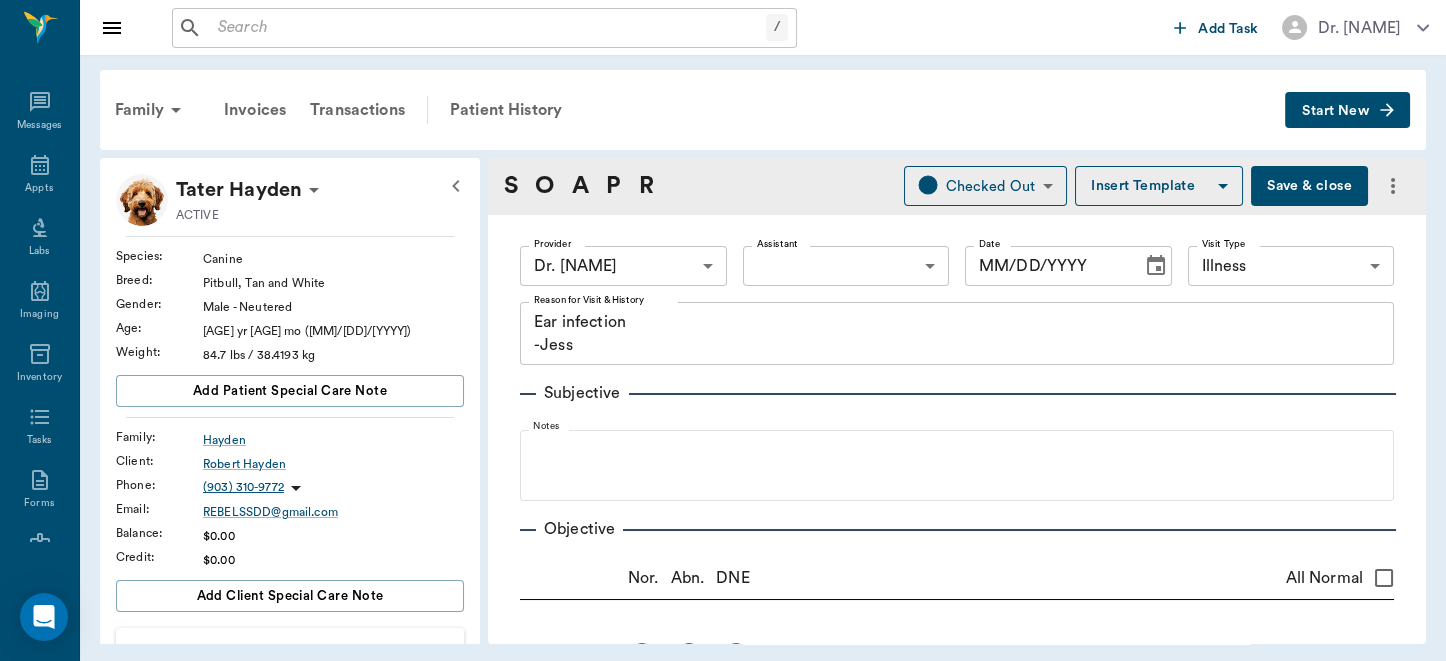 type on "63ec2f075fda476ae8351a4d" 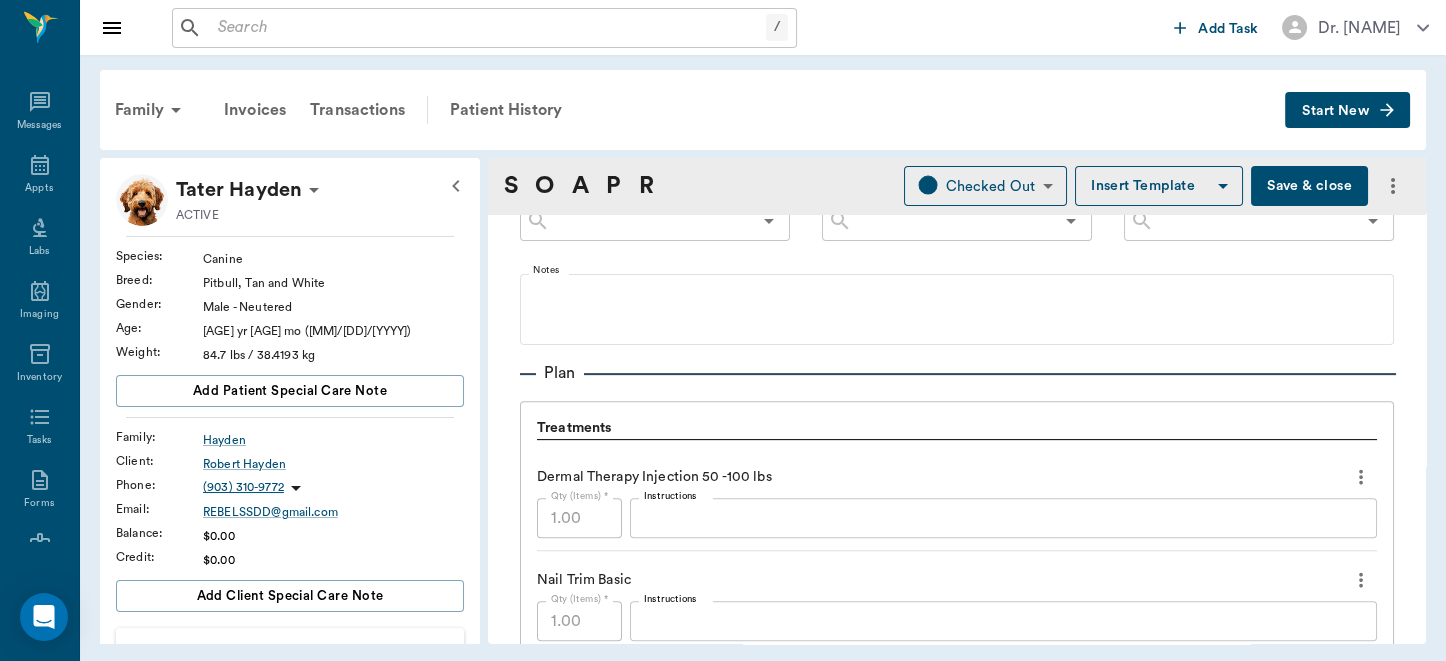 scroll, scrollTop: 1093, scrollLeft: 0, axis: vertical 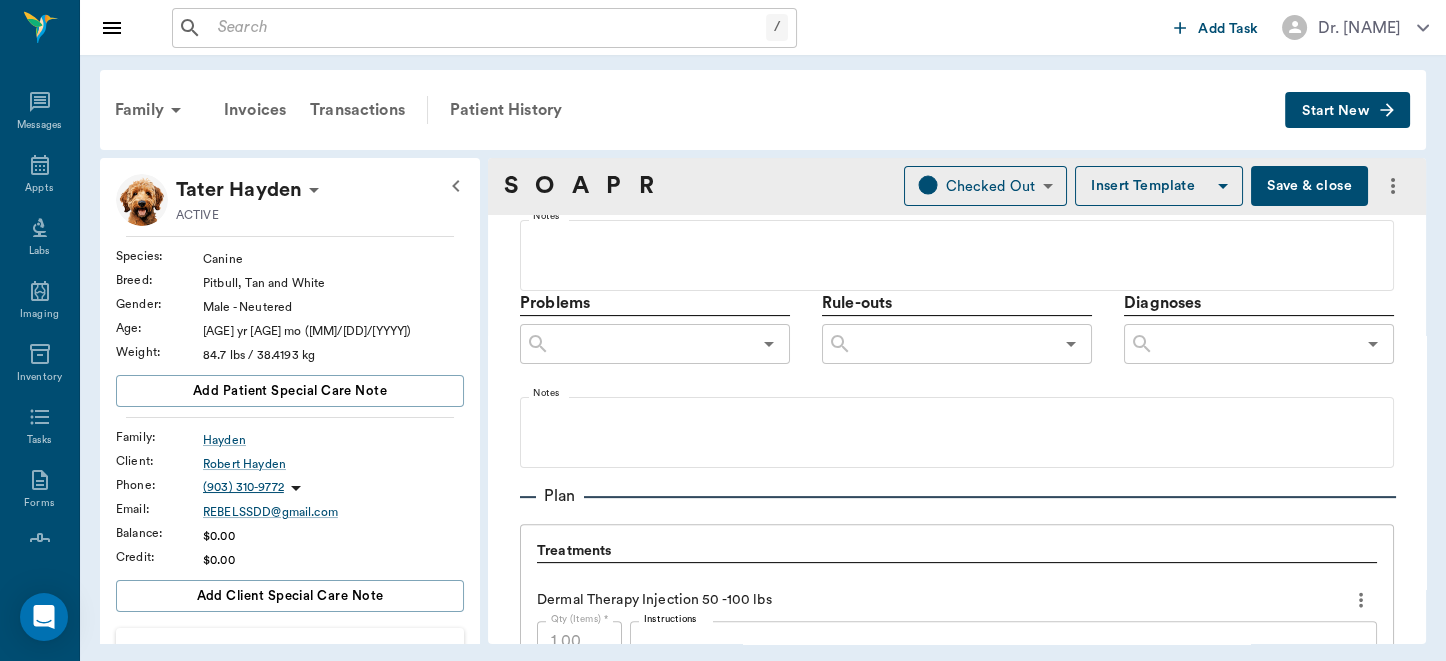 click at bounding box center [1254, 344] 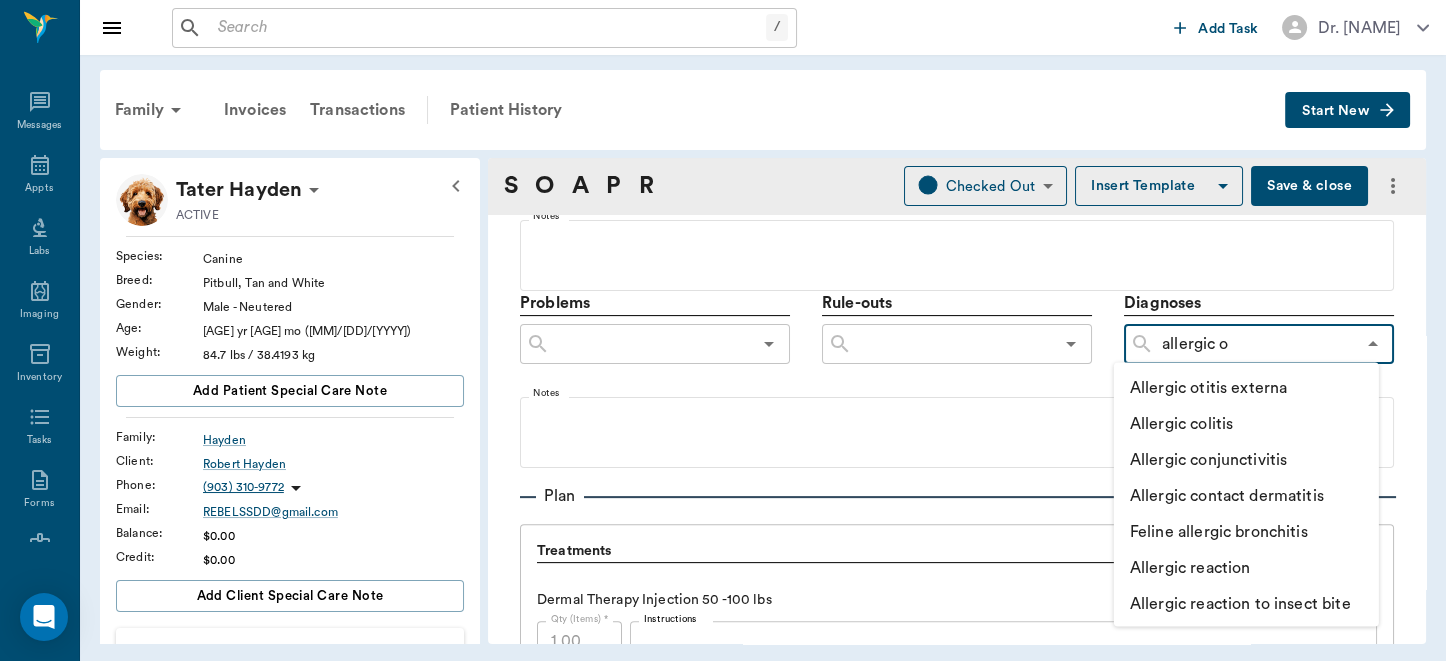 type on "allergic ot" 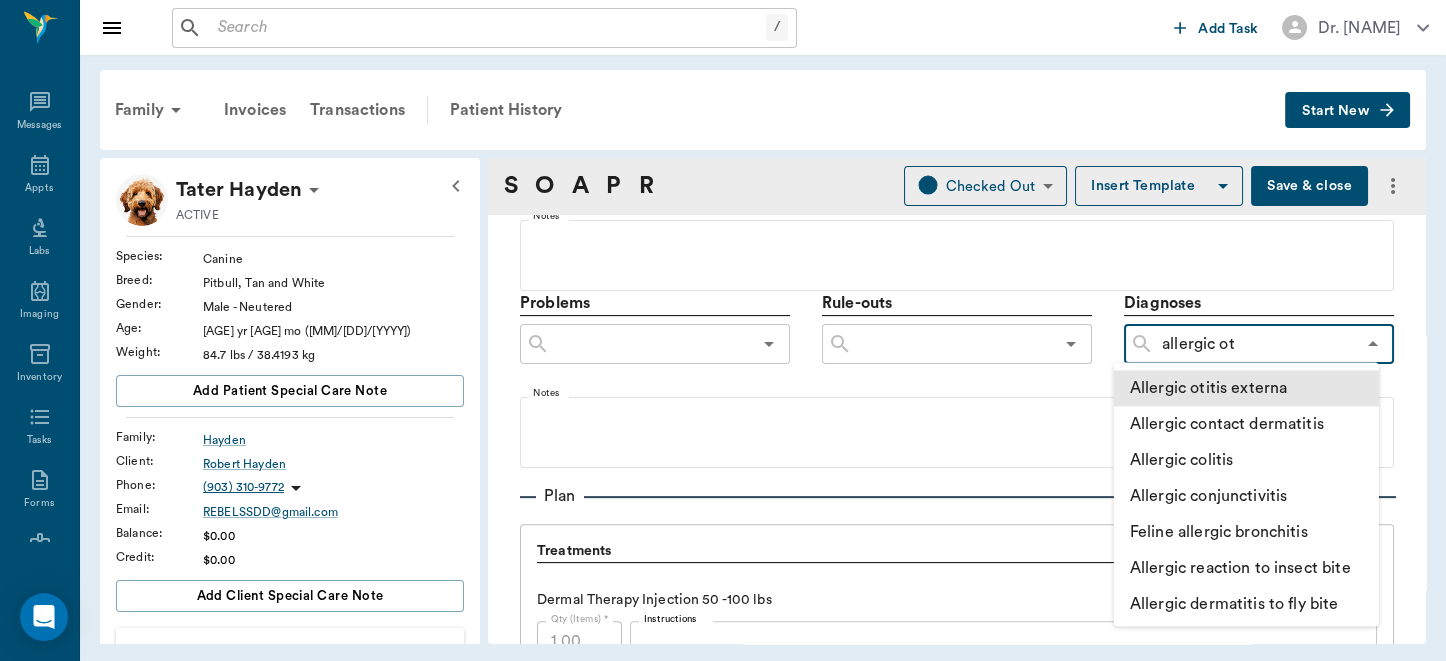 click on "Allergic otitis externa" at bounding box center [1246, 388] 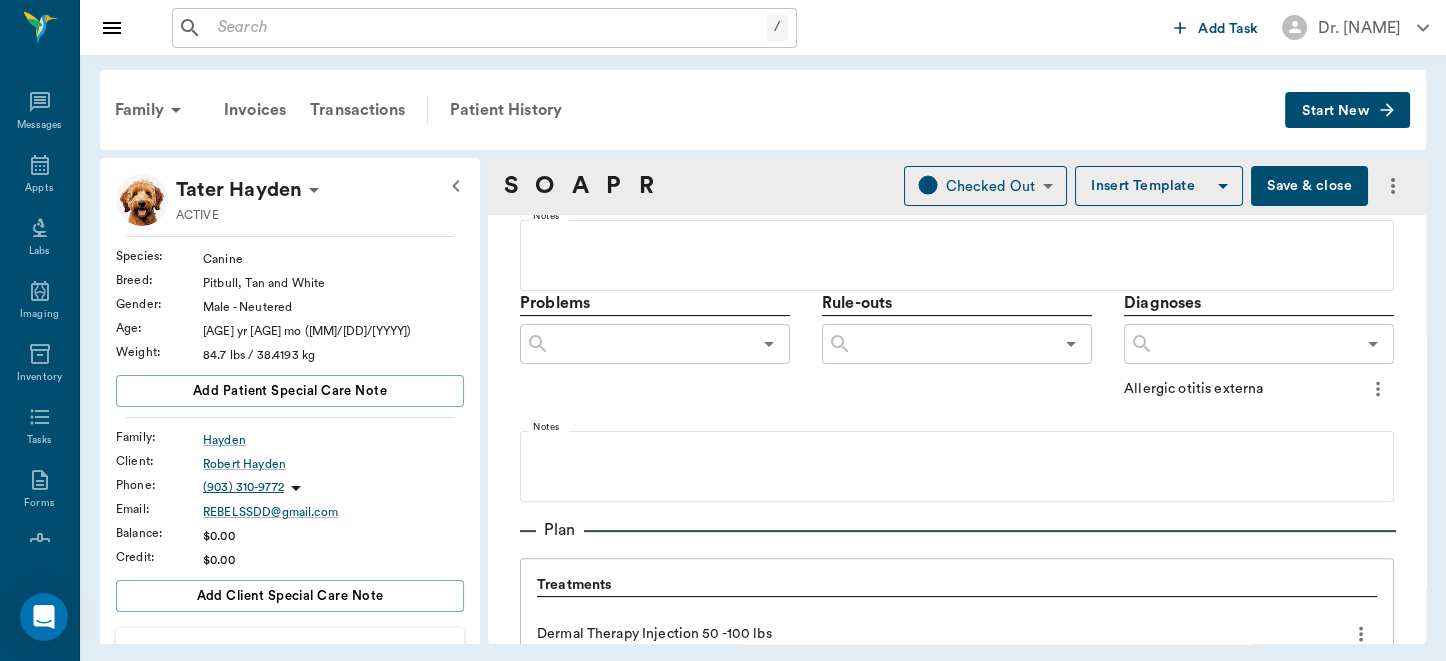 click at bounding box center [1254, 344] 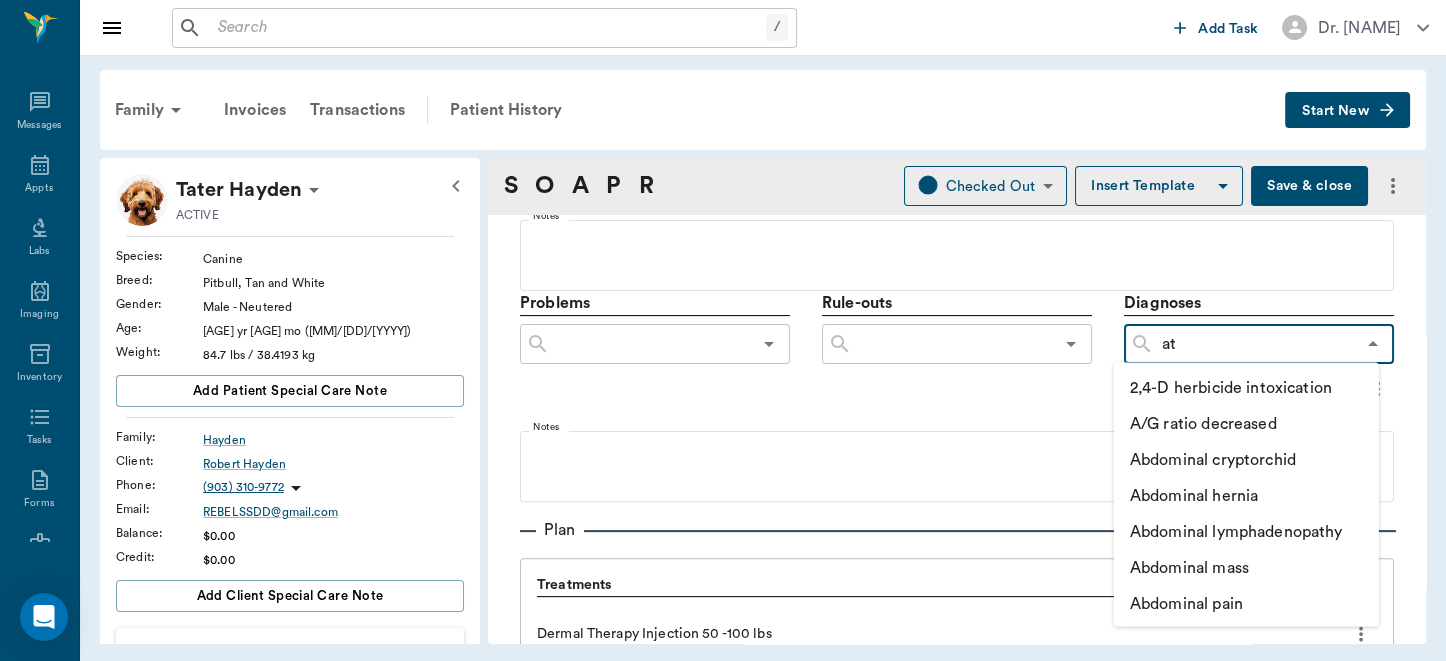 type on "ato" 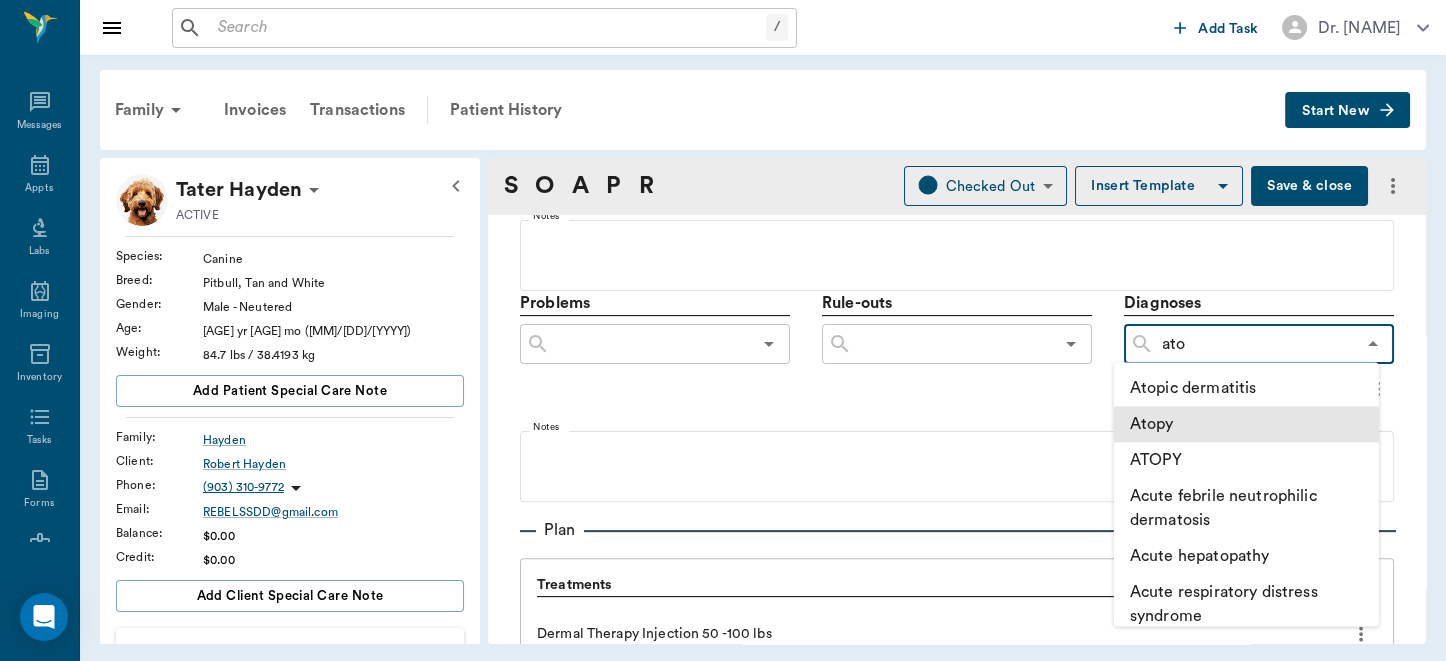 click on "Atopy" at bounding box center (1246, 424) 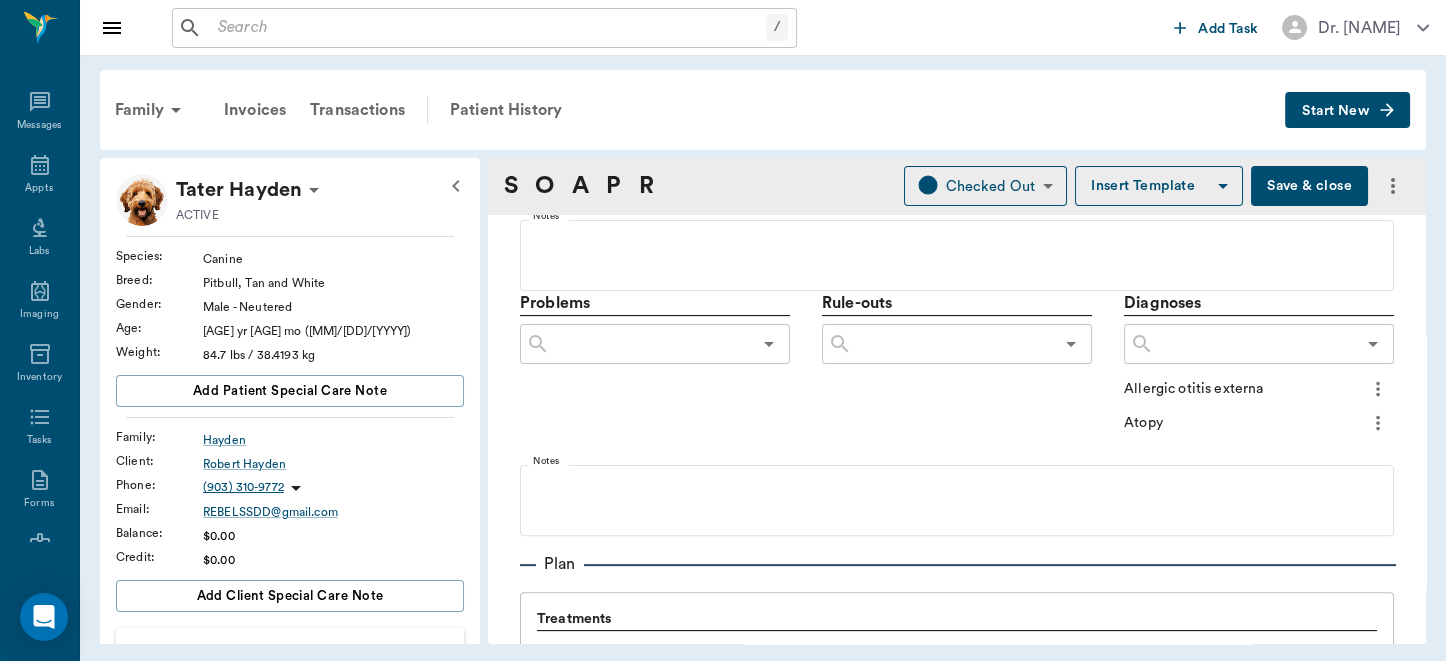 click 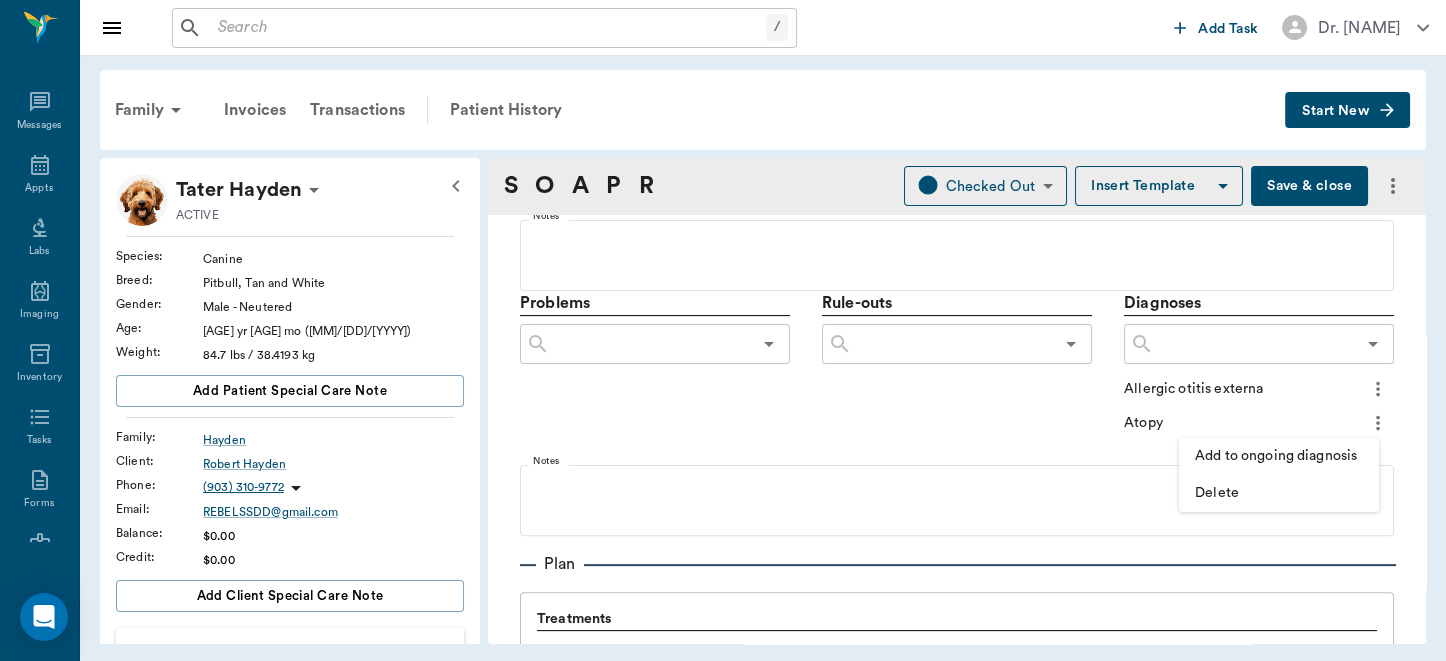 click on "Add to ongoing diagnosis" at bounding box center [1279, 456] 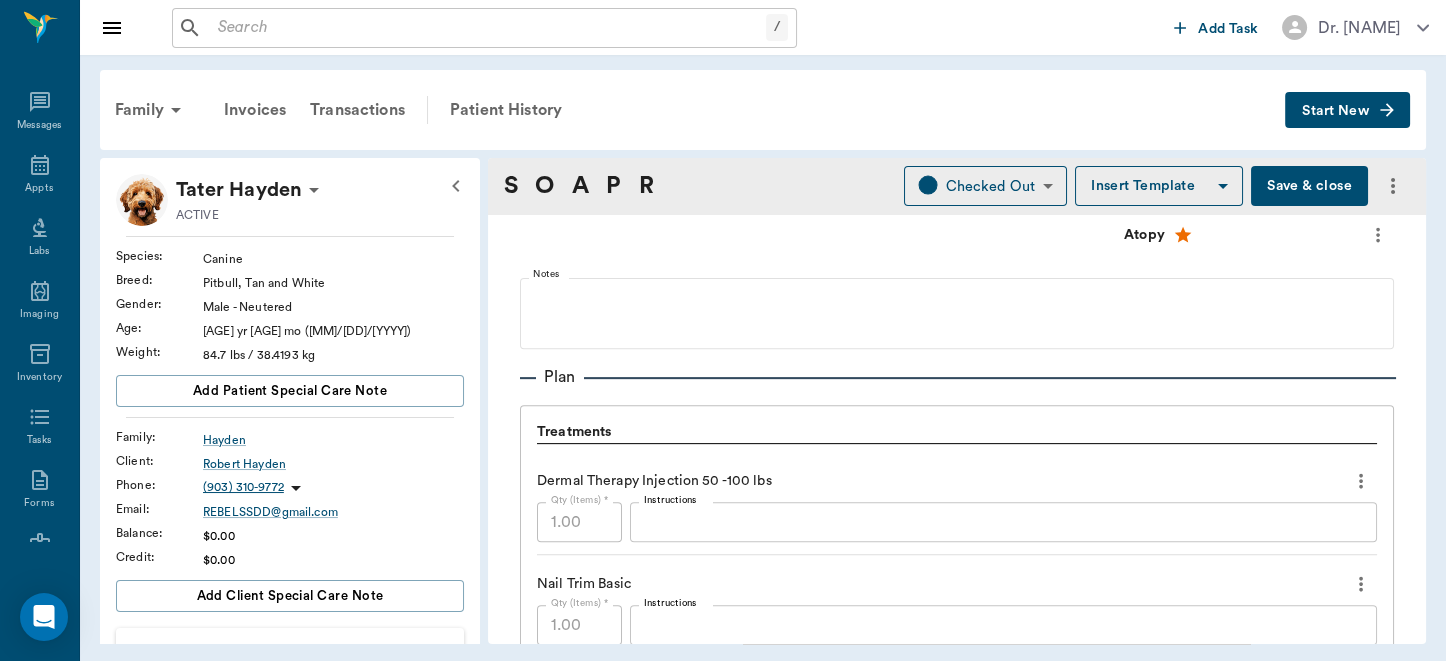 scroll, scrollTop: 1564, scrollLeft: 0, axis: vertical 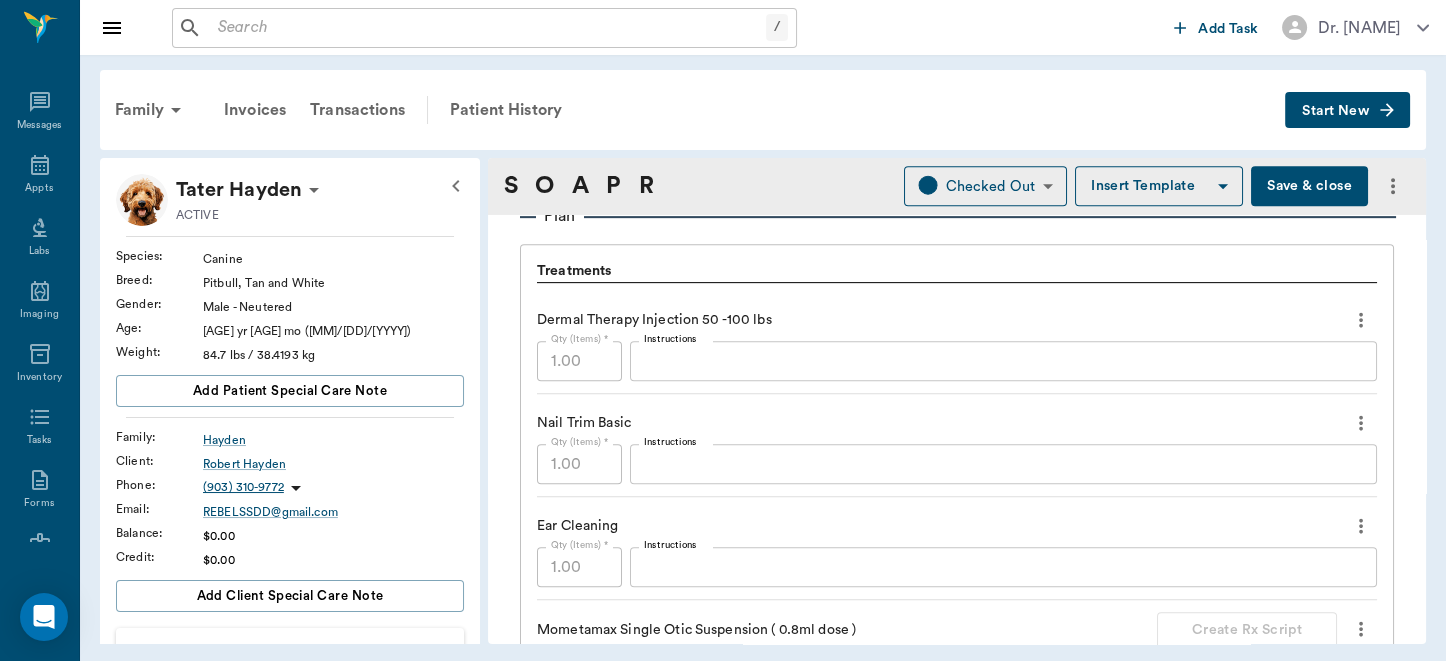 click on "Instructions" at bounding box center (1003, 361) 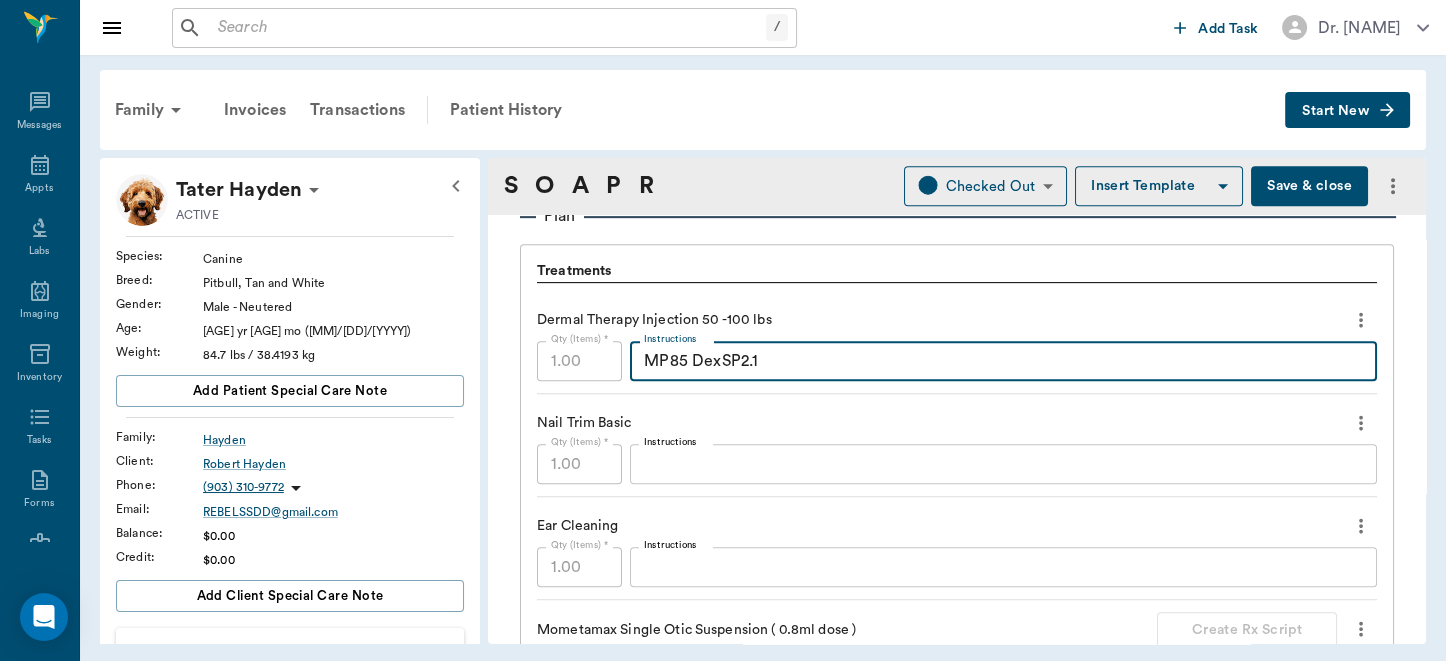 type on "MP85 DexSP2.1" 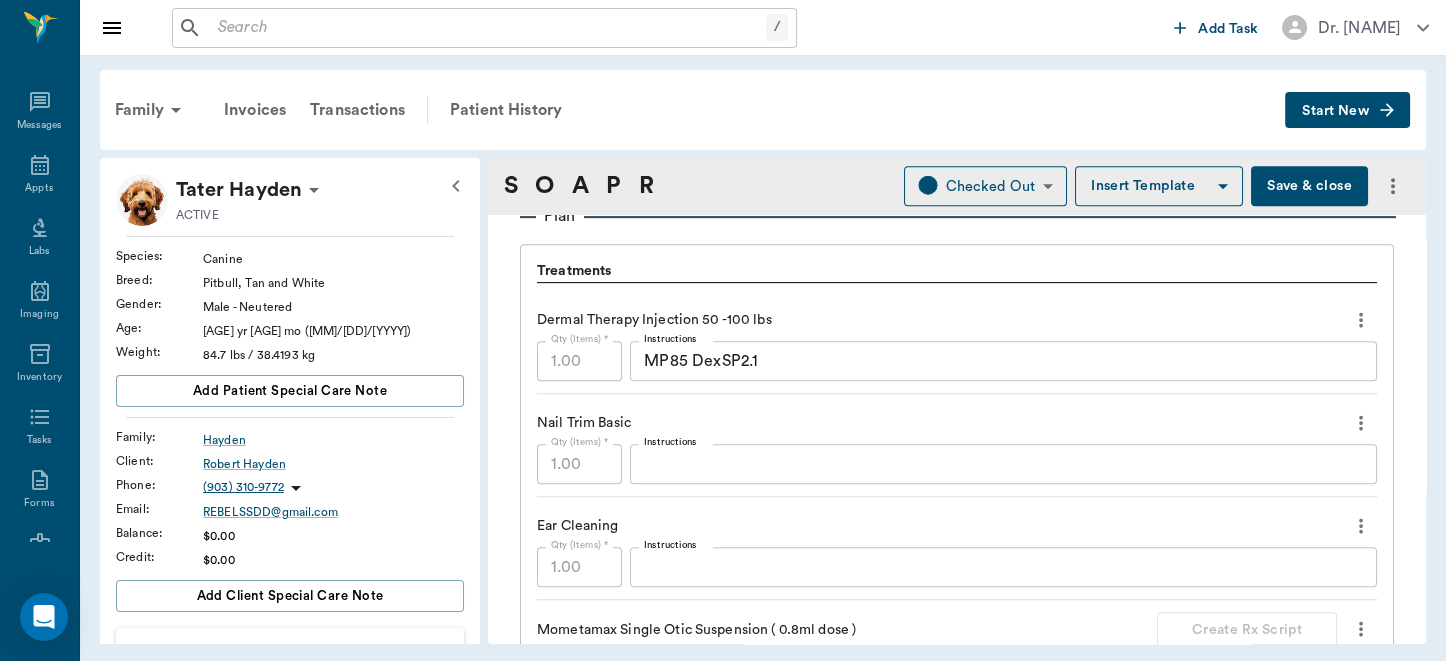 click on "Save & close" at bounding box center [1309, 186] 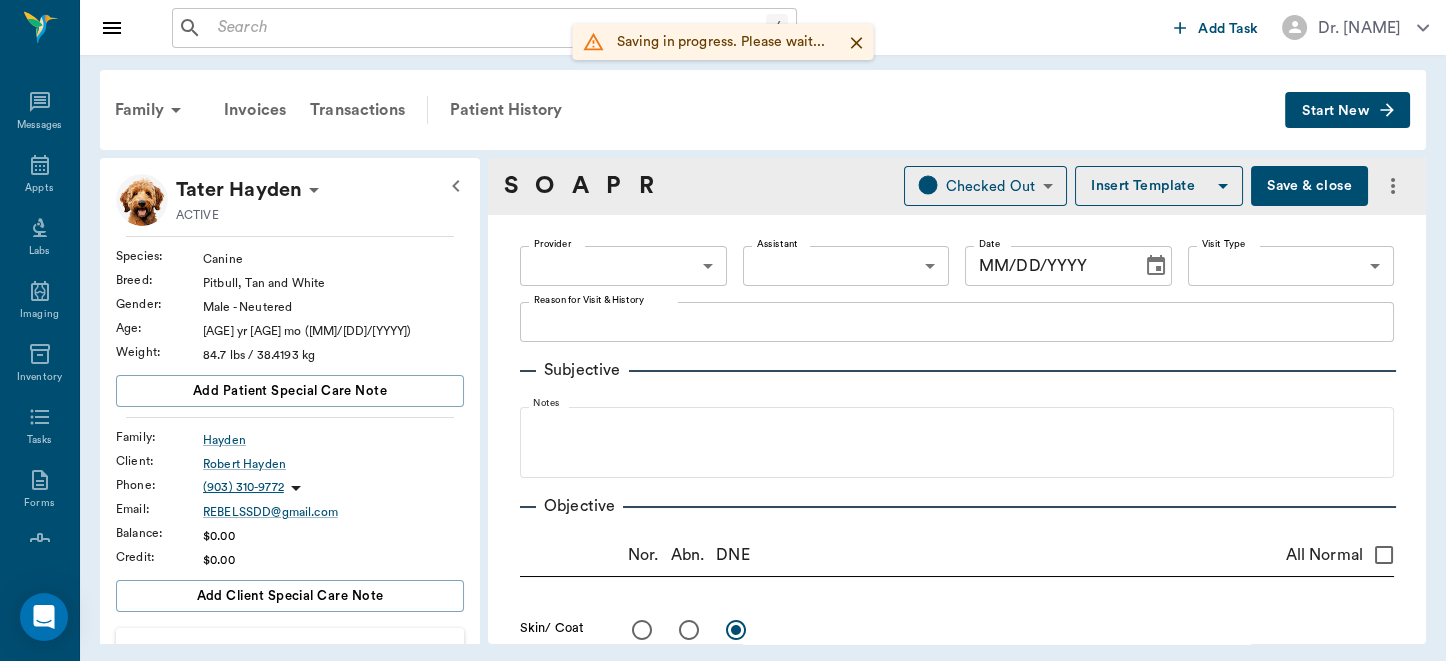 type on "63ec2f075fda476ae8351a4d" 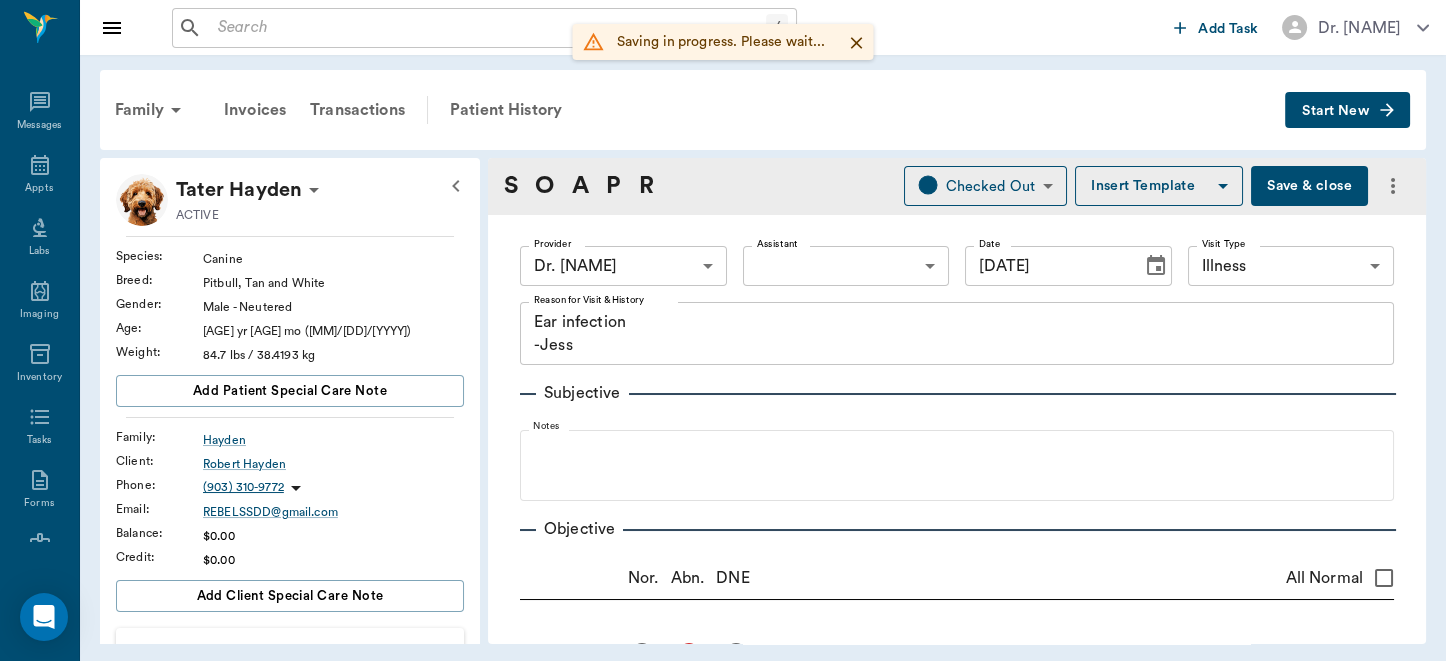 type on "[DATE]" 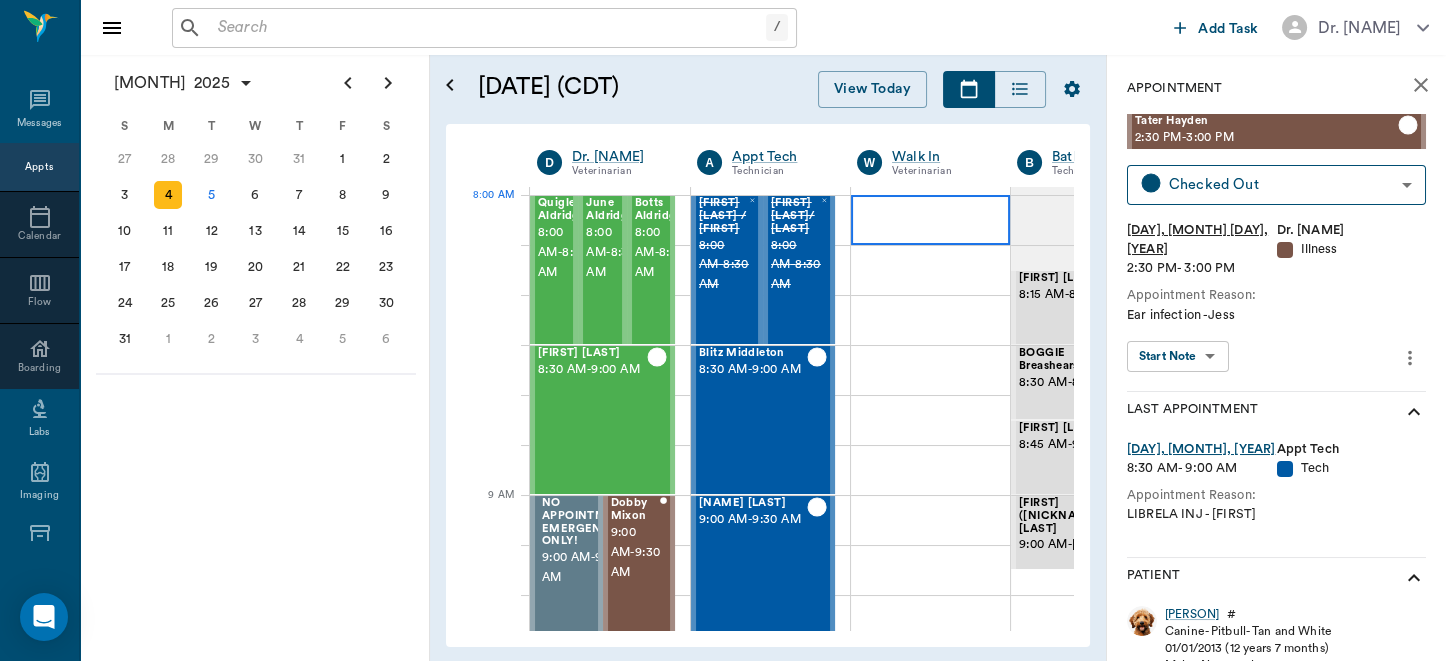 scroll, scrollTop: 0, scrollLeft: 0, axis: both 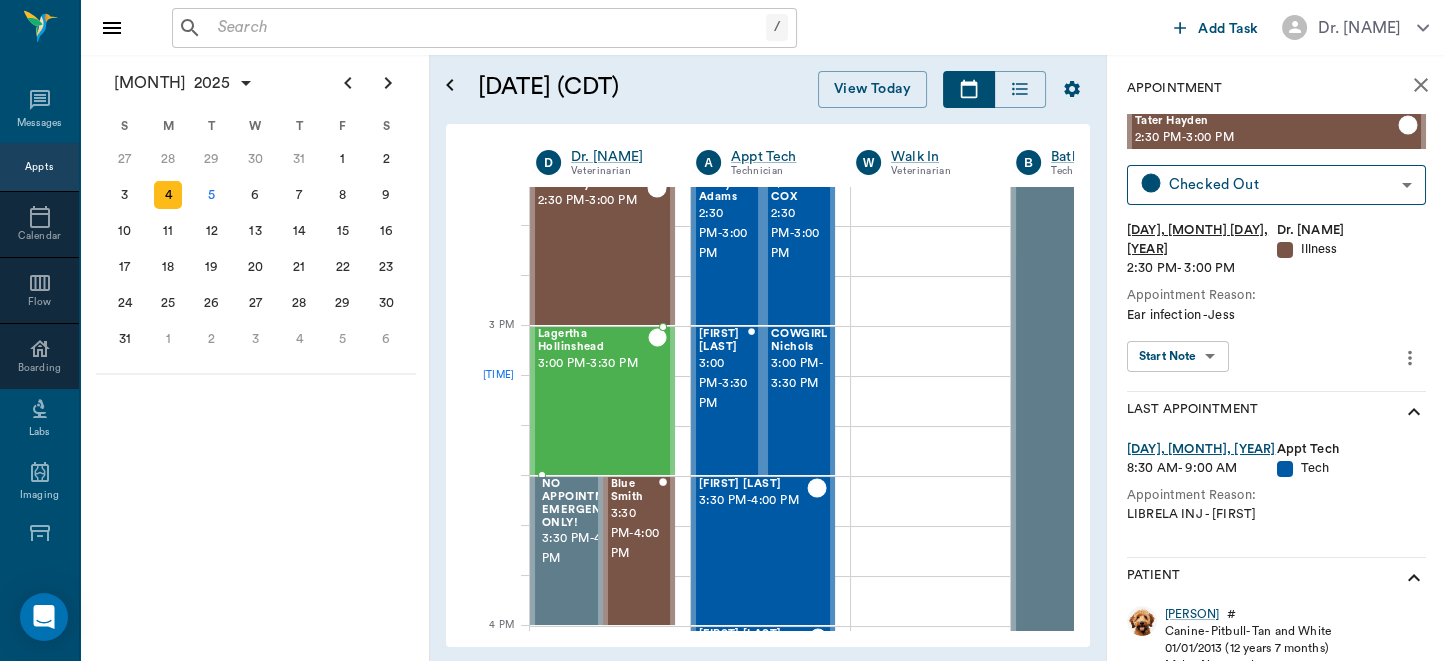 click on "[FIRST] [LAST] [TIME] - [TIME]" at bounding box center [593, 401] 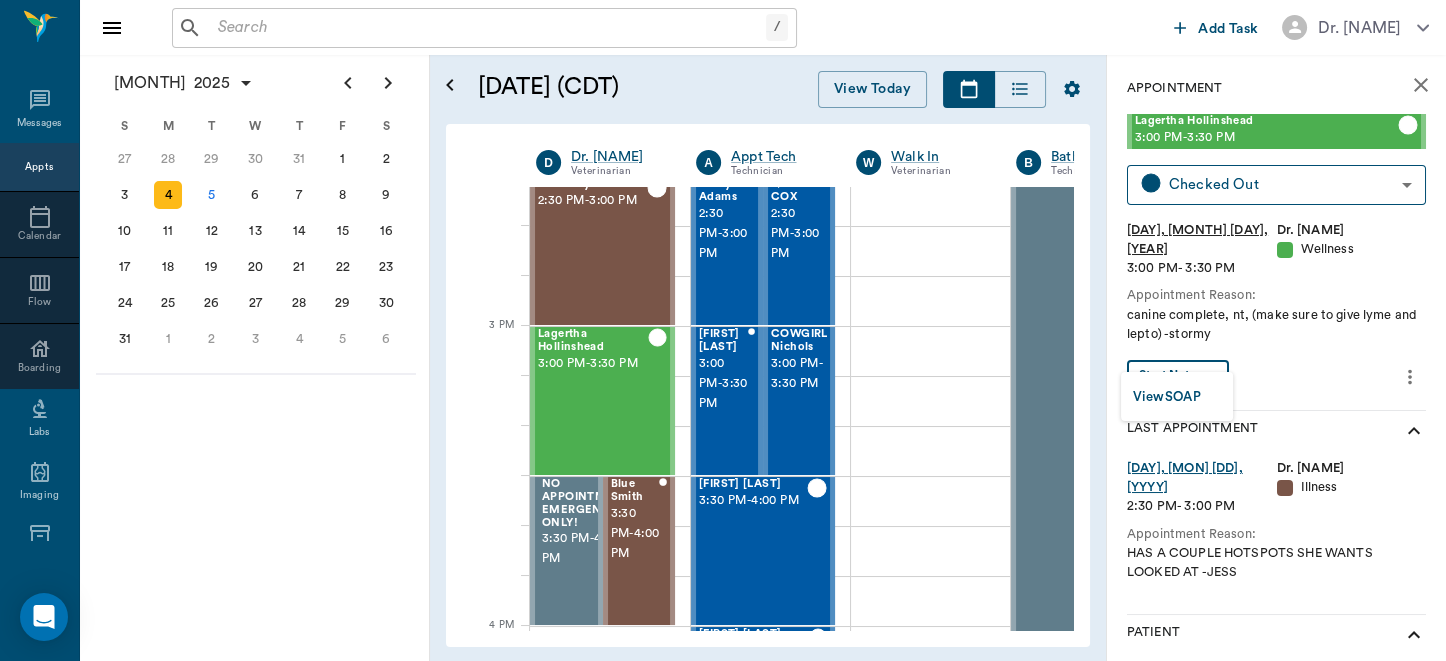 click on "/ ​ Add Task Dr. [PERSON] Veterinarian A Appt Tech Technician W Walk In Veterinarian B Bath & Surgery Technician B Board &Procedures Other D Dr. [PERSON] Veterinarian 8 AM 9 AM 10 AM 11 AM 12 PM 1 PM 2 PM 3 PM 4 PM 5 PM 6 PM 7 PM 8 PM 3:10 PM [PERSON] 8:00 AM  -  8:30 AM [PERSON] 8:00 AM  -  8:30 AM [PERSON] 8:00 AM  -  8:30 AM [PERSON] 8:30 AM  -  9:00 AM 9:00 AM  -  9:30 AM 9:00 AM" at bounding box center [723, 330] 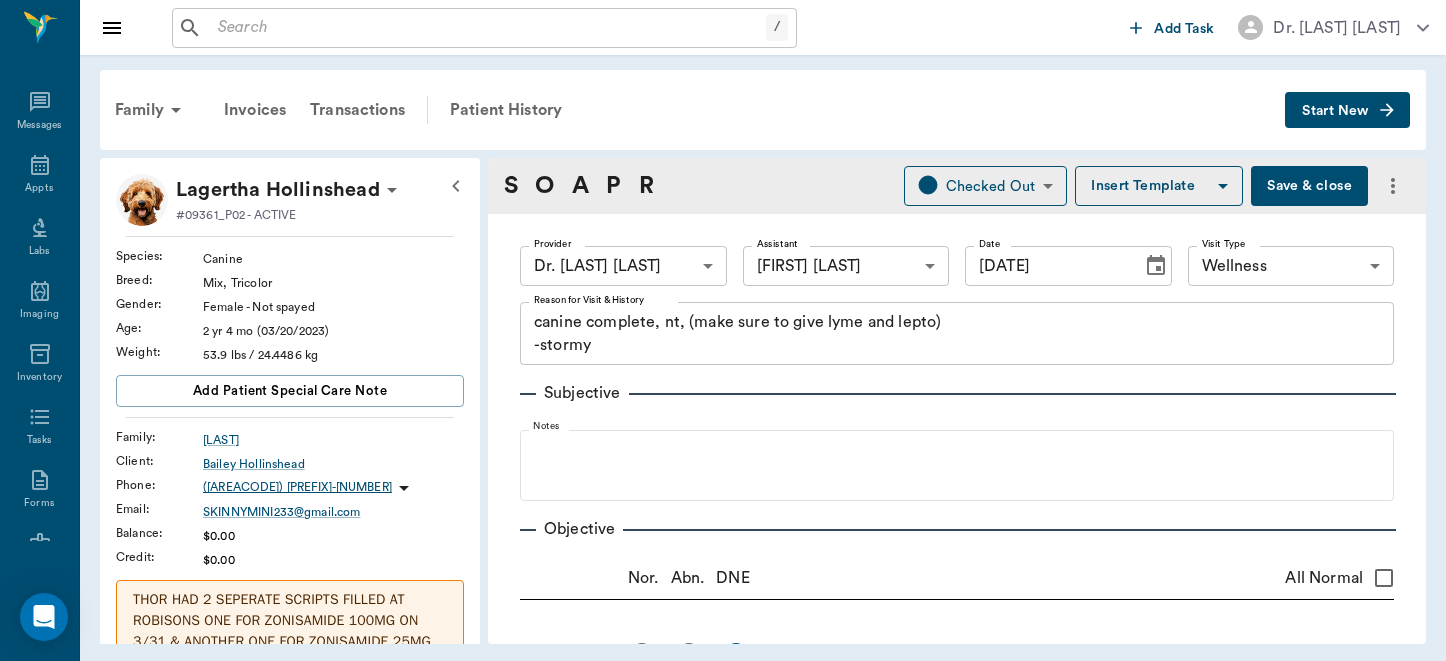 scroll, scrollTop: 0, scrollLeft: 0, axis: both 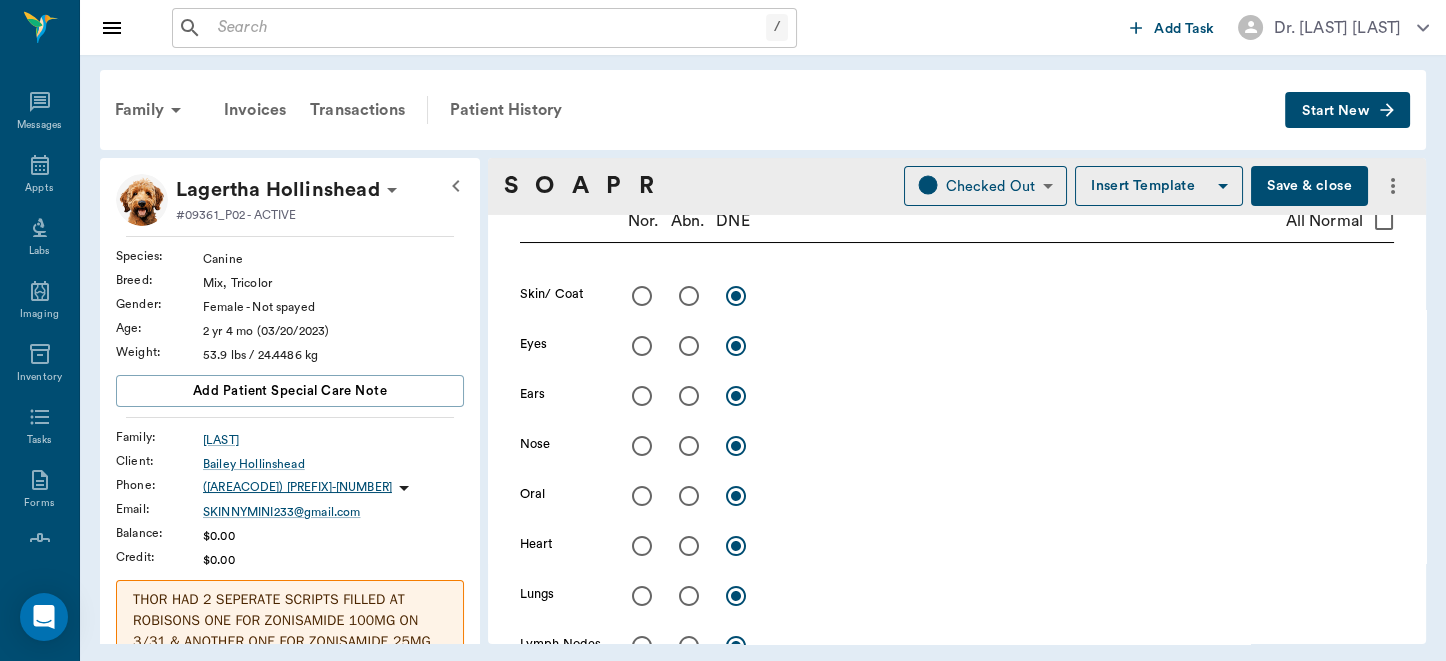 click on "All Normal" at bounding box center (1384, 221) 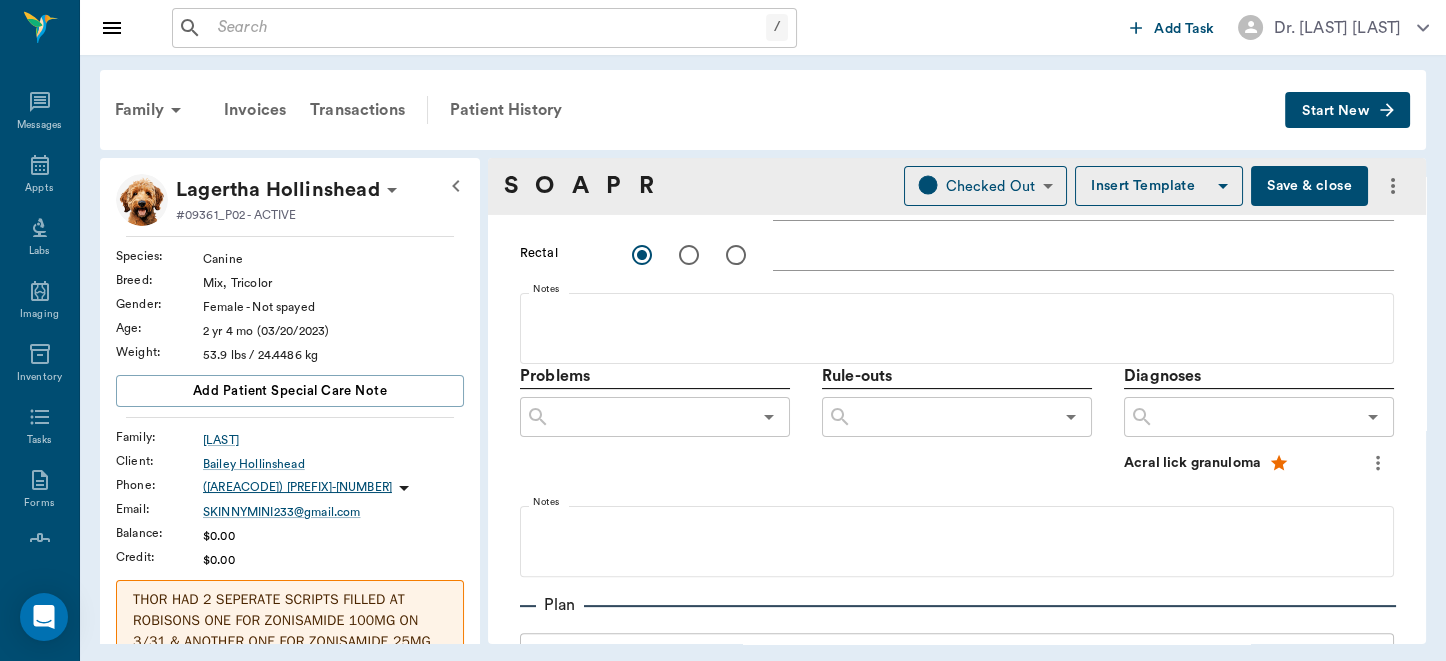 scroll, scrollTop: 1094, scrollLeft: 0, axis: vertical 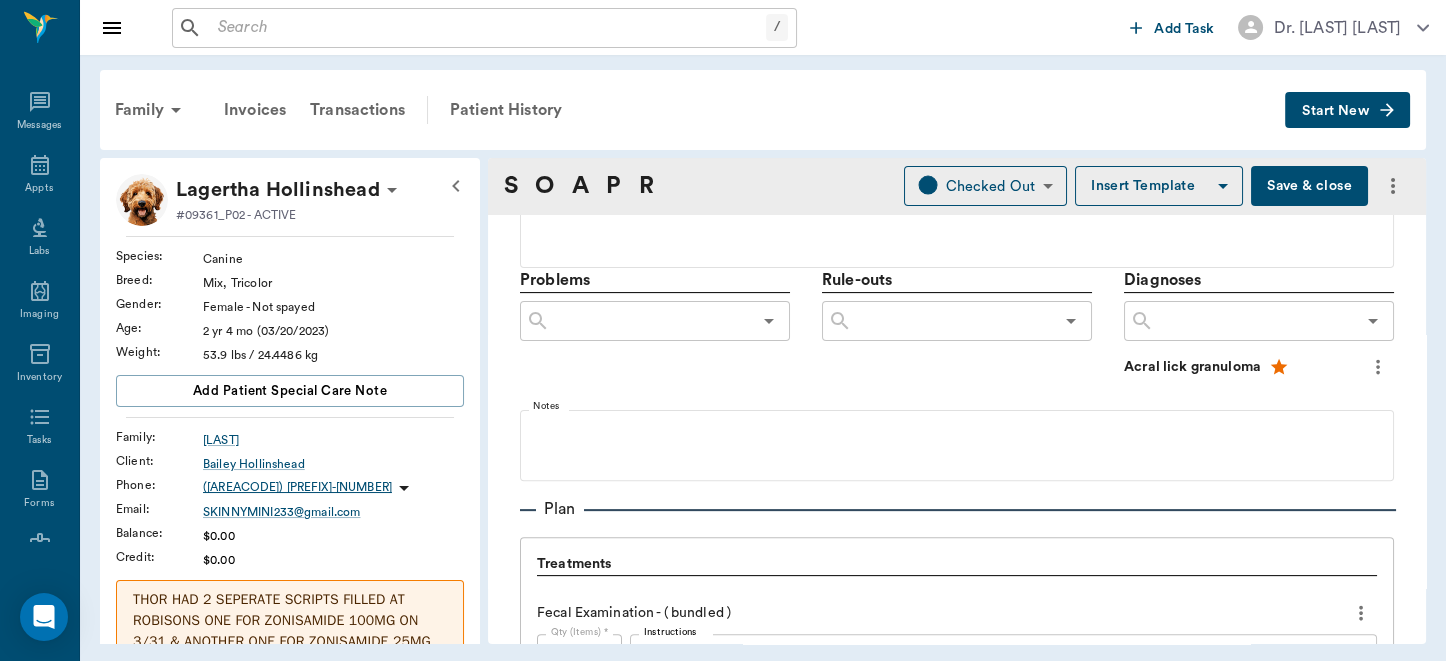 click 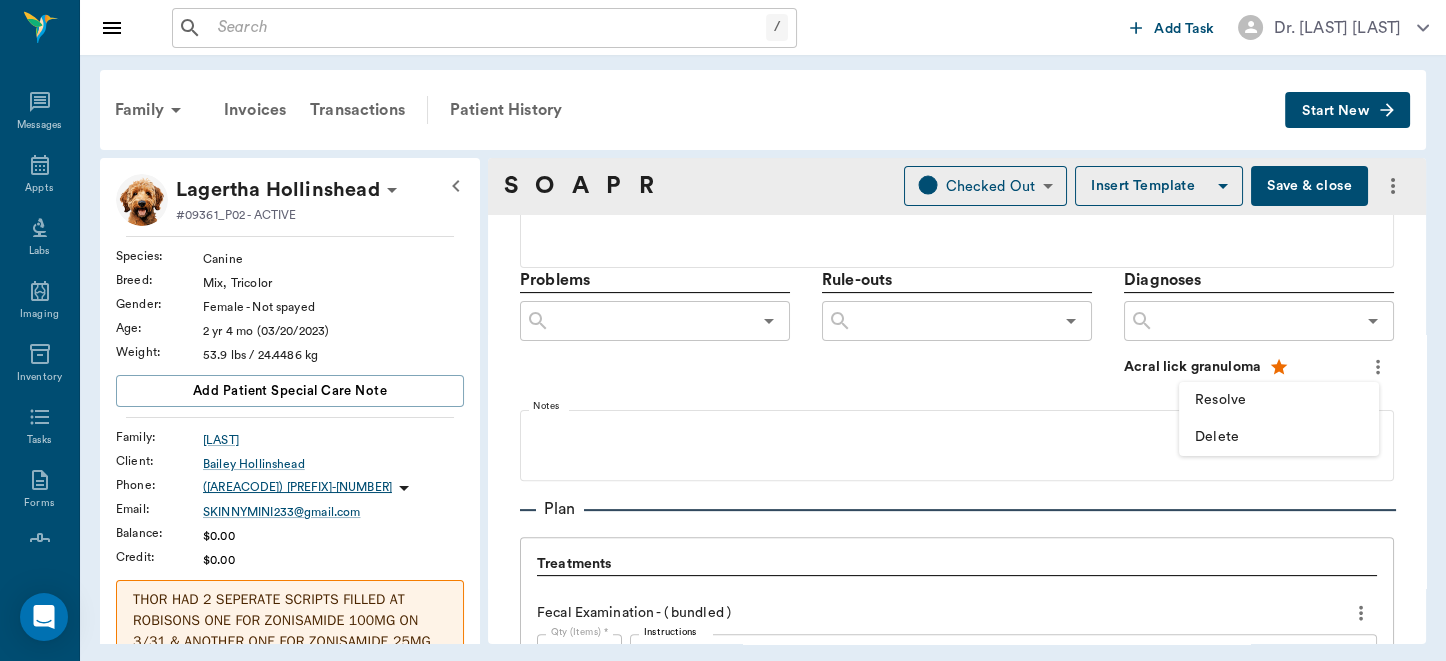 click on "Resolve" at bounding box center (1279, 400) 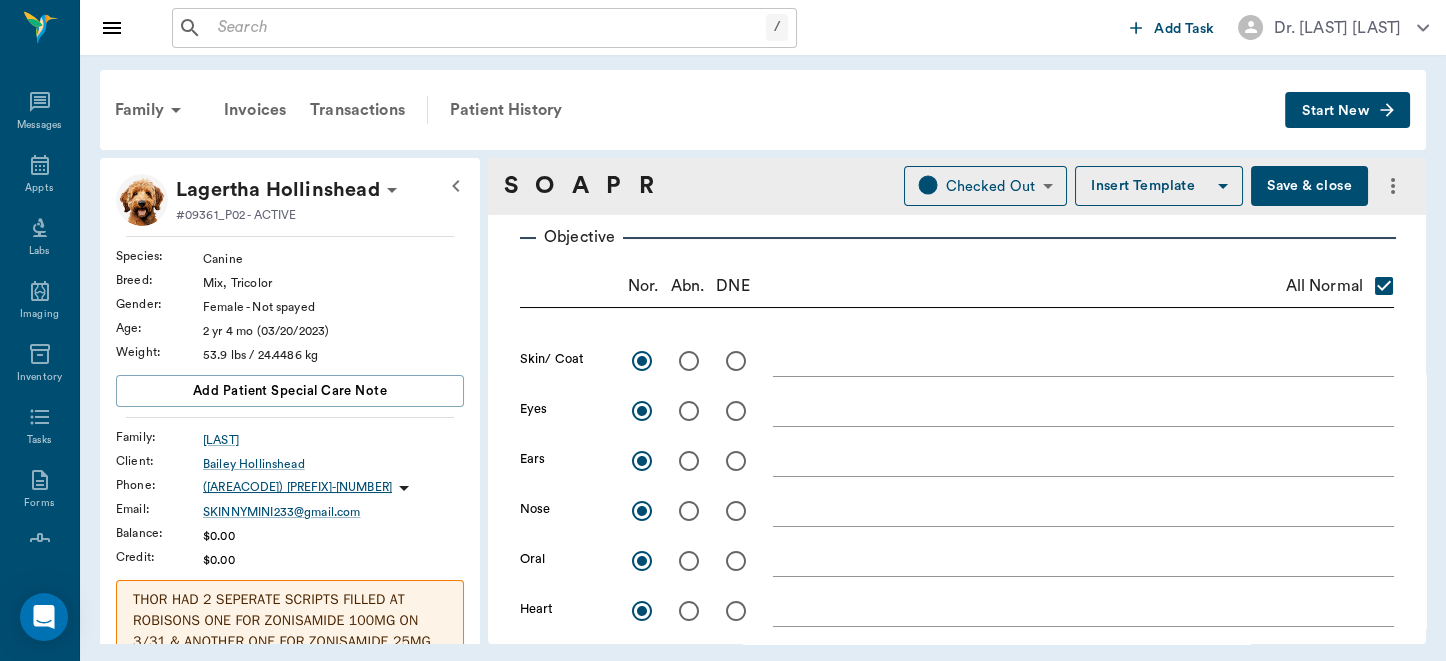 scroll, scrollTop: 292, scrollLeft: 0, axis: vertical 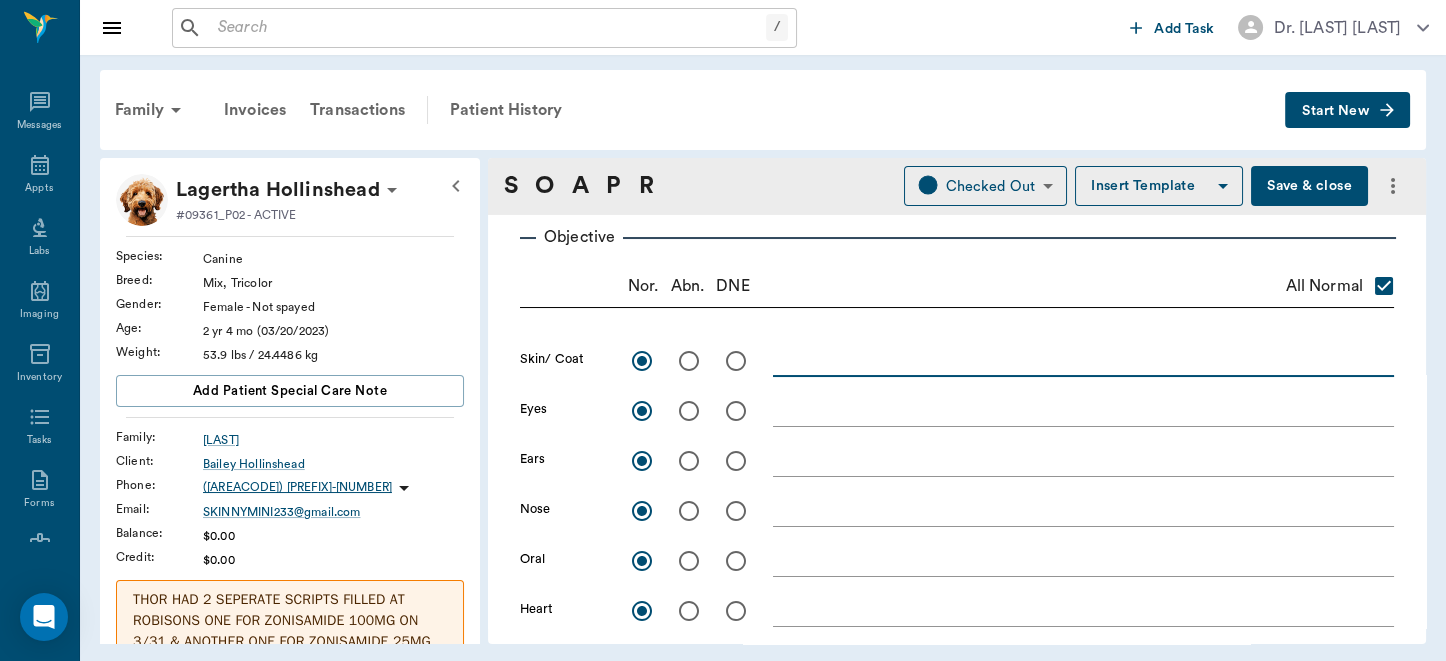 click at bounding box center (1083, 360) 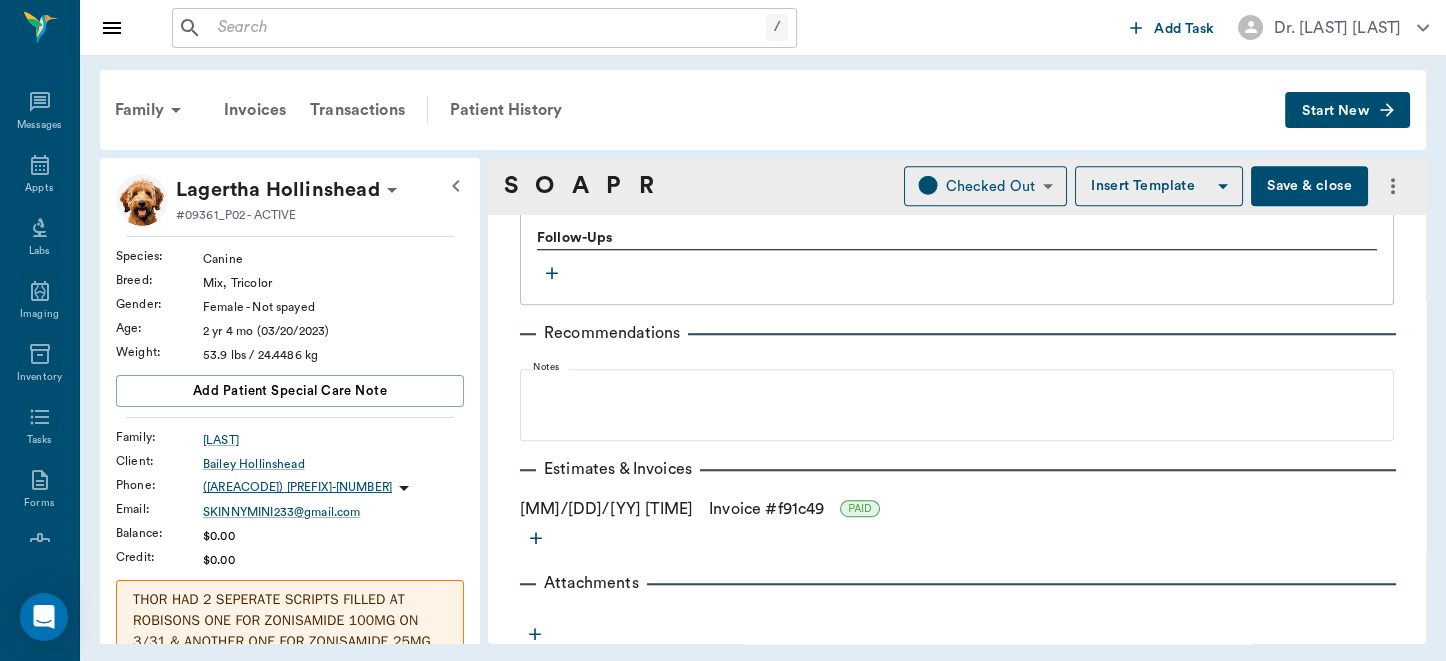 scroll, scrollTop: 1413, scrollLeft: 0, axis: vertical 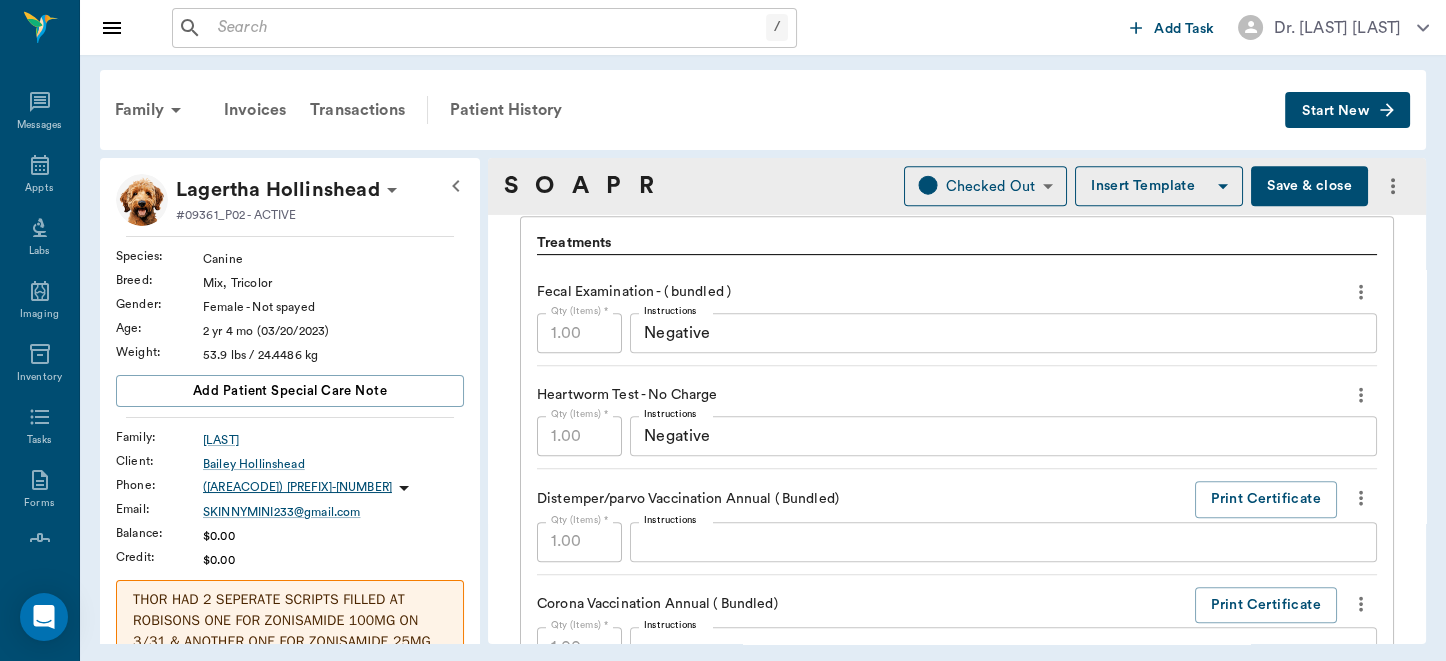 type on "acral lick granuloma mostly resolved" 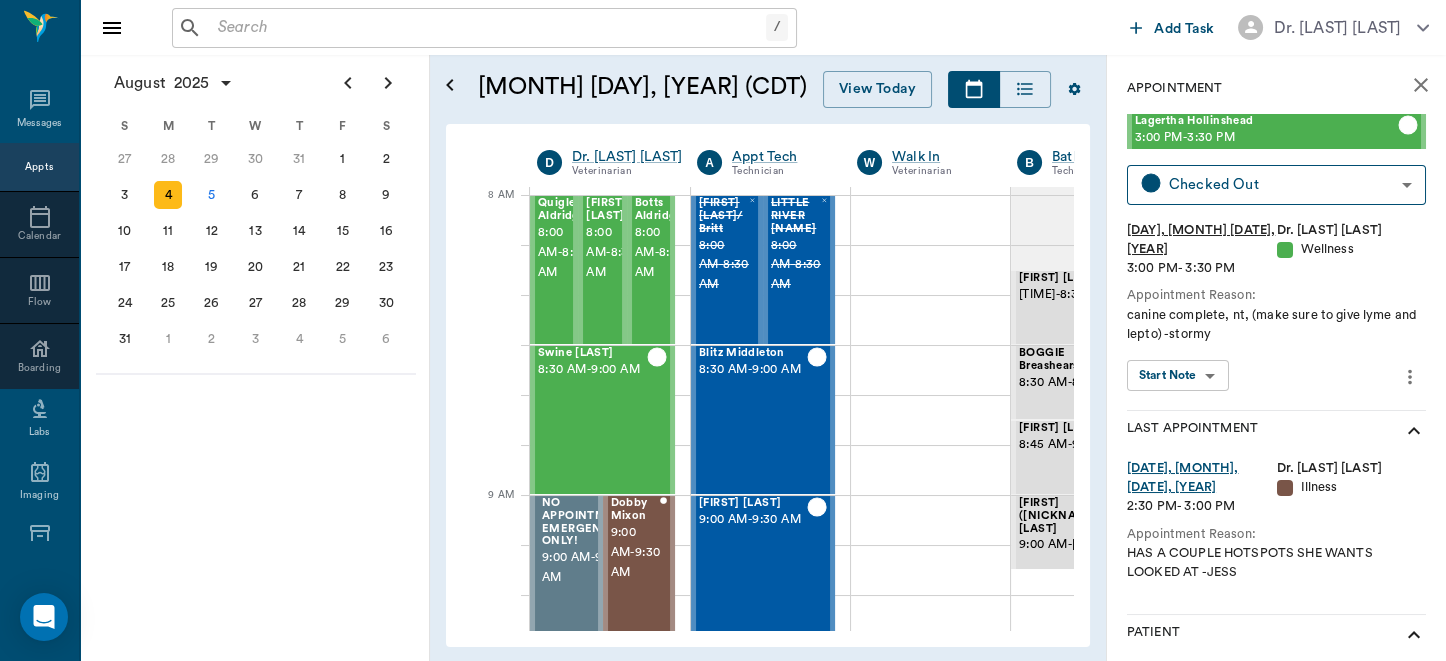 scroll, scrollTop: 0, scrollLeft: 0, axis: both 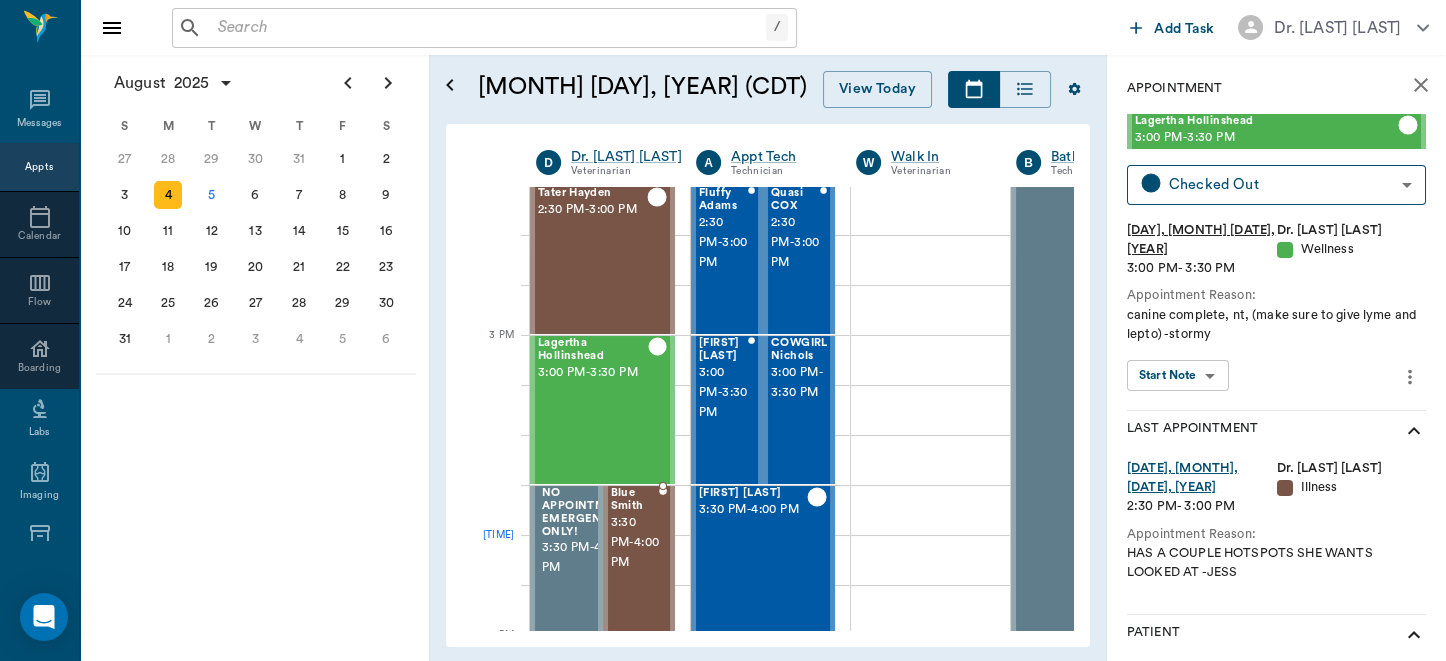 click on "3:30 PM  -  4:00 PM" at bounding box center (635, 543) 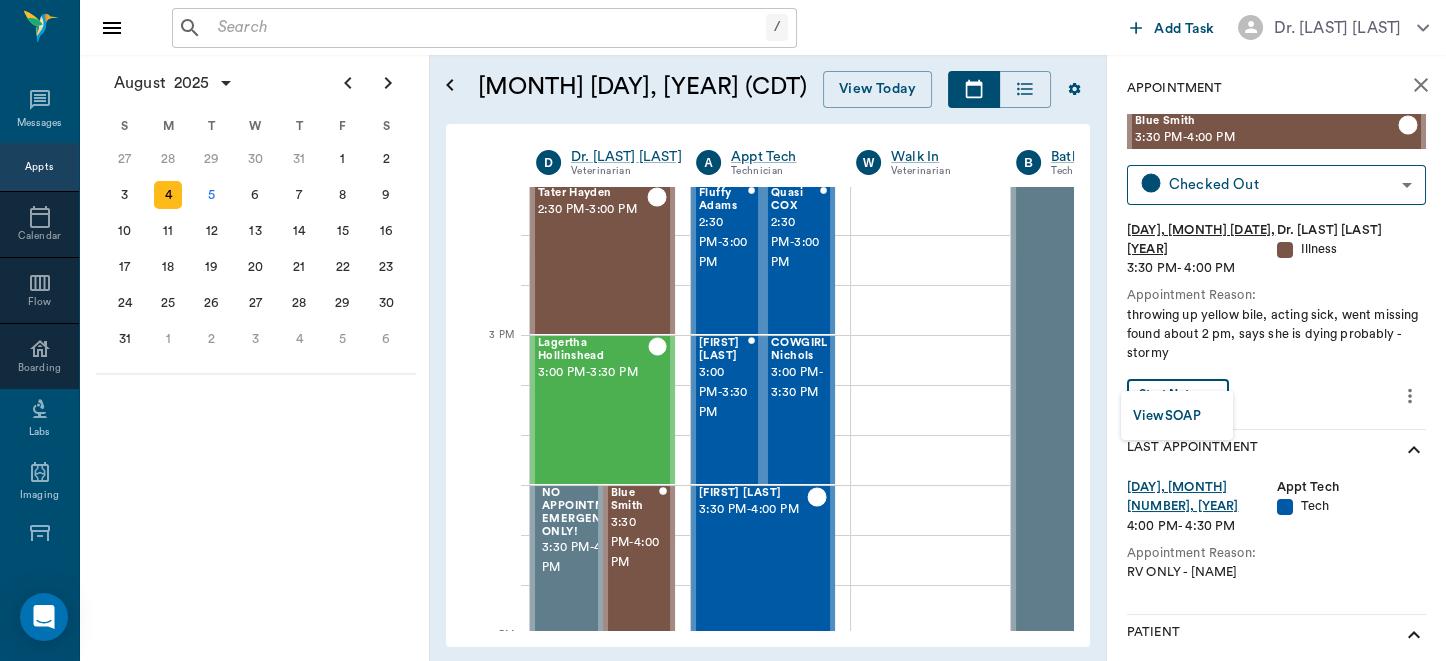 click on "/ ​ Add Task Dr. Bert Ellsworth Nectar Messages Appts Calendar Flow Boarding Labs Imaging Inventory Tasks Forms Staff Reports Lookup Settings August 2025 S M T W T F S 29 30 Jul 1 2 3 4 5 6 7 8 9 10 11 12 13 14 15 16 17 18 19 20 21 22 23 24 25 26 27 28 29 30 31 Aug 1 2 3 4 5 6 7 8 9 S M T W T F S 27 28 29 30 31 Aug 1 2 3 4 5 6 7 8 9 10 11 12 13 14 15 16 17 18 19 20 21 22 23 24 25 26 27 28 29 30 31 Sep 1 2 3 4 5 6 S M T W T F S 31 Sep 1 2 3 4 5 6 7 8 9 10 11 12 13 14 15 16 17 18 19 20 21 22 23 24 25 26 27 28 29 30 Oct 1 2 3 4 5 6 7 8 9 10 11 August 4, 2025 (CDT) View Today August 2025 Today 4 Mon Aug 2025 D Dr. Bert Ellsworth Veterinarian A Appt Tech Technician W Walk In Veterinarian B Bath & Surgery Technician B Board &Procedures Other D Dr. Kindall Jones Veterinarian 8 AM 9 AM 10 AM 11 AM 12 PM 1 PM 2 PM 3 PM 4 PM 5 PM 6 PM 7 PM 8 PM 3:20 PM Quigley Aldridge 8:00 AM  -  8:30 AM June Aldridge 8:00 AM  -  8:30 AM Botts Aldridge 8:00 AM  -  8:30 AM Swine Dotson 8:30 AM  -  9:00 AM 9:00 AM  -  9:30 AM 9:00 AM" at bounding box center (723, 330) 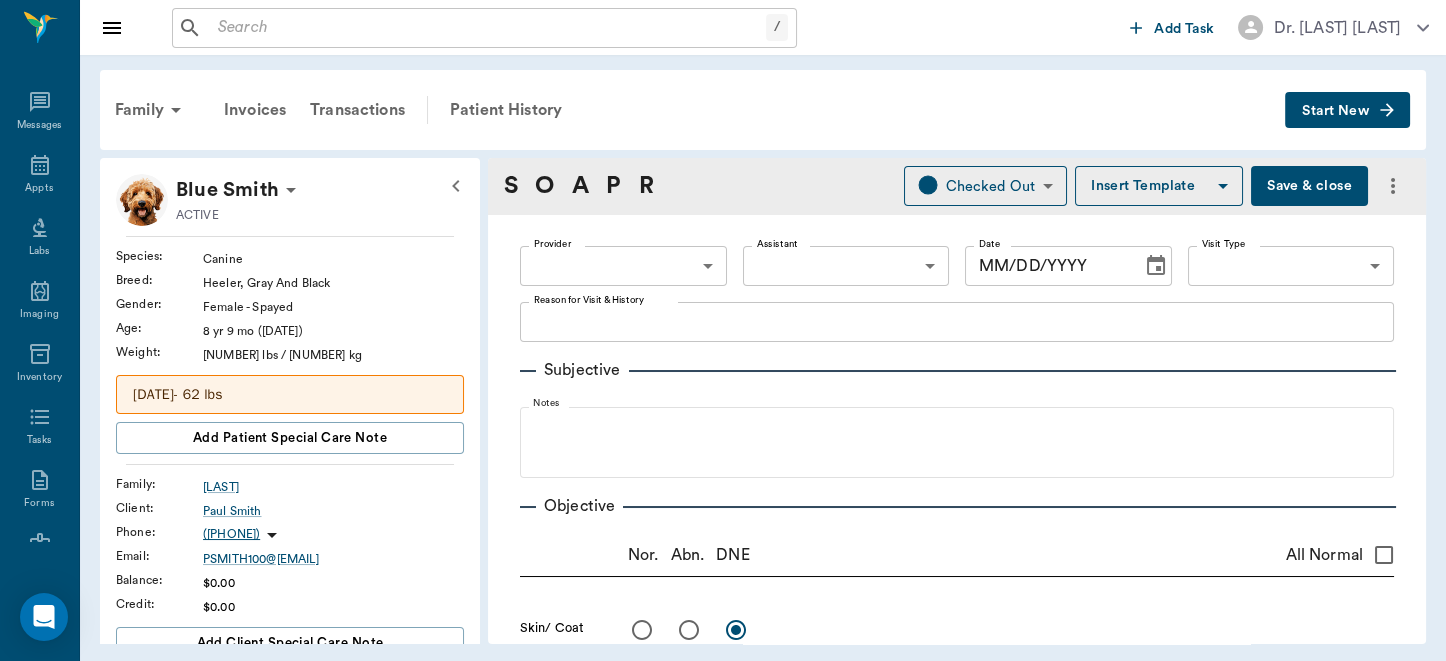 type on "63ec2f075fda476ae8351a4d" 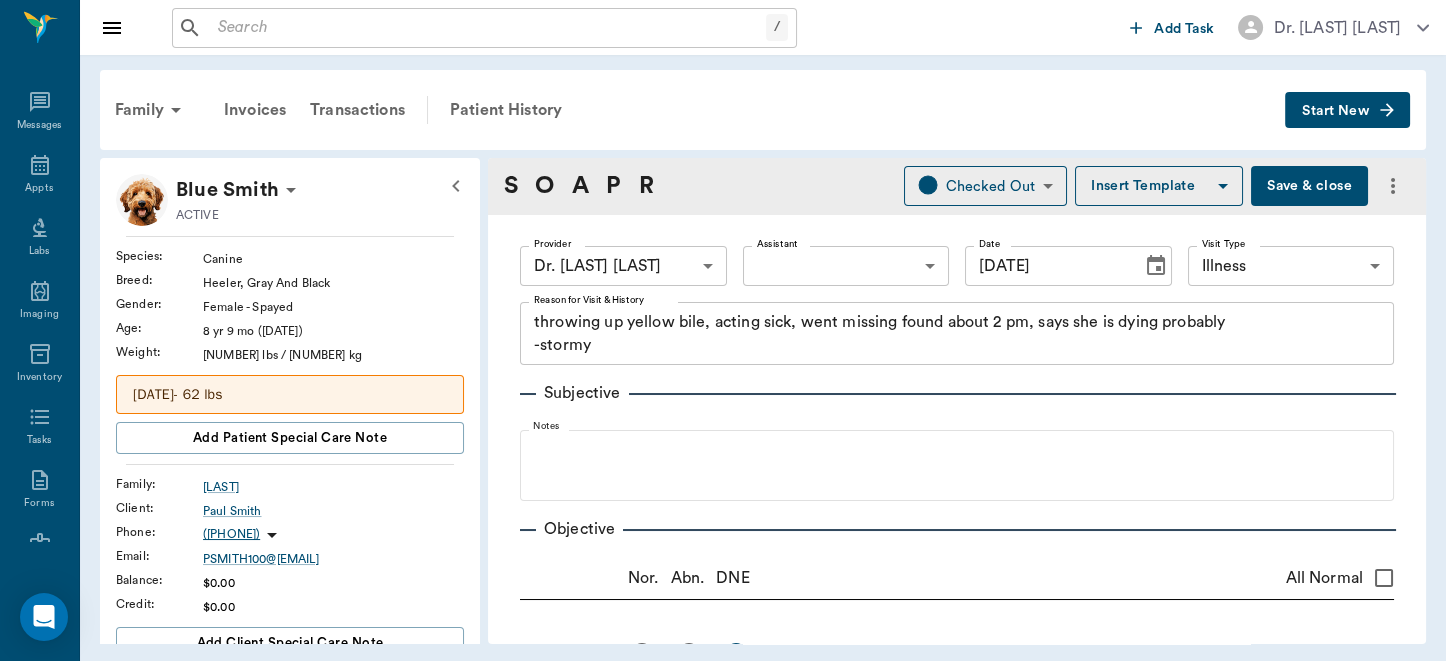 type on "[DATE]" 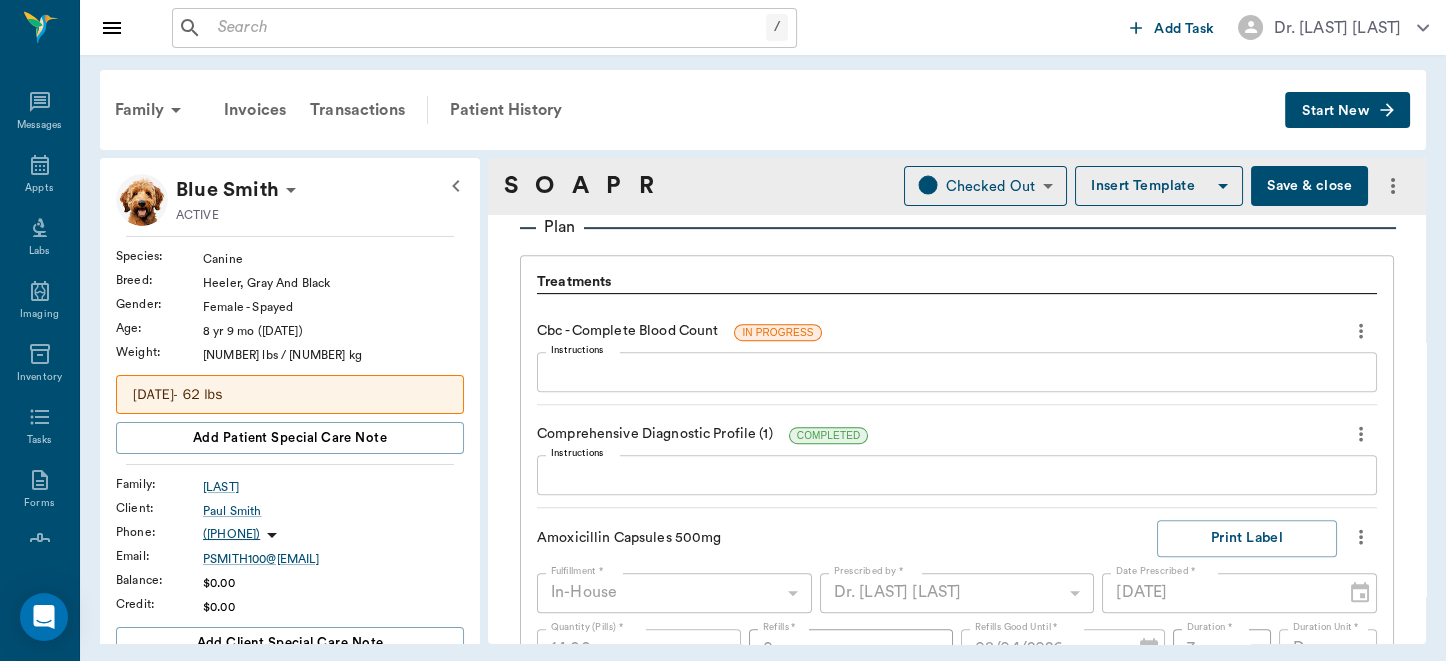 scroll, scrollTop: 1319, scrollLeft: 0, axis: vertical 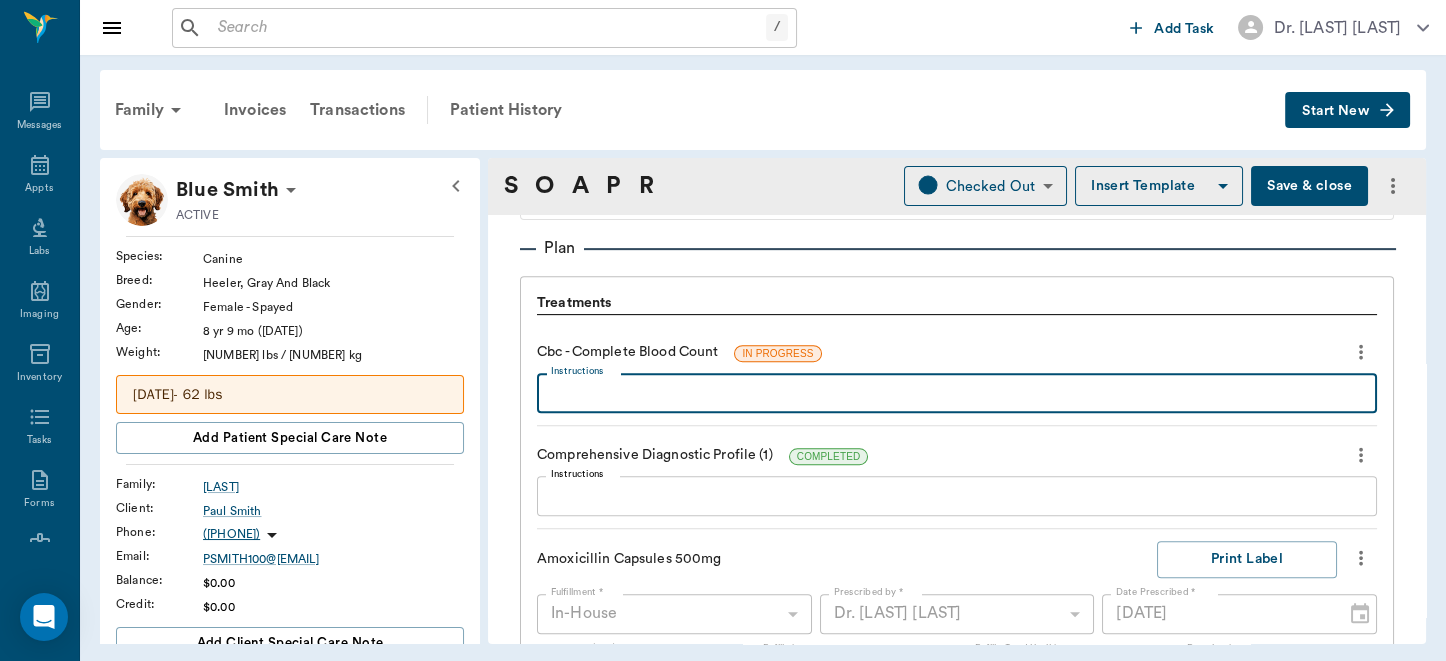 click on "Instructions" at bounding box center (957, 393) 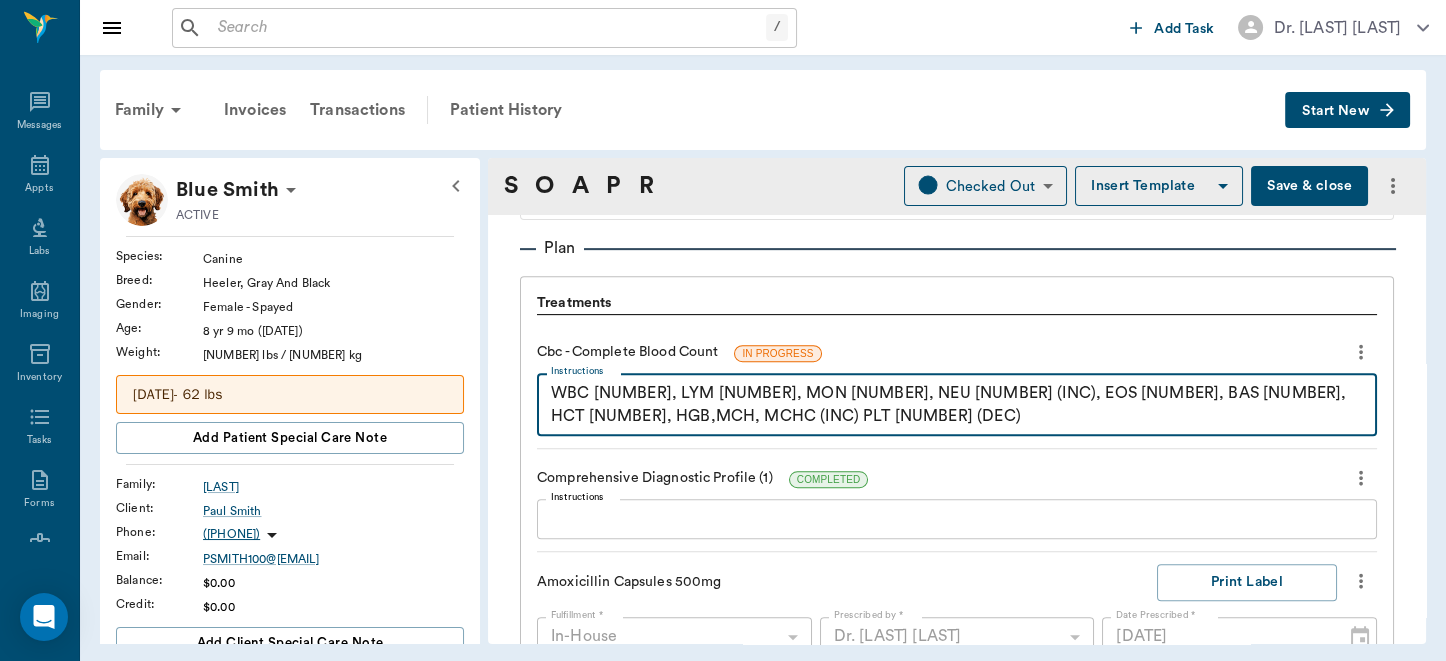 type on "WBC 16.3, LYM 1.3, MON .62, NEU 14.3 (INC), EOS .05, BAS .01, HCT 49.3, HGB,MCH, MCHC (INC) PLT 143 (DEC)" 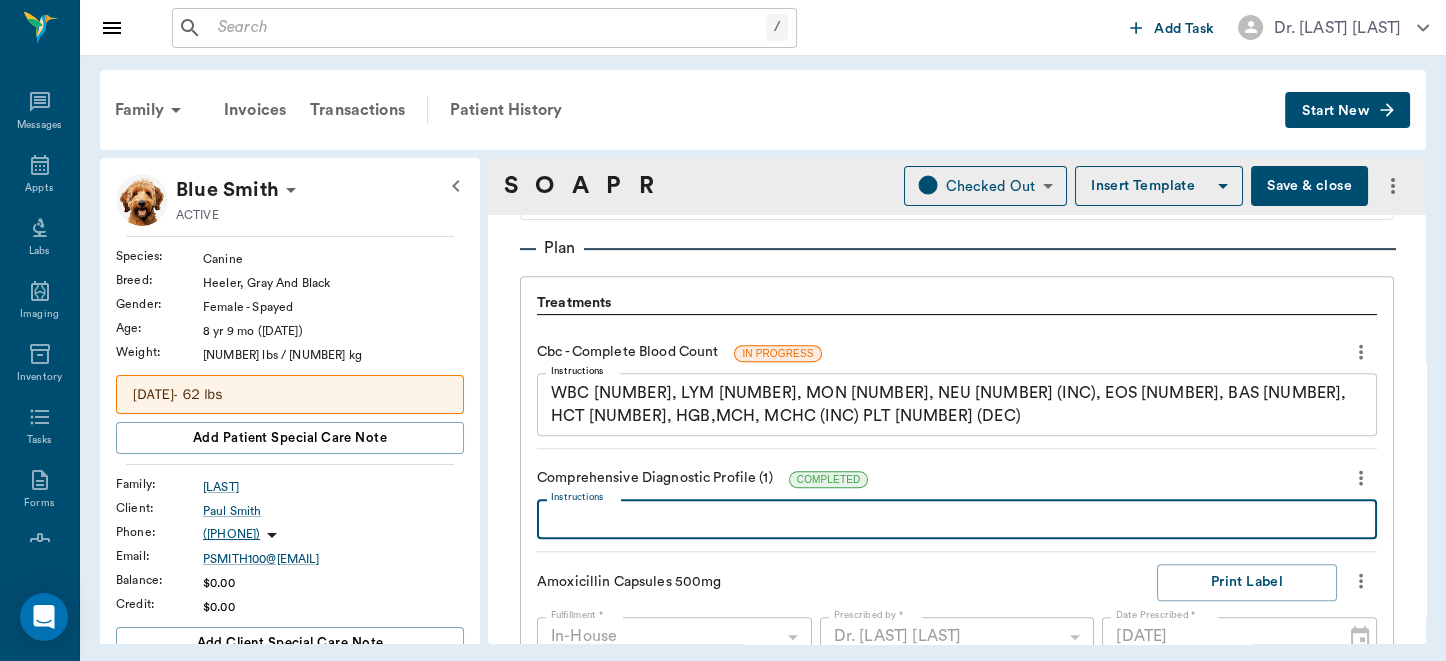 click on "Instructions" at bounding box center (957, 519) 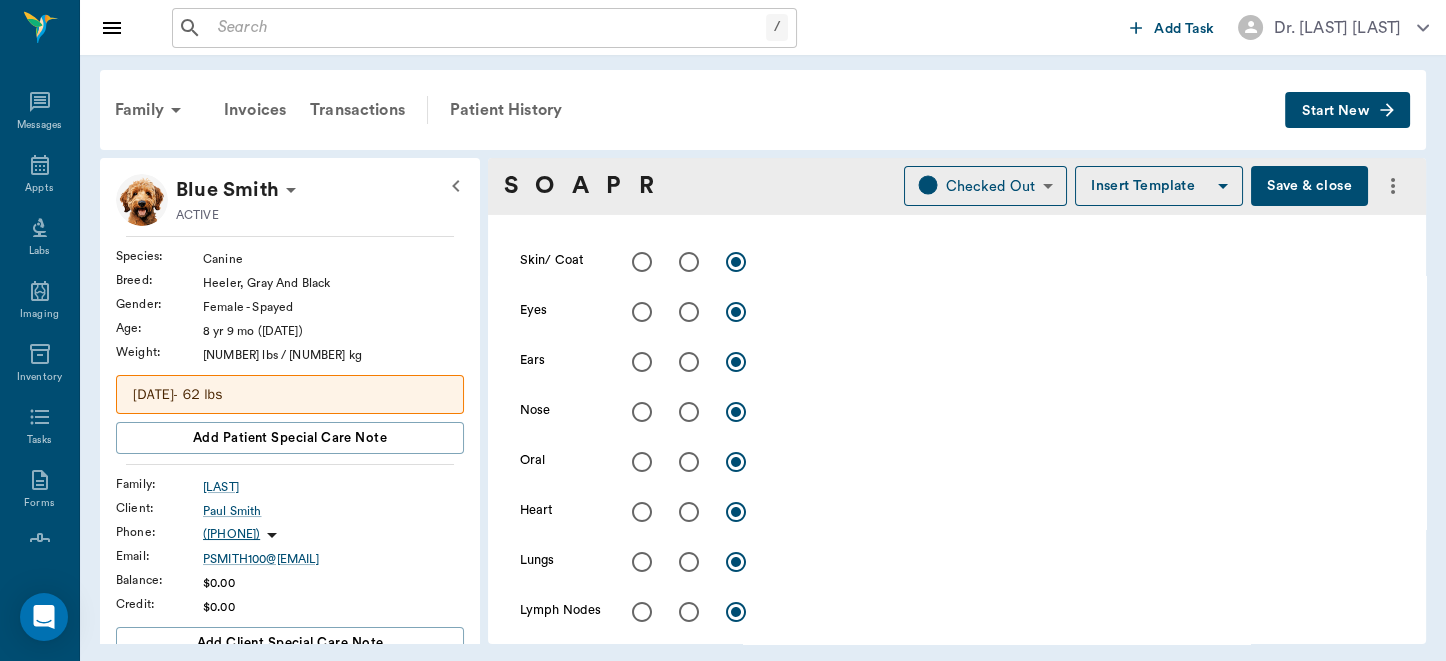 scroll, scrollTop: 385, scrollLeft: 0, axis: vertical 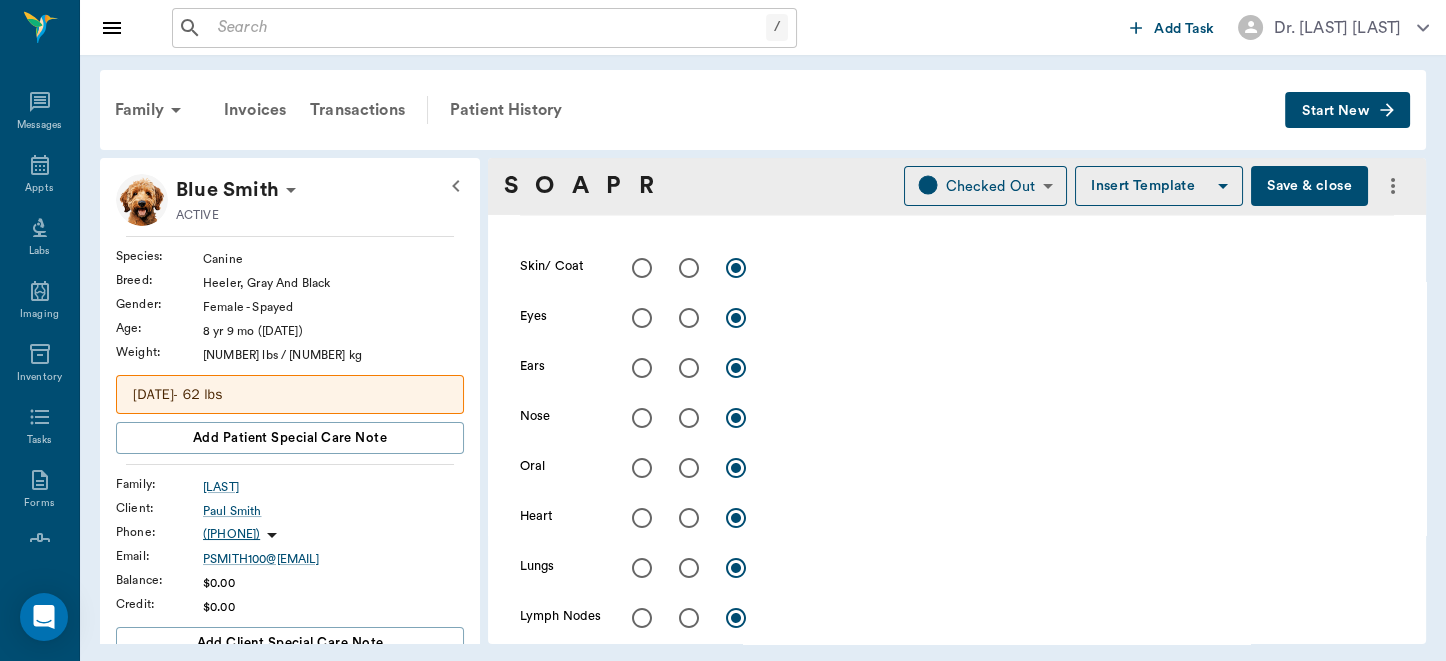 type on "AMY 2383" 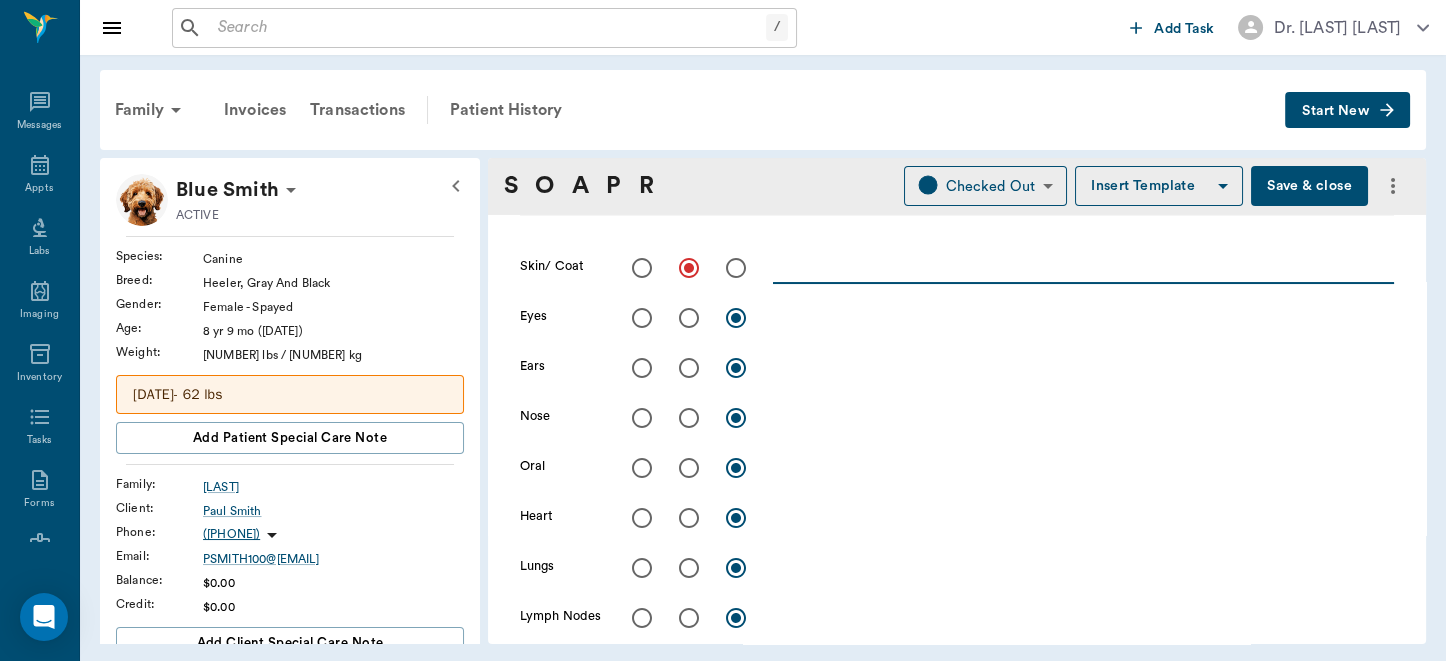 click at bounding box center (1083, 267) 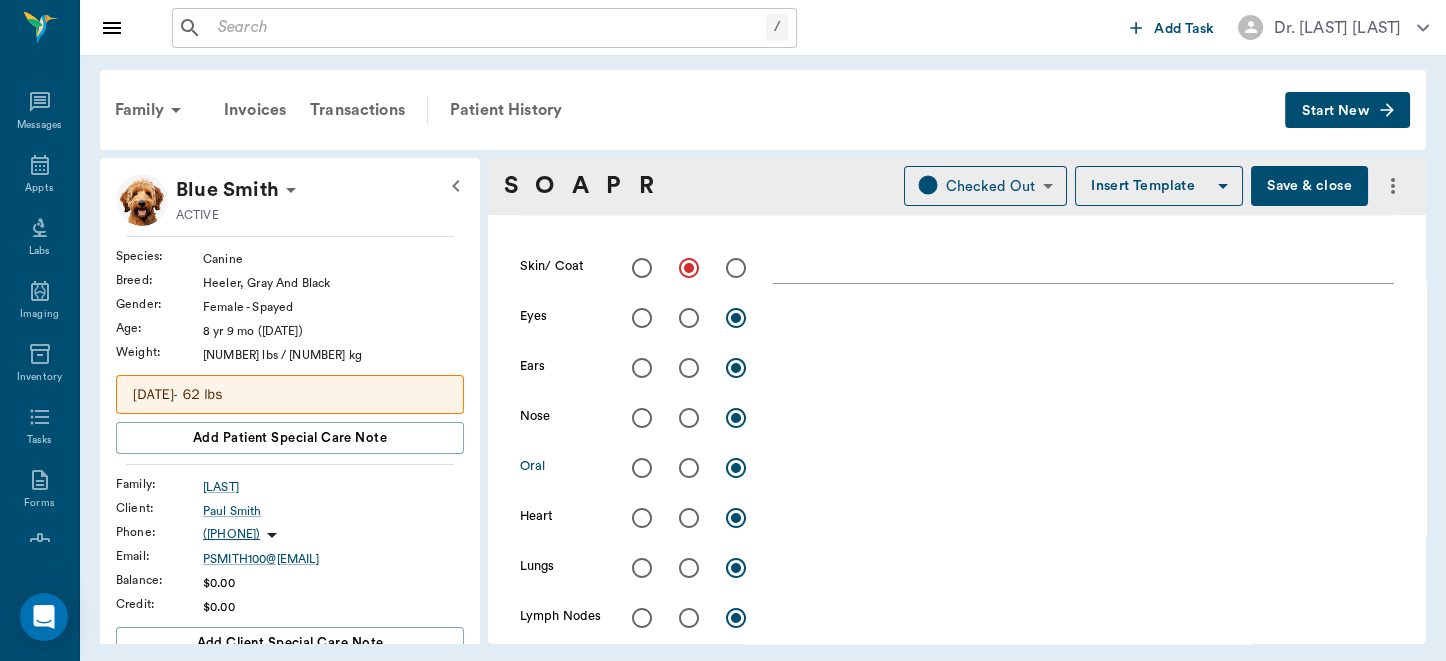 click at bounding box center [689, 468] 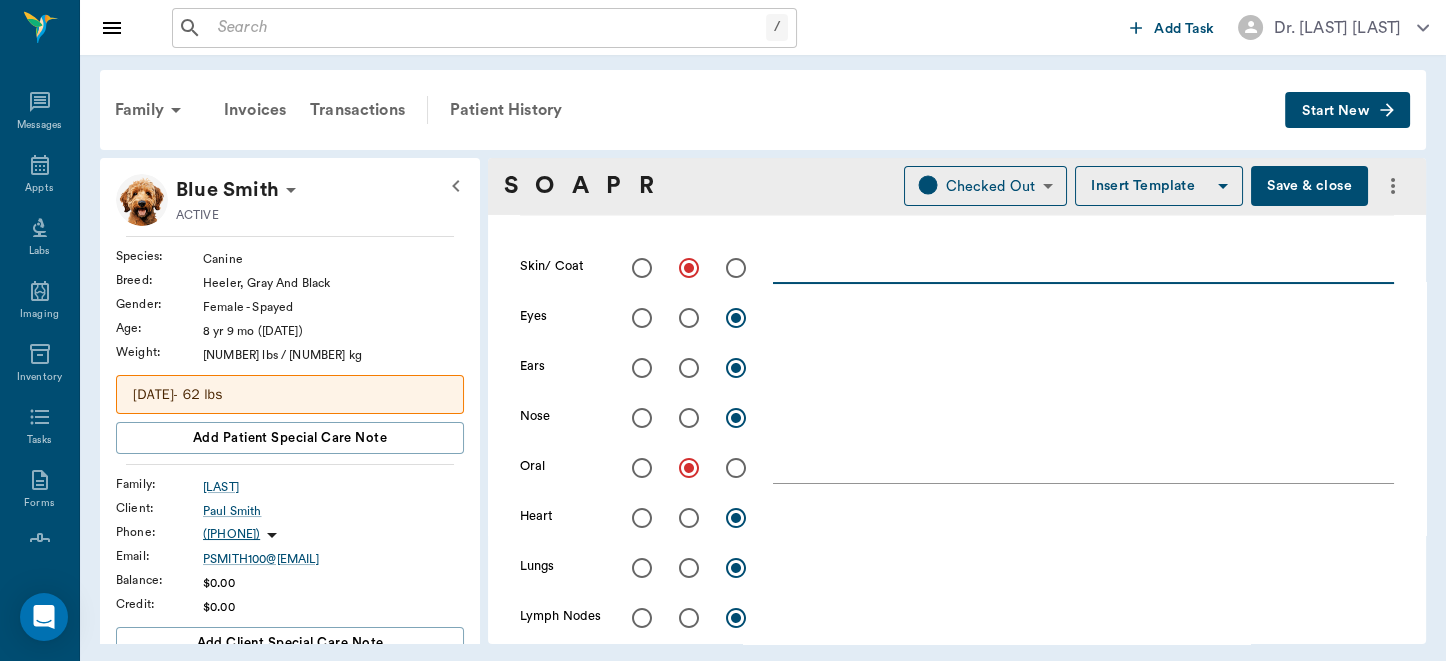 click at bounding box center (1083, 267) 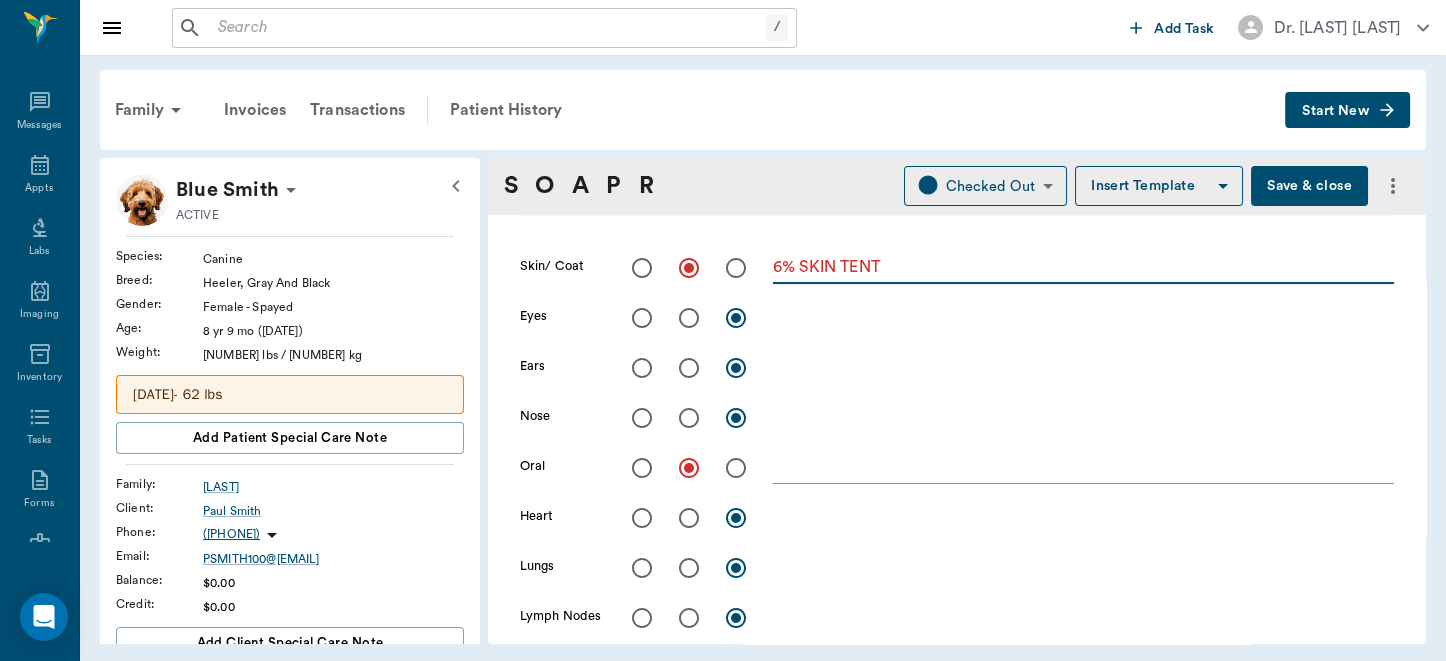 type on "6% SKIN TENT" 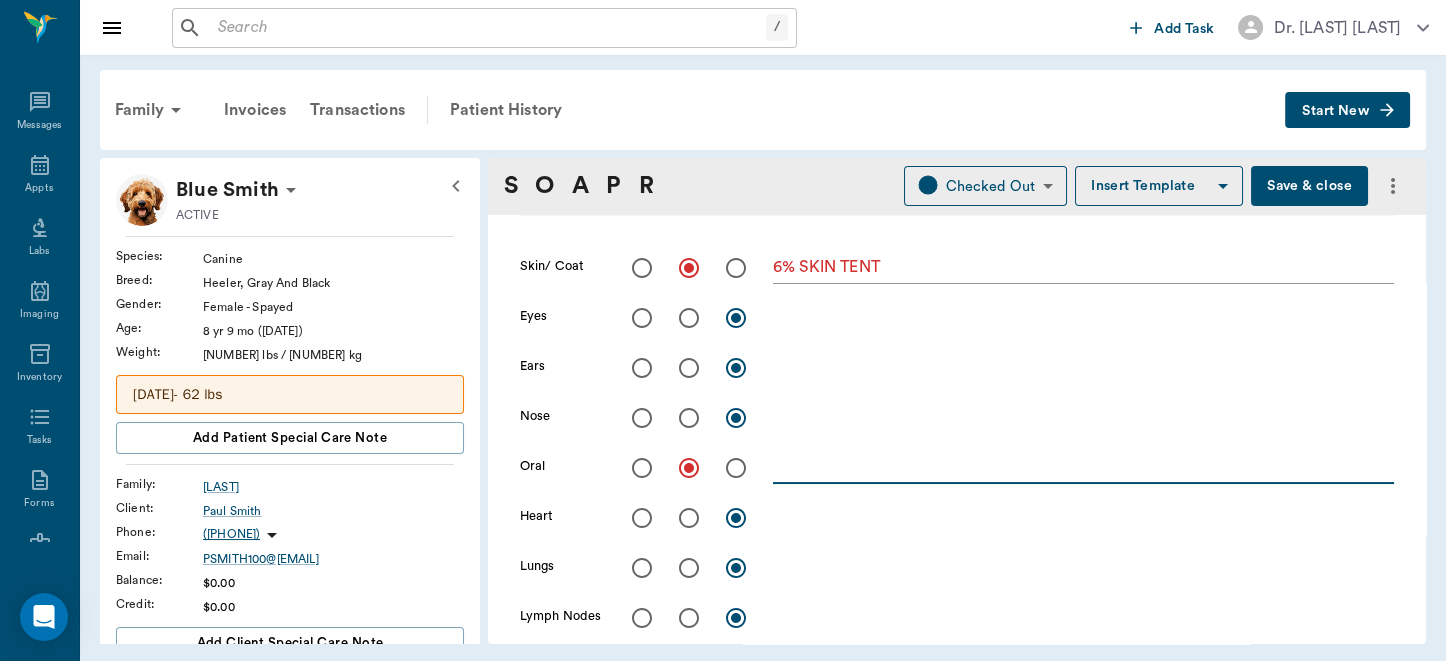 click at bounding box center [1083, 467] 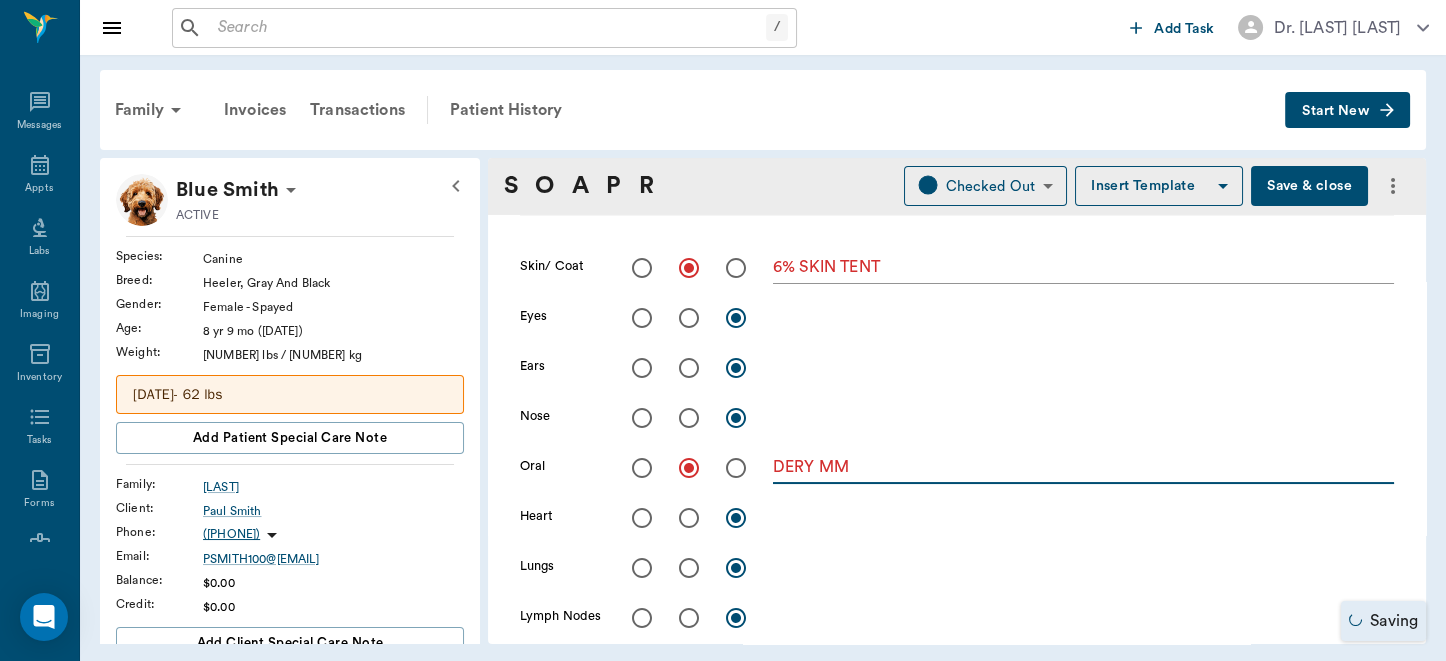 click on "DERY MM" at bounding box center [1083, 467] 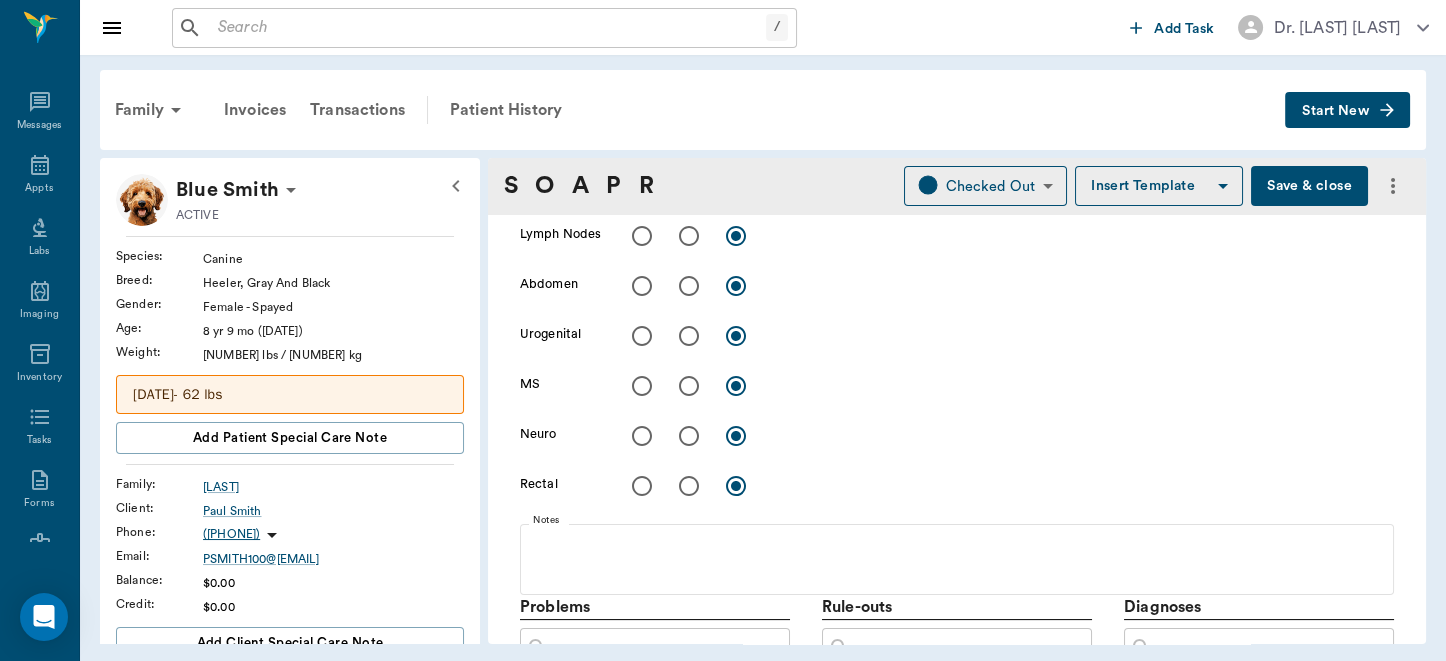 scroll, scrollTop: 955, scrollLeft: 0, axis: vertical 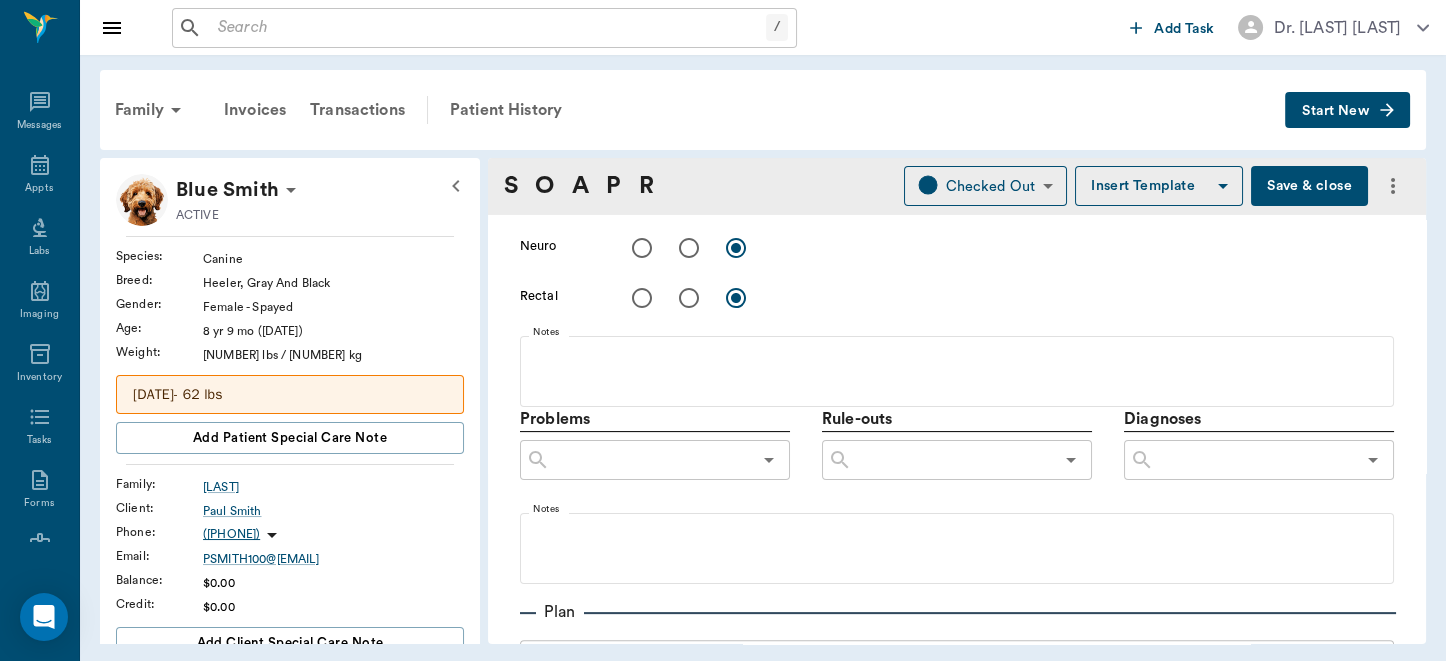 type on "DRY MM" 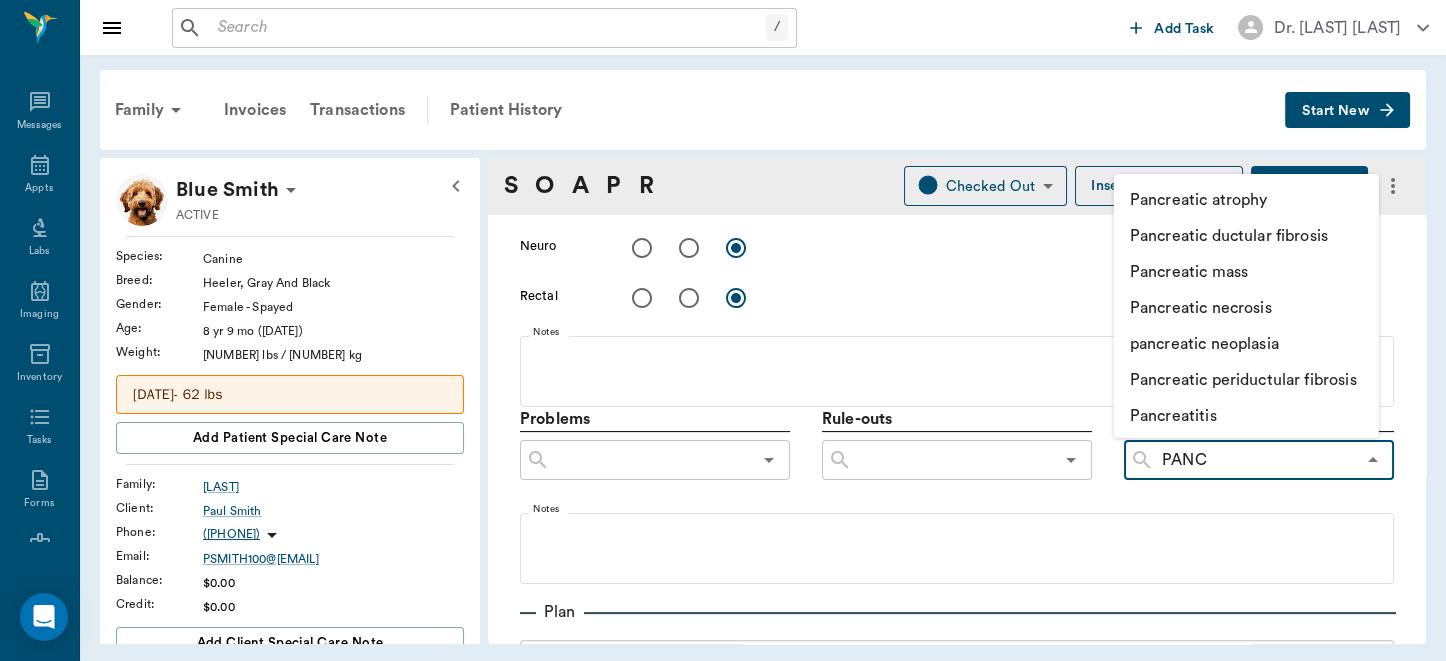 type on "PANCR" 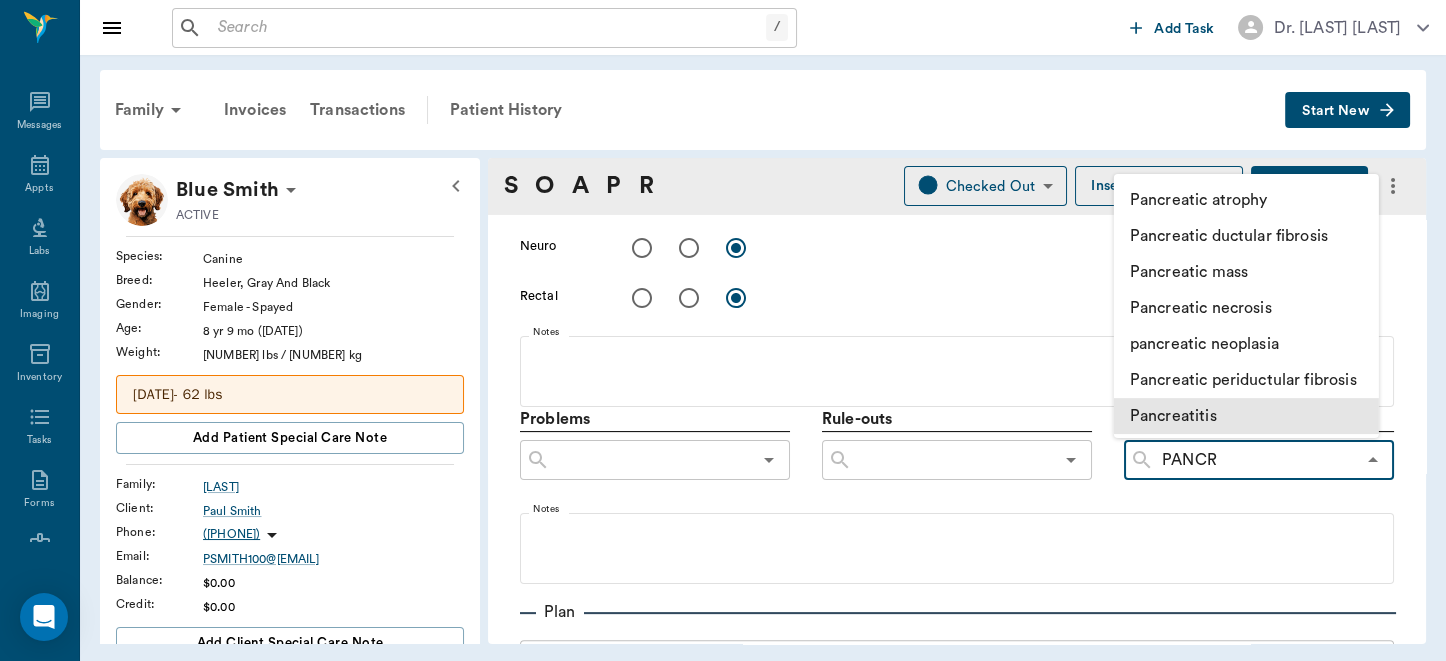 click on "Pancreatitis" at bounding box center [1246, 416] 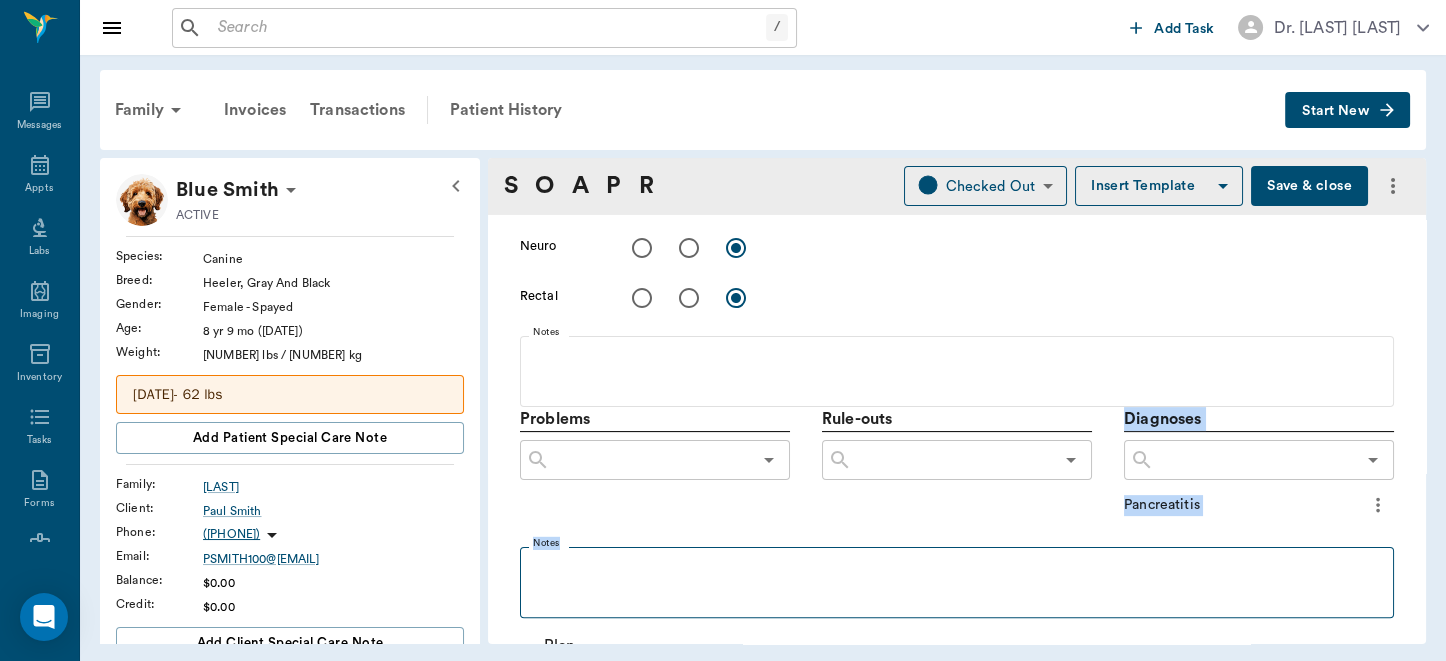 drag, startPoint x: 945, startPoint y: 479, endPoint x: 779, endPoint y: 584, distance: 196.42047 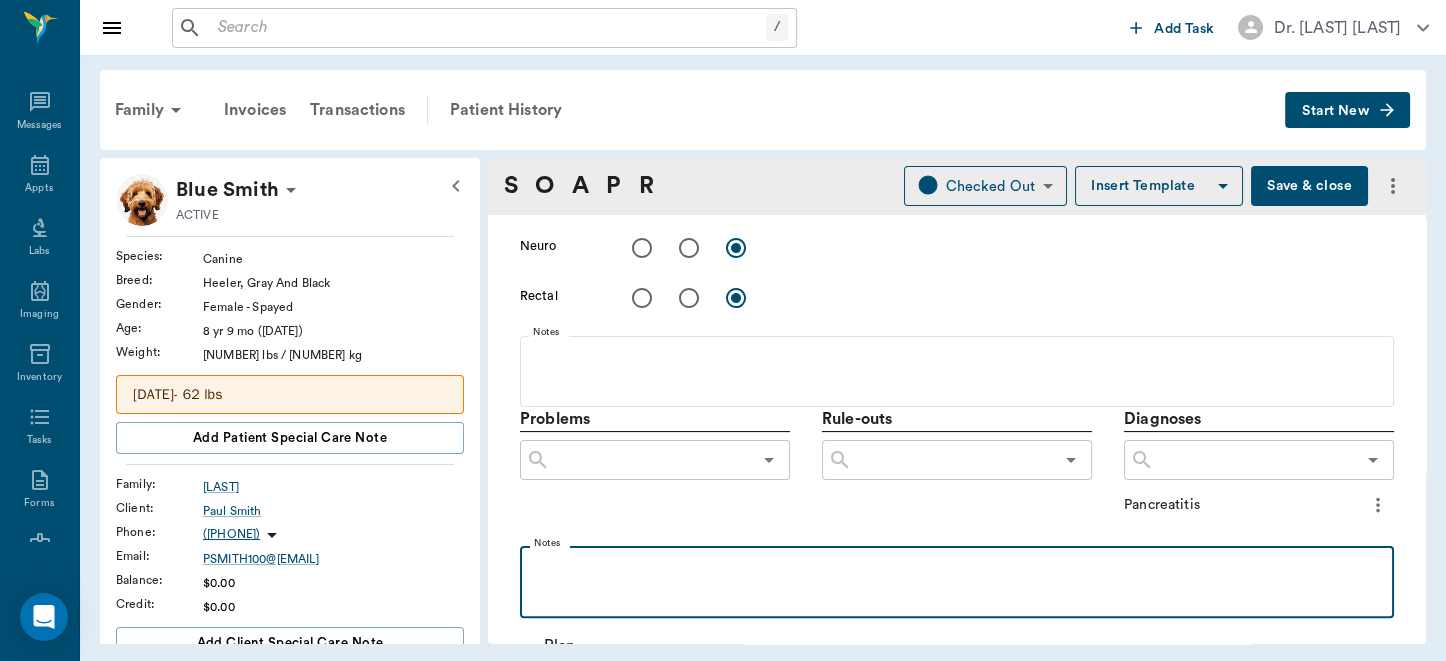 click at bounding box center [957, 581] 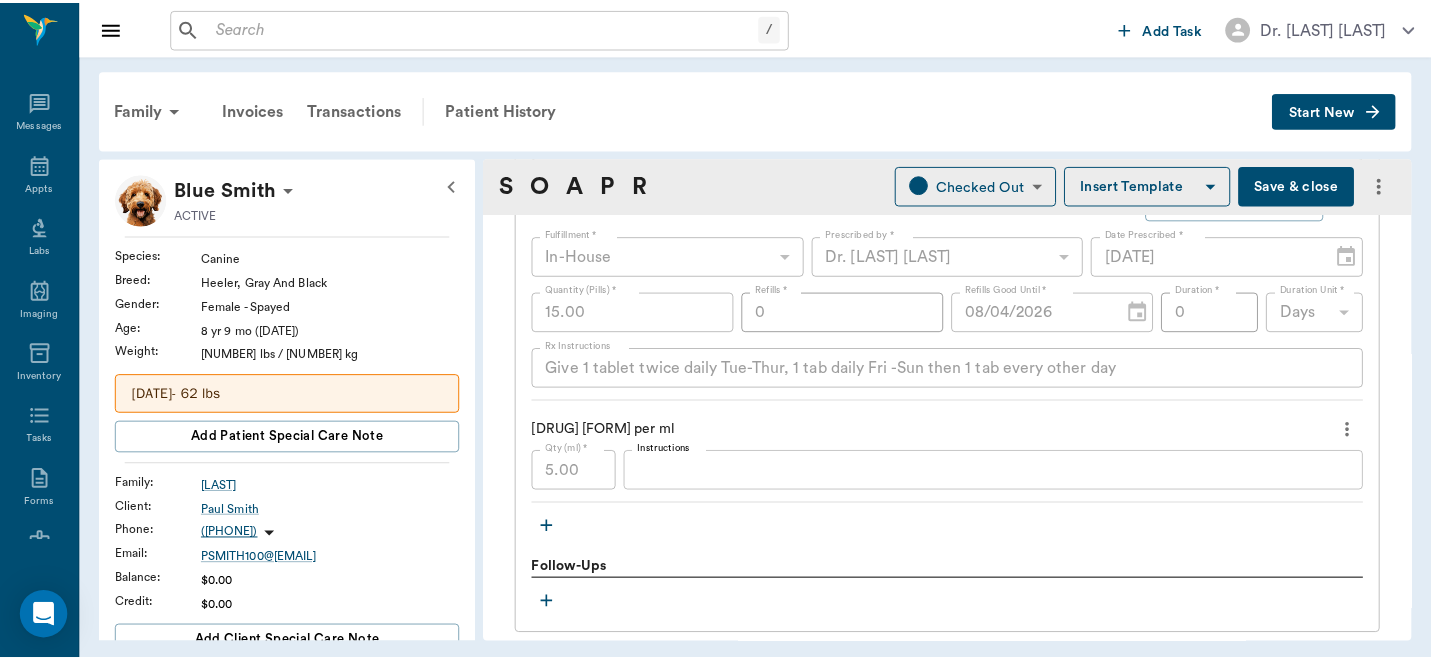 scroll, scrollTop: 2621, scrollLeft: 0, axis: vertical 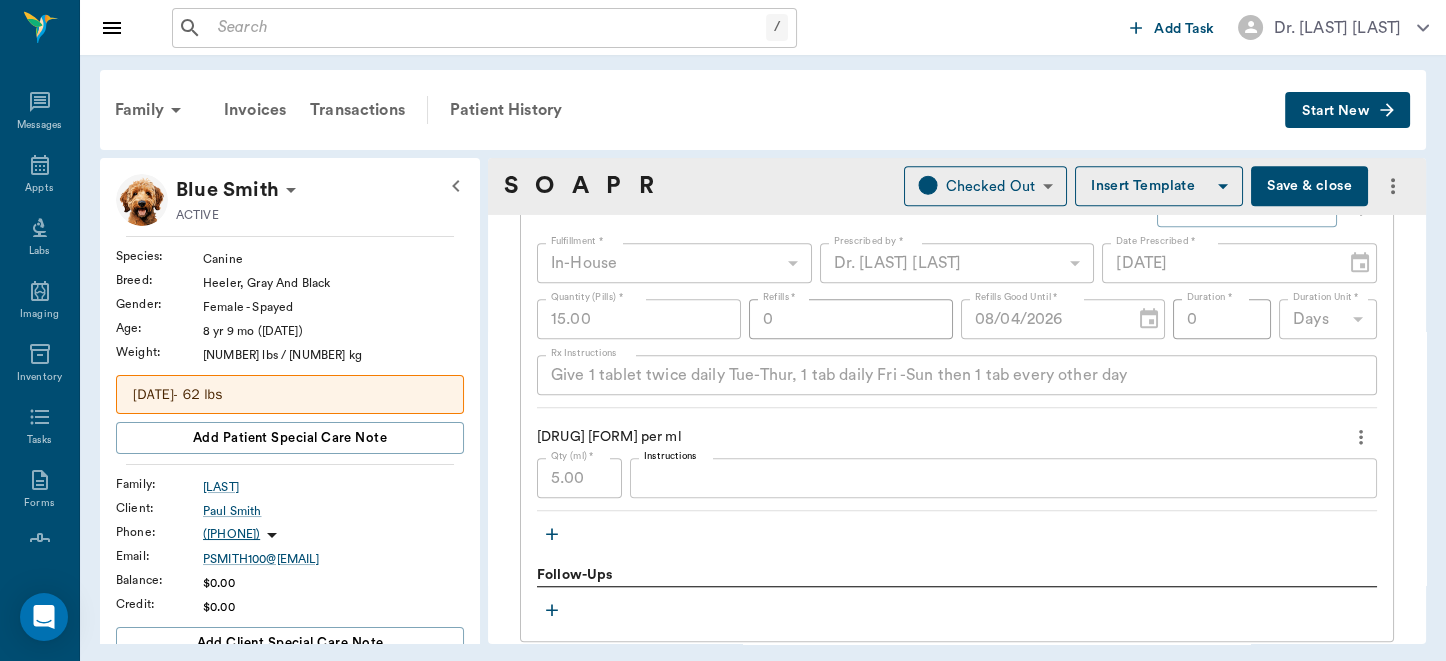 click on "Family Invoices Transactions Patient History Start New Blue Smith     ACTIVE   Species : Canine Breed : Heeler, Gray And Black Gender : Female - Spayed Age : 8 yr 9 mo (11/04/2016) Weight : 65 lbs / 29.4835 kg 2/27/23- 62 lbs Add patient Special Care Note Family : Smith Client : Paul Smith Phone : (903) 380-8613 Email : PSMITH100@sbcglobal.net Balance : $0.00 Credit : $0.00 Add client Special Care Note Patient Vitals Weight BCS HR Temp Resp BP Dia Pain Perio Score ( lb ) Date 07/16/24 8AM 0 20 40 60 80 Ongoing diagnosis Current Rx amoxicillin capsules 500mg 08/04/26 maropitant ( anti nausea ) 60mg tablets 08/04/26 prednisone tablets 20mg 08/04/26 Reminders Distemper/Parvo Vaccination Annual 01/23/25 Corona Vaccination Annual 01/23/25 Bordetella Vaccination Annual 01/23/25 3 Month Flea & Tick Rx 50 -100 Lbs 06/04/25 Upcoming appointments Schedule Appointment S O A P R Checked Out CHECKED_OUT ​ Insert Template  Save & close Provider Dr. Bert Ellsworth 63ec2f075fda476ae8351a4d Provider Assistant ​ Date x" at bounding box center [763, 357] 